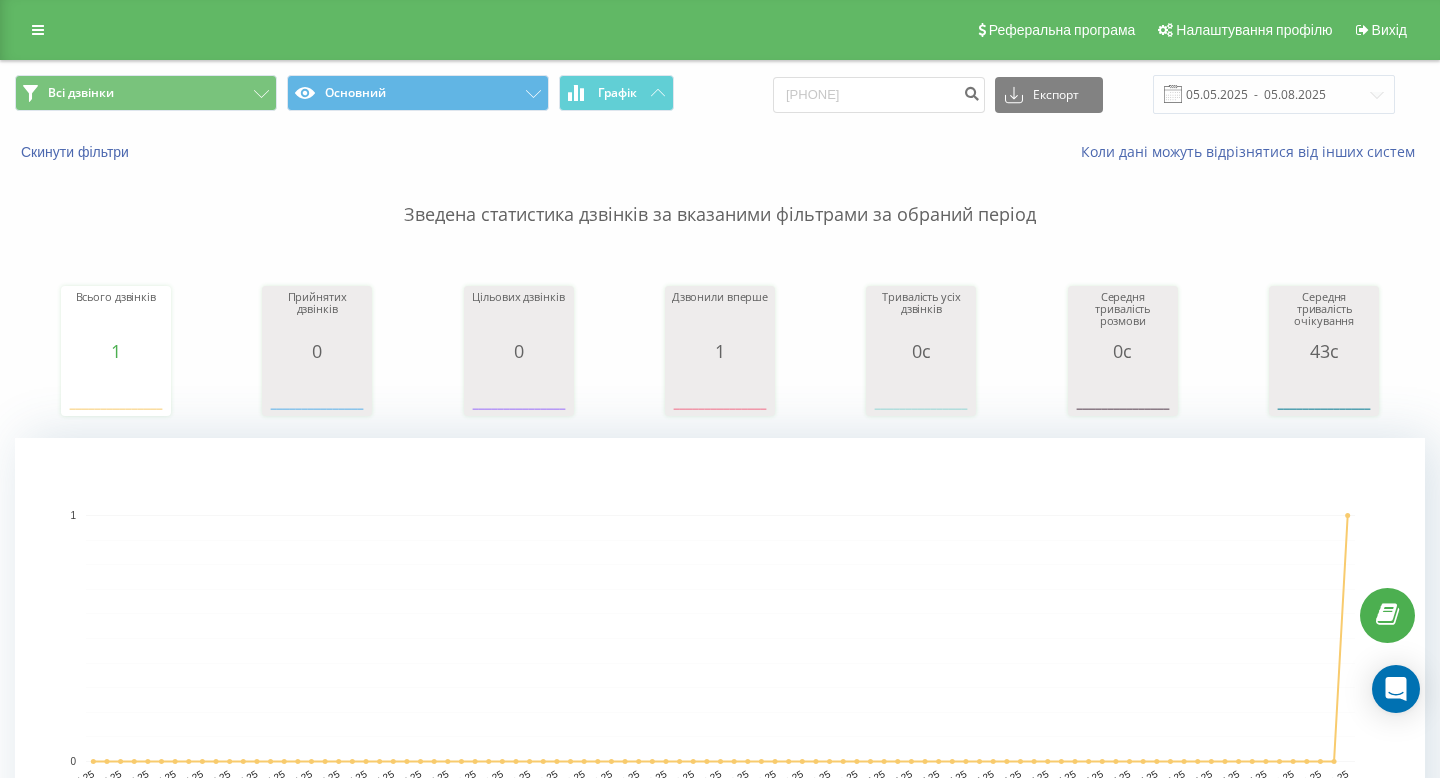 scroll, scrollTop: 685, scrollLeft: 0, axis: vertical 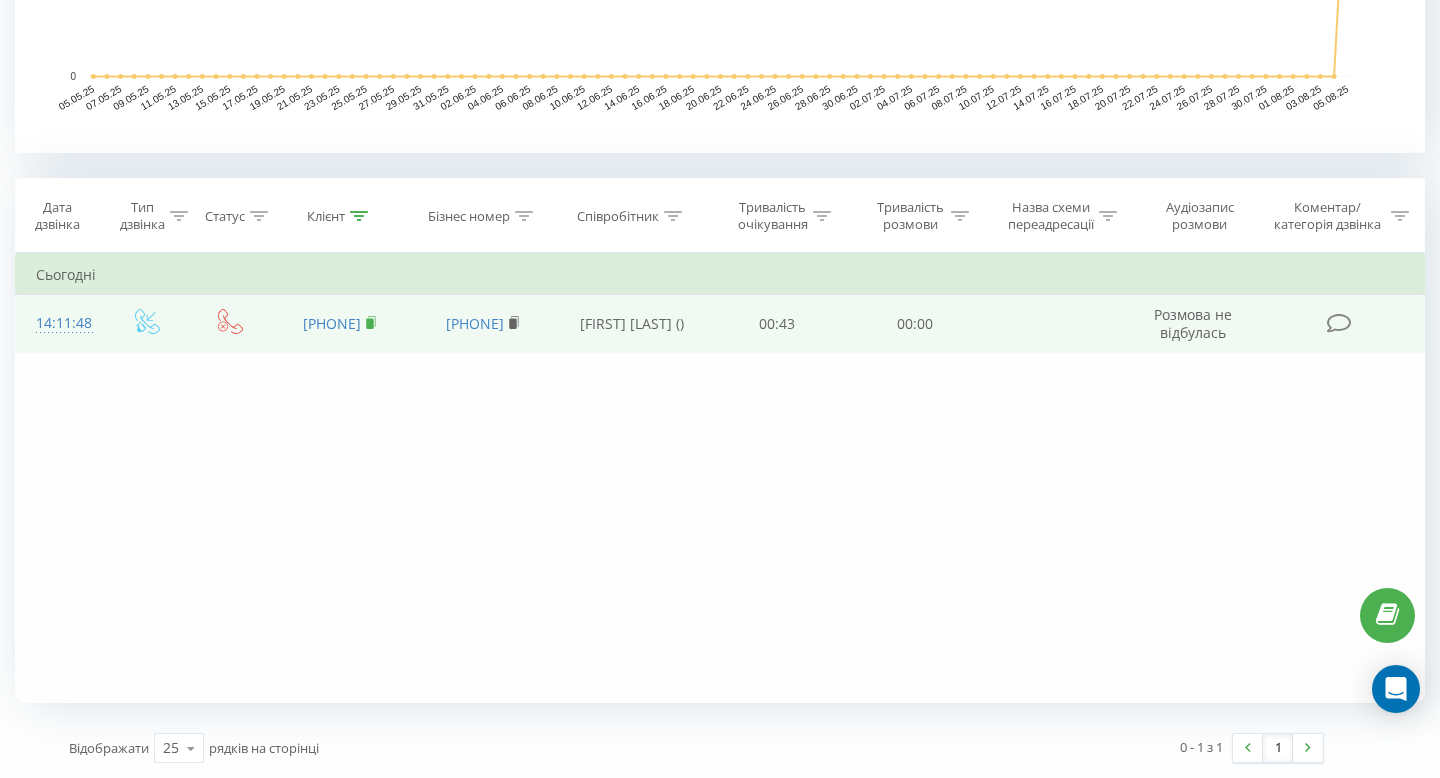click 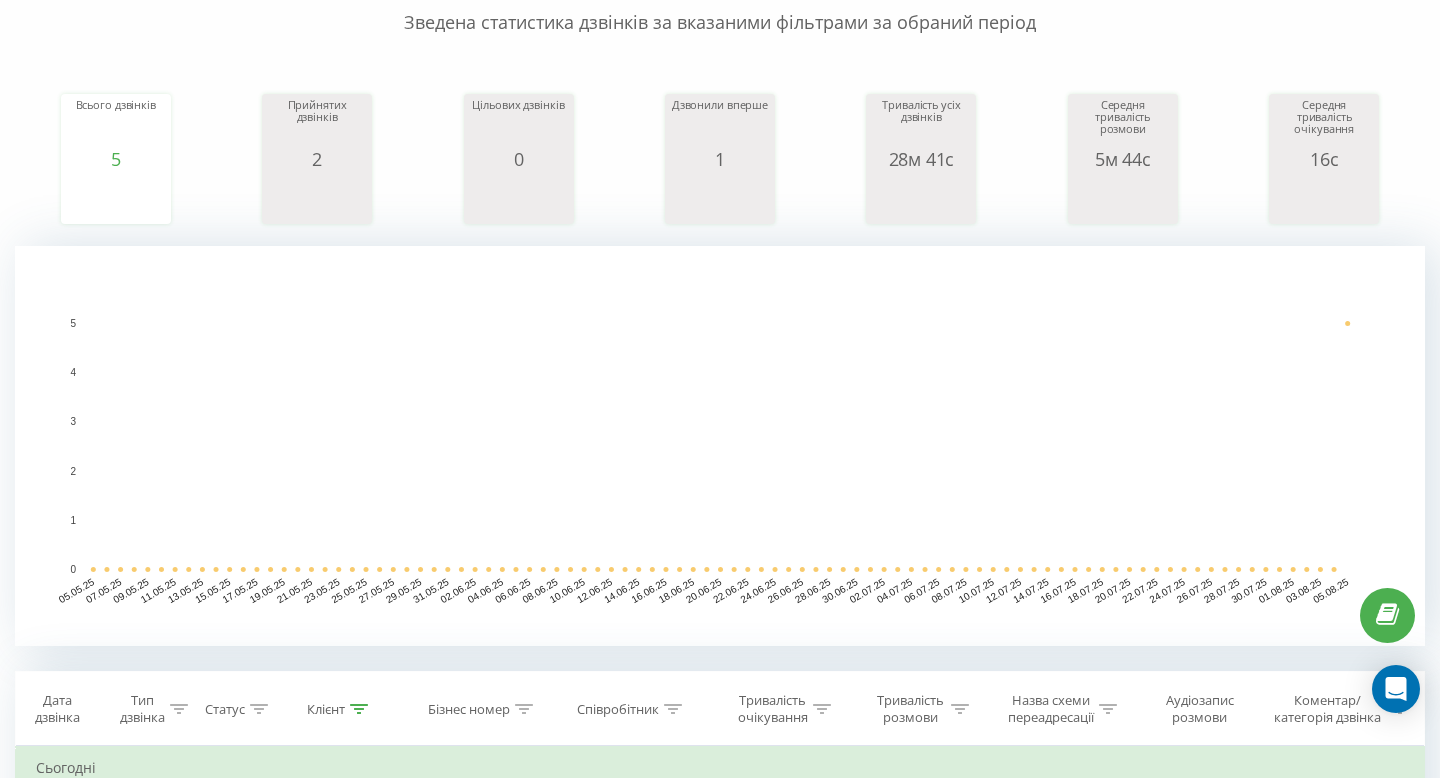 scroll, scrollTop: 685, scrollLeft: 0, axis: vertical 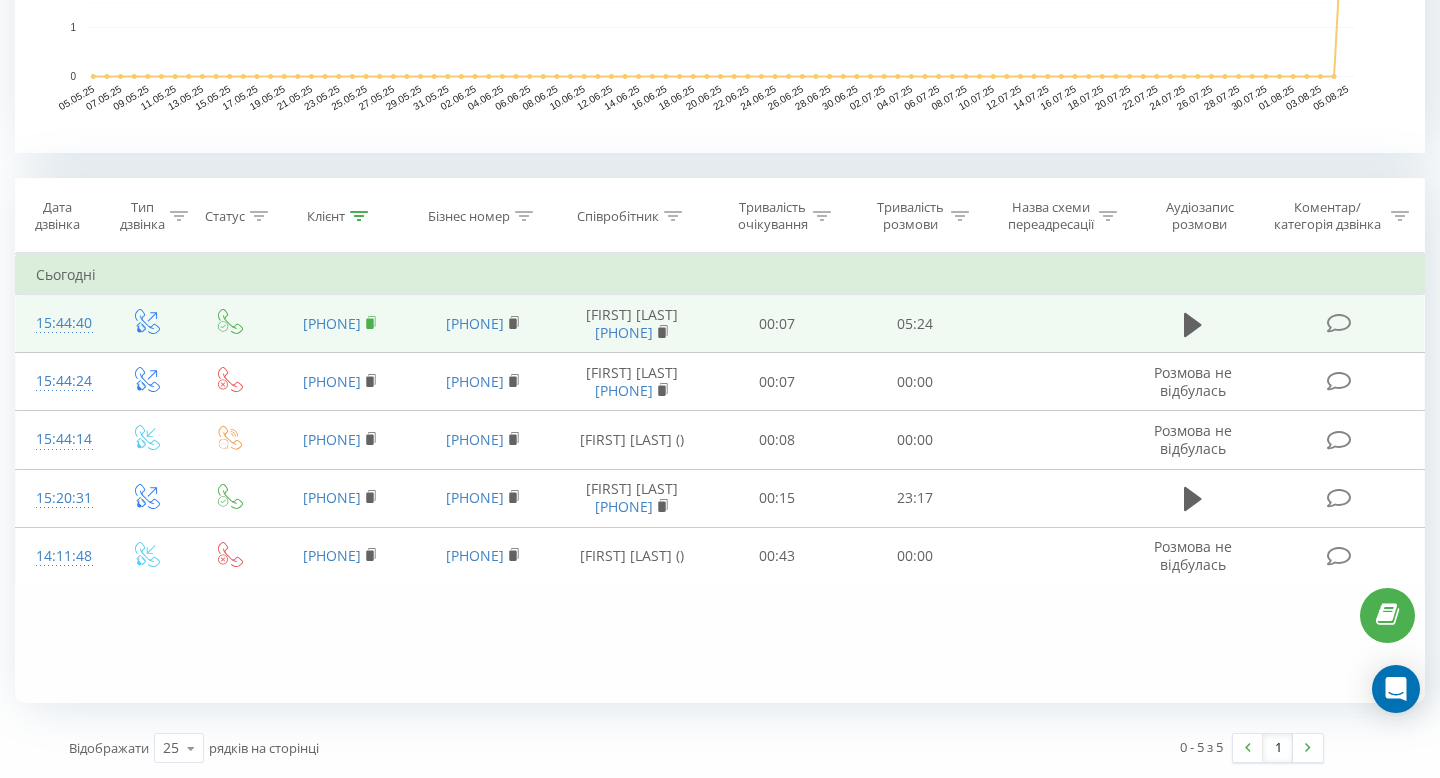 click 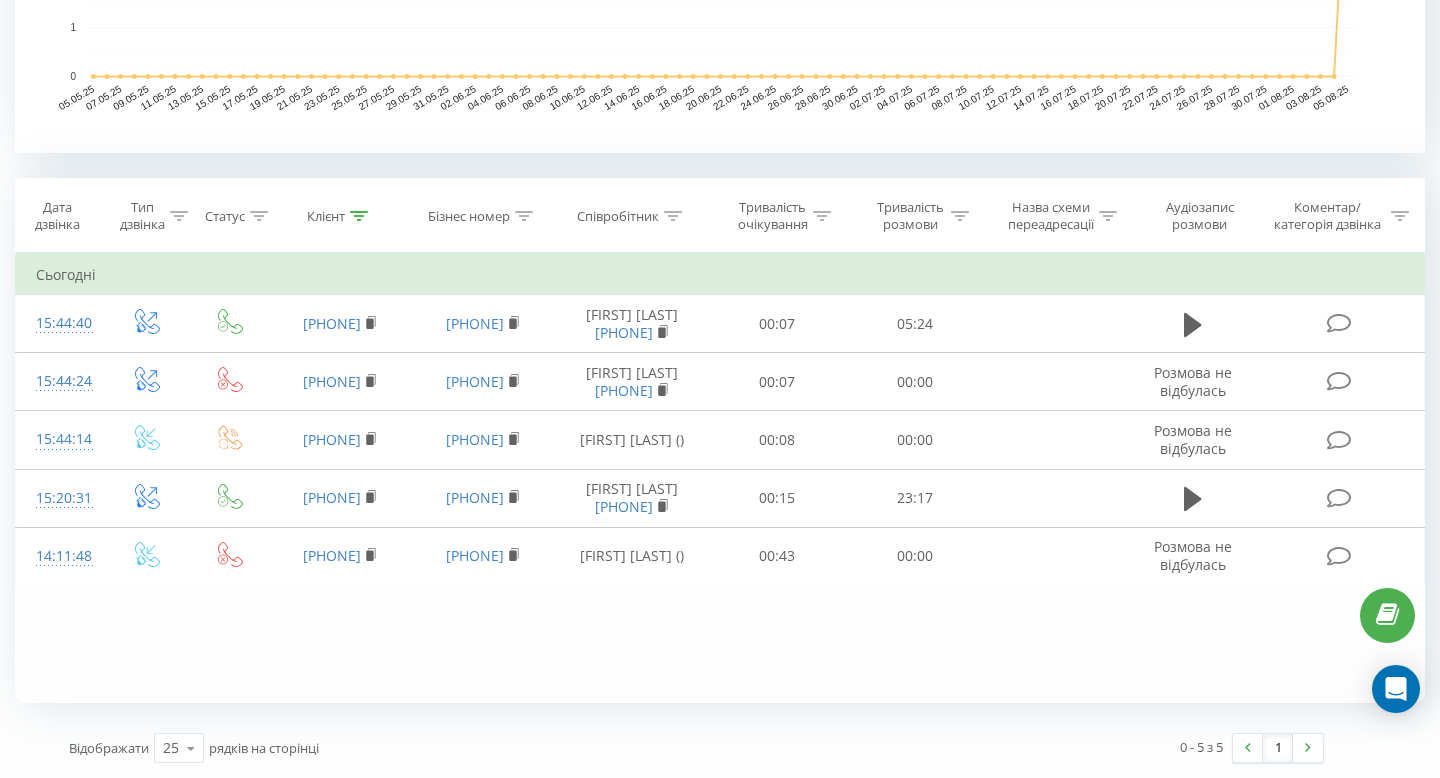 scroll, scrollTop: 0, scrollLeft: 0, axis: both 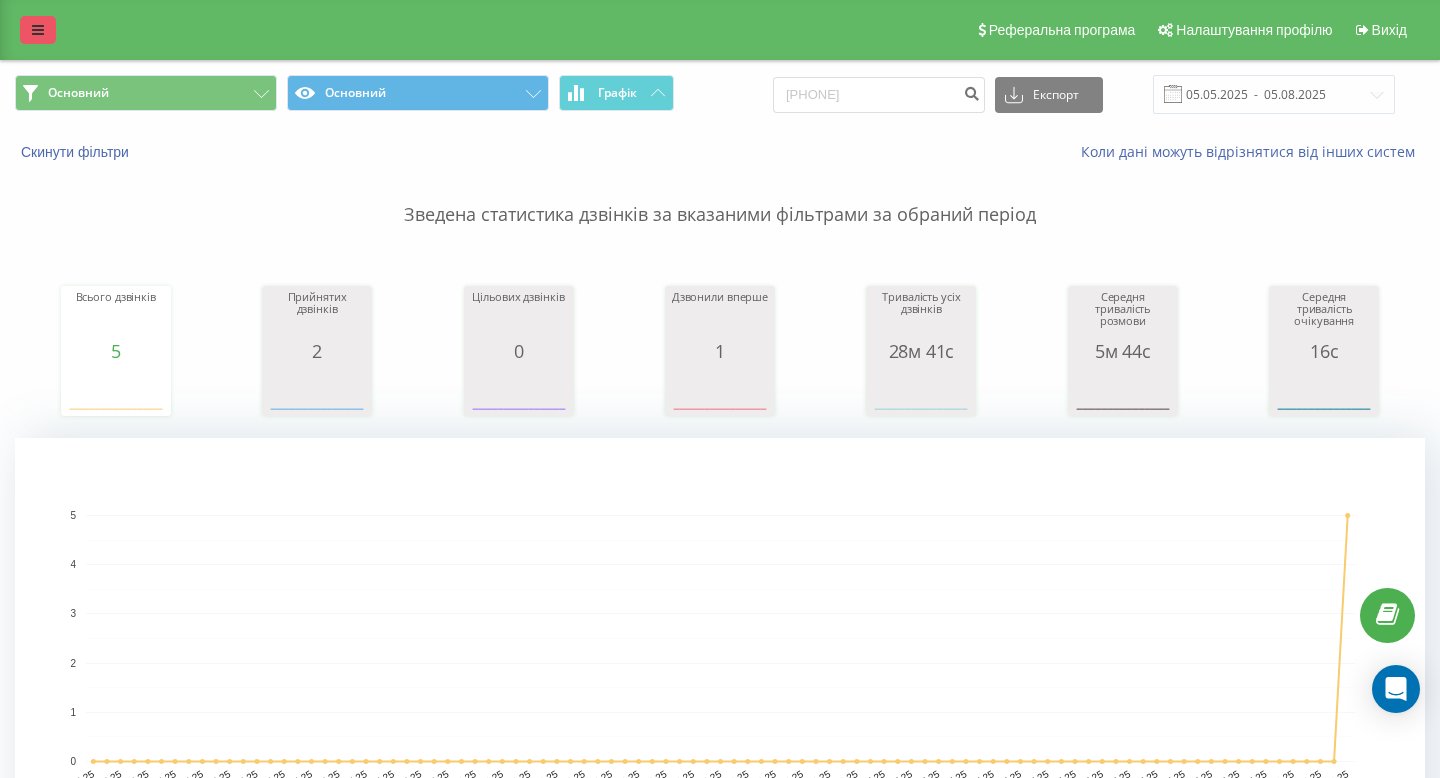 click at bounding box center [38, 30] 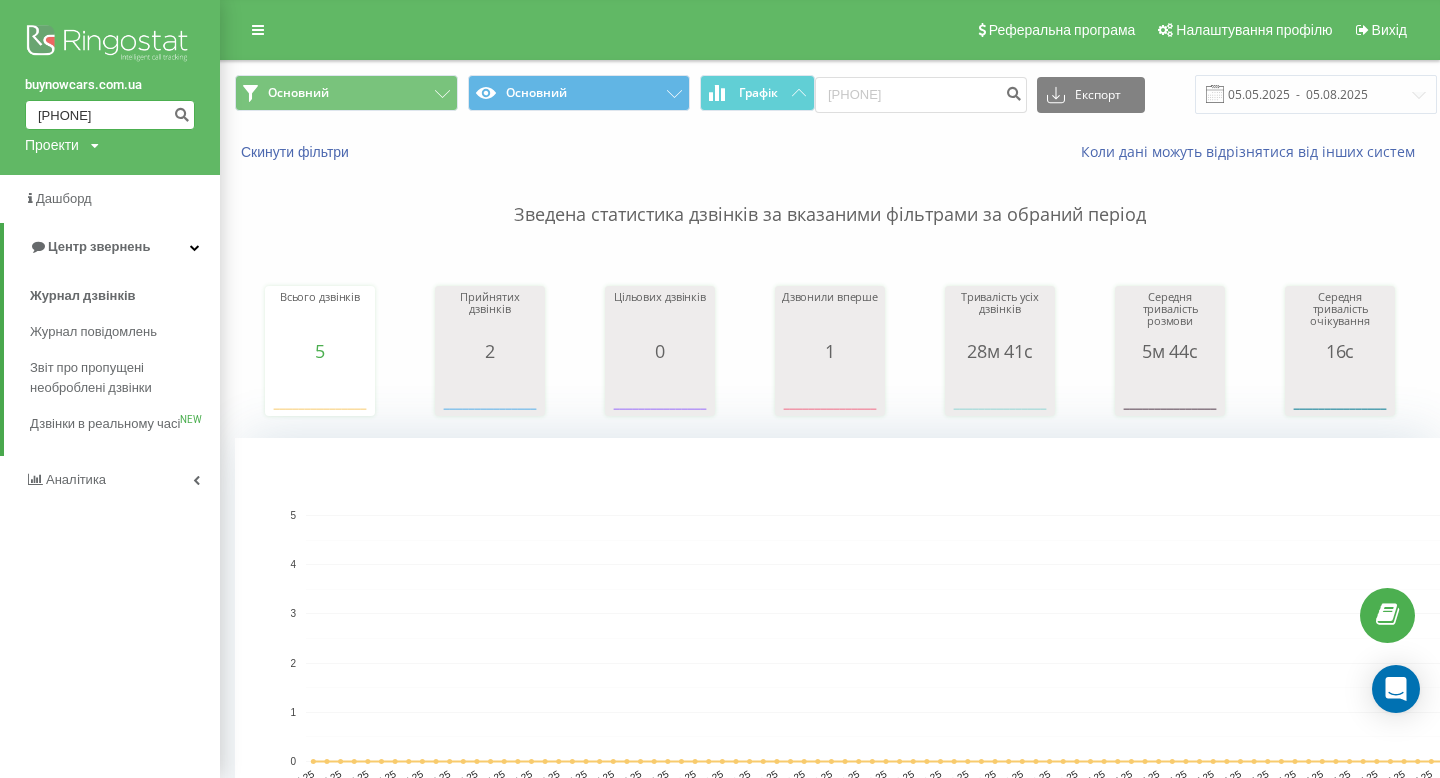 click on "0961273743" at bounding box center (110, 115) 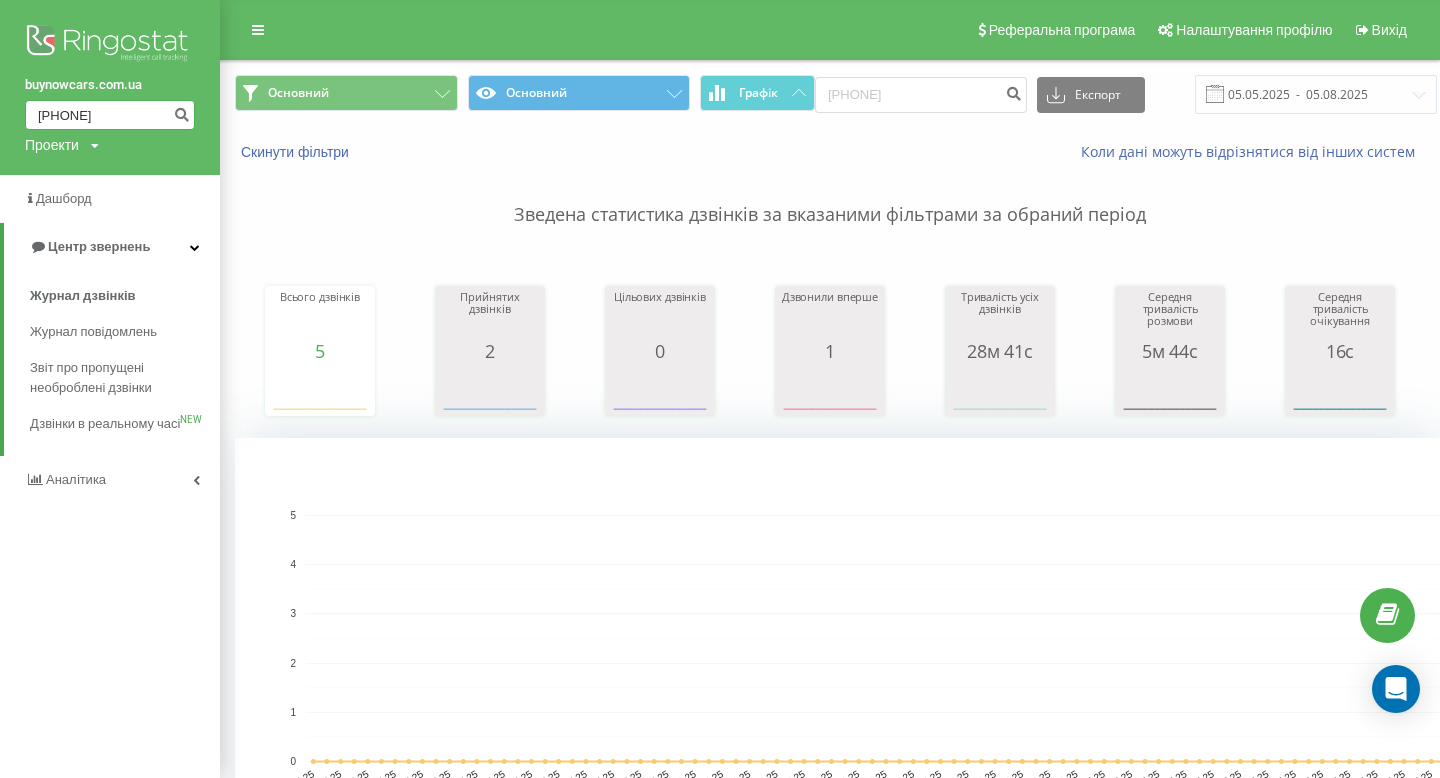 type on "0674494871" 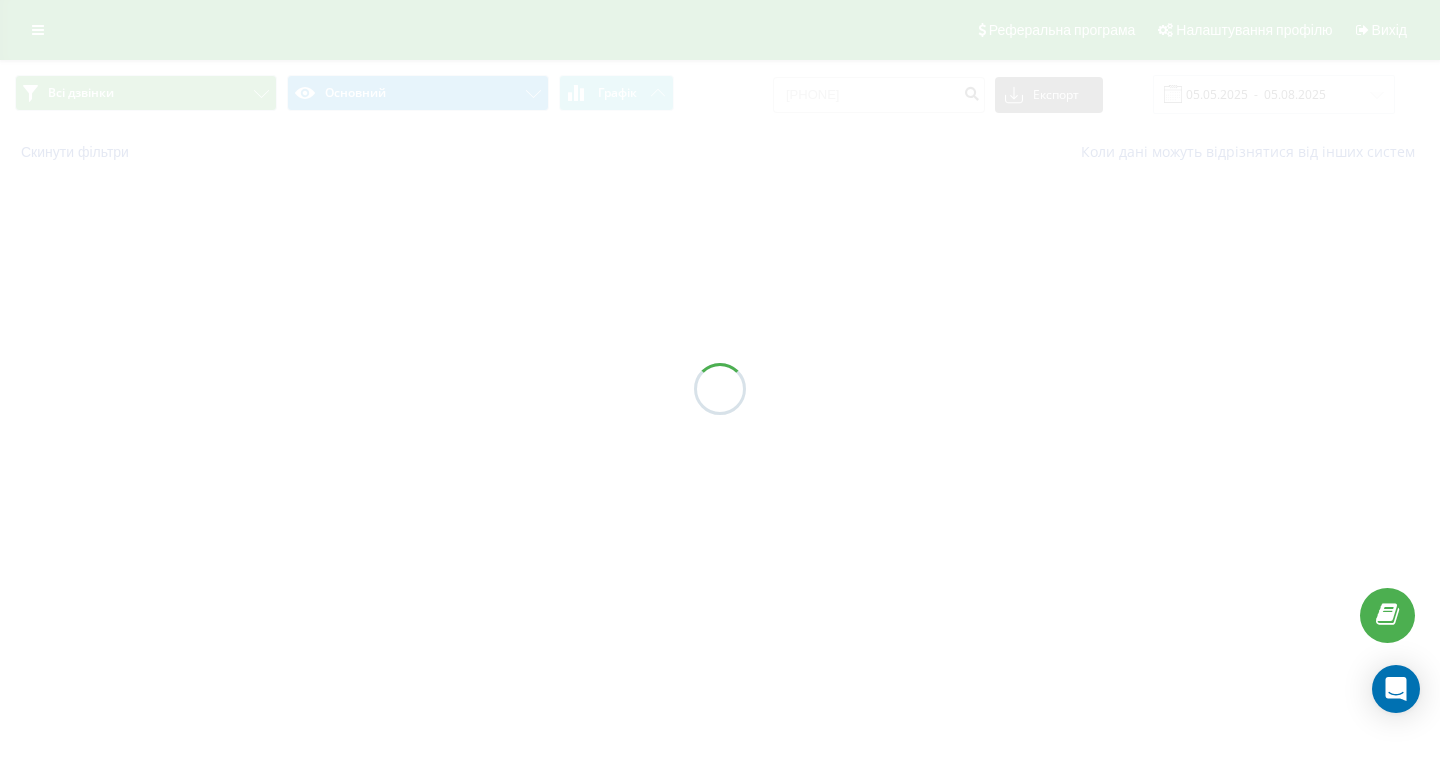 scroll, scrollTop: 0, scrollLeft: 0, axis: both 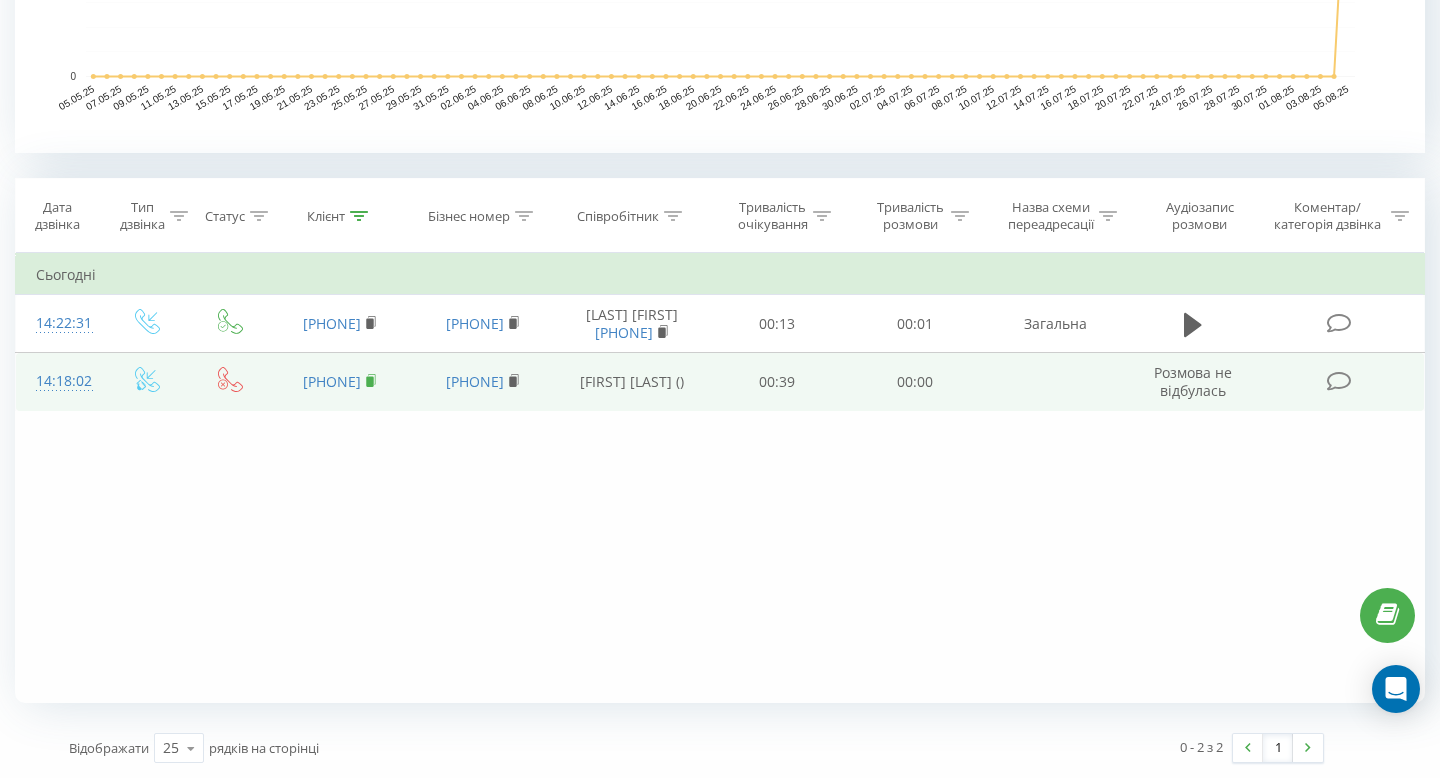 click 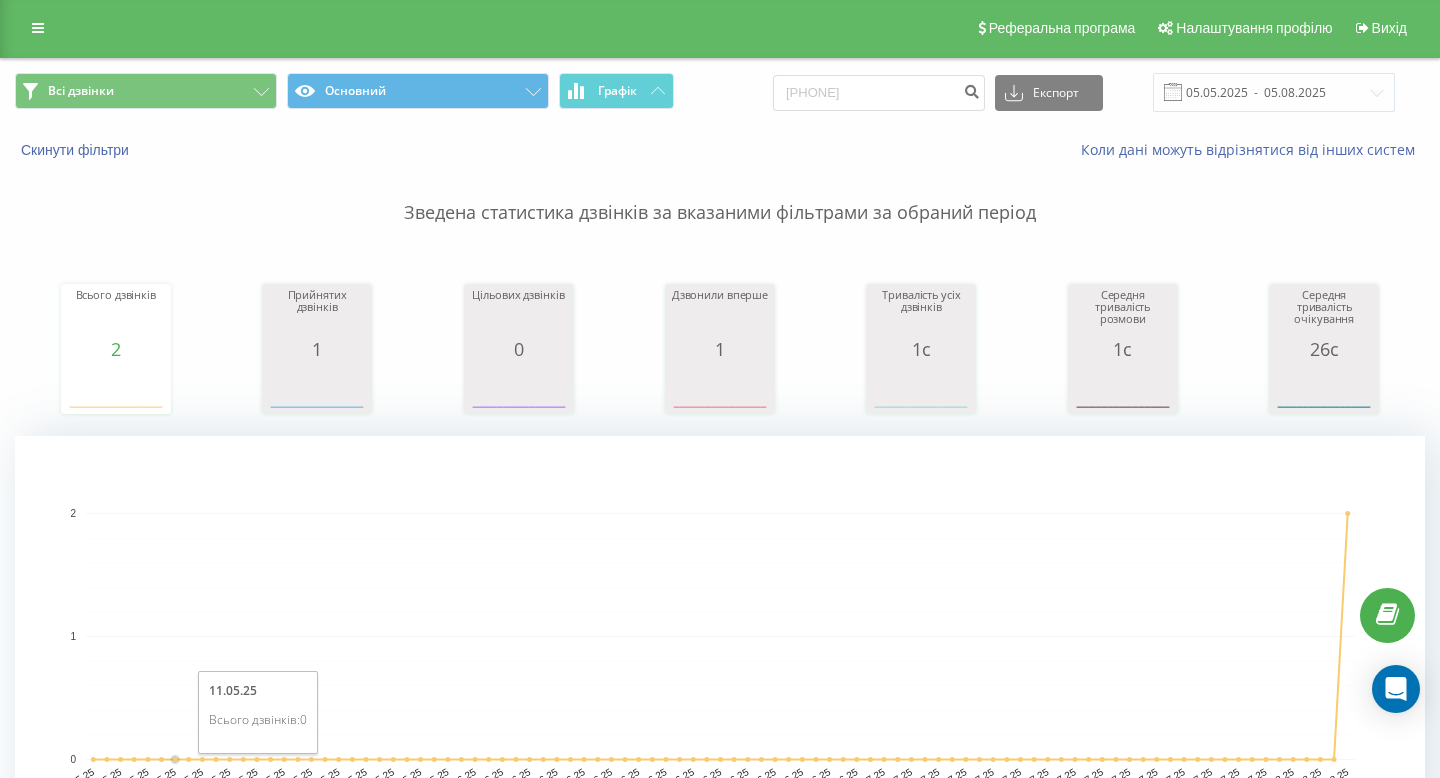 scroll, scrollTop: 0, scrollLeft: 0, axis: both 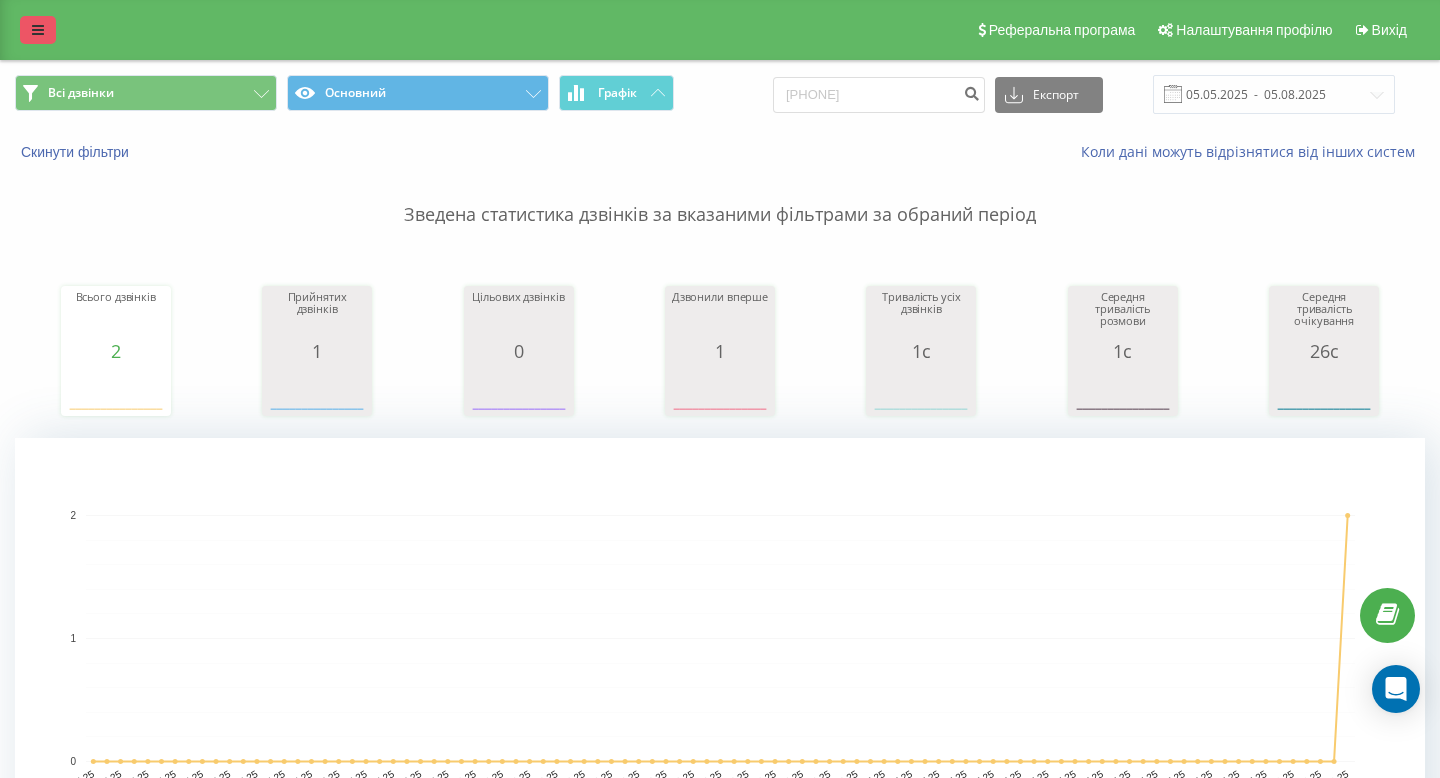click at bounding box center [38, 30] 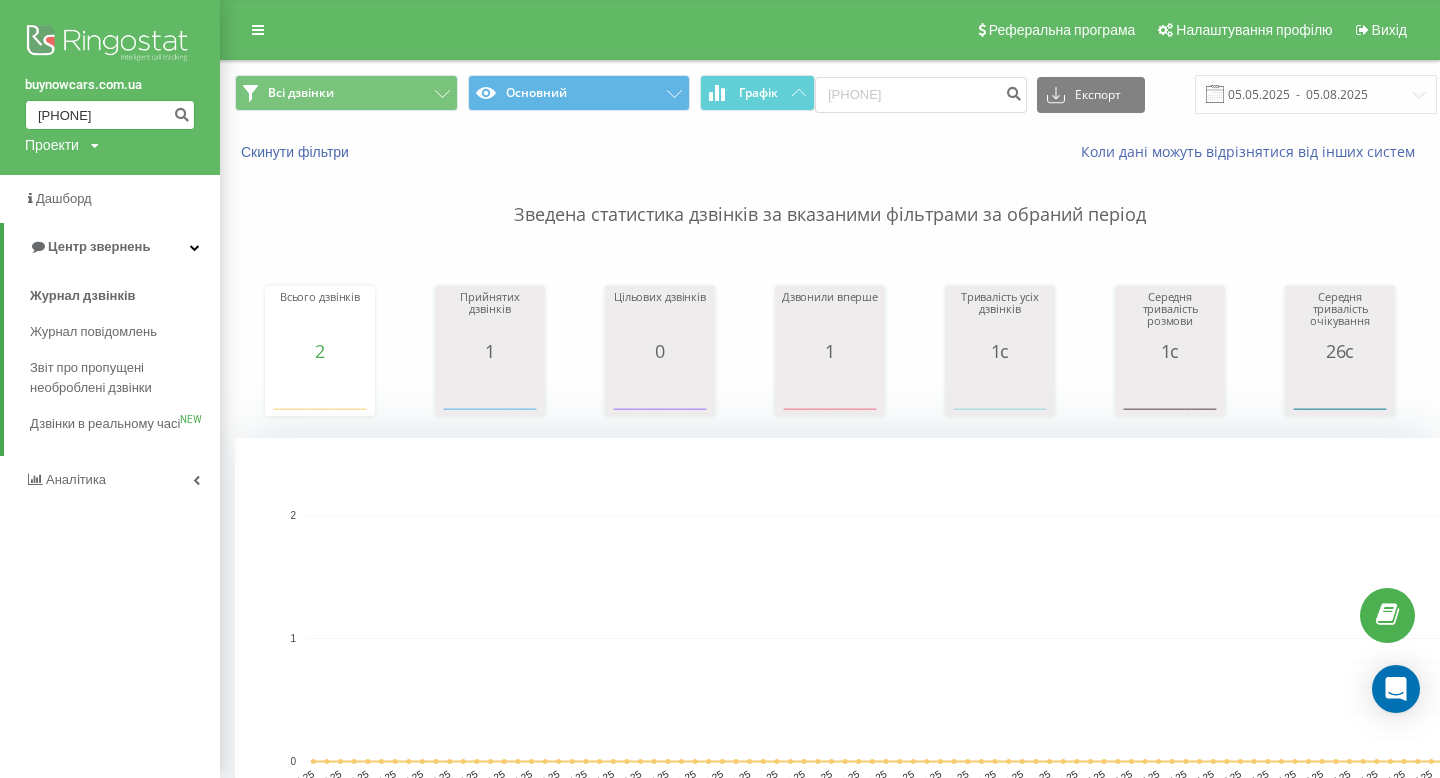 click on "0674494871" at bounding box center (110, 115) 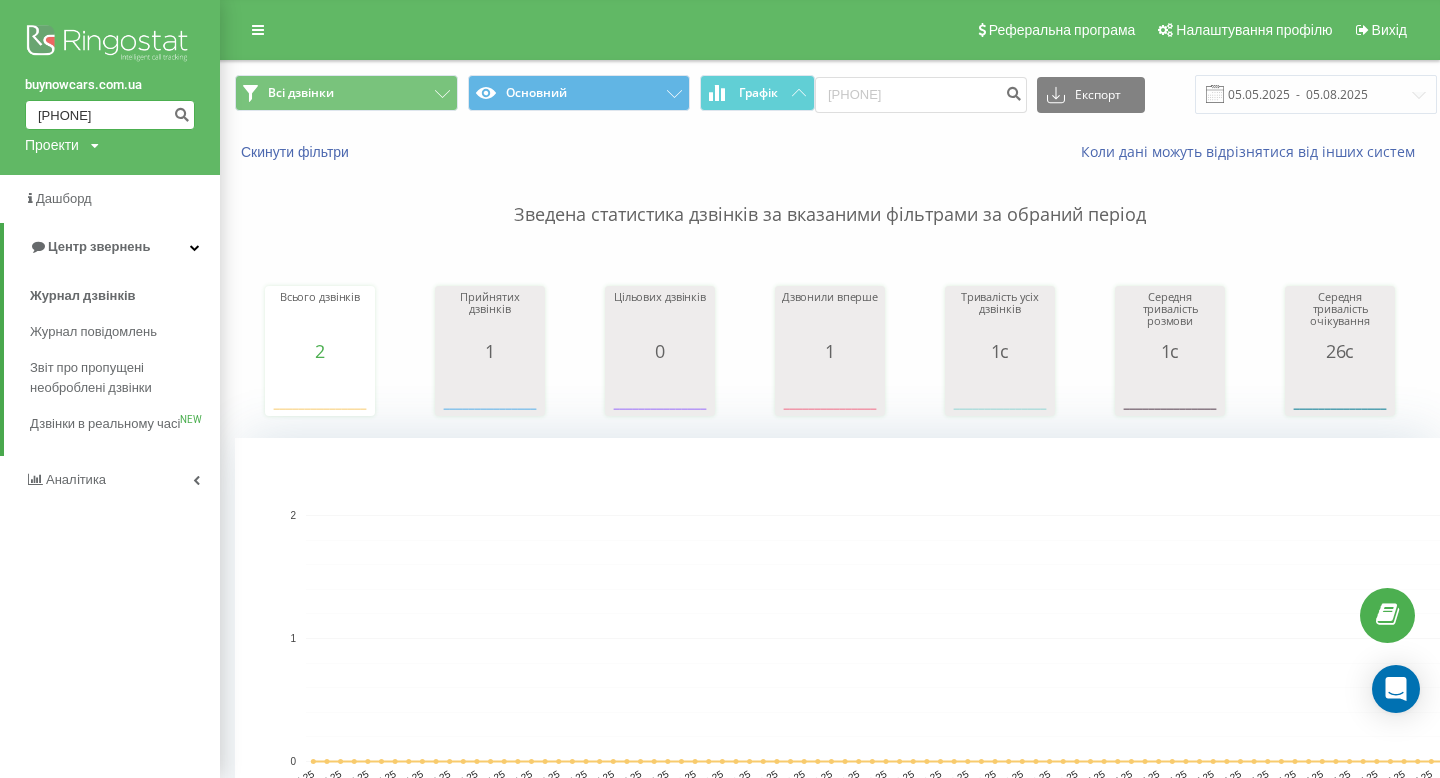 type on "0675256977" 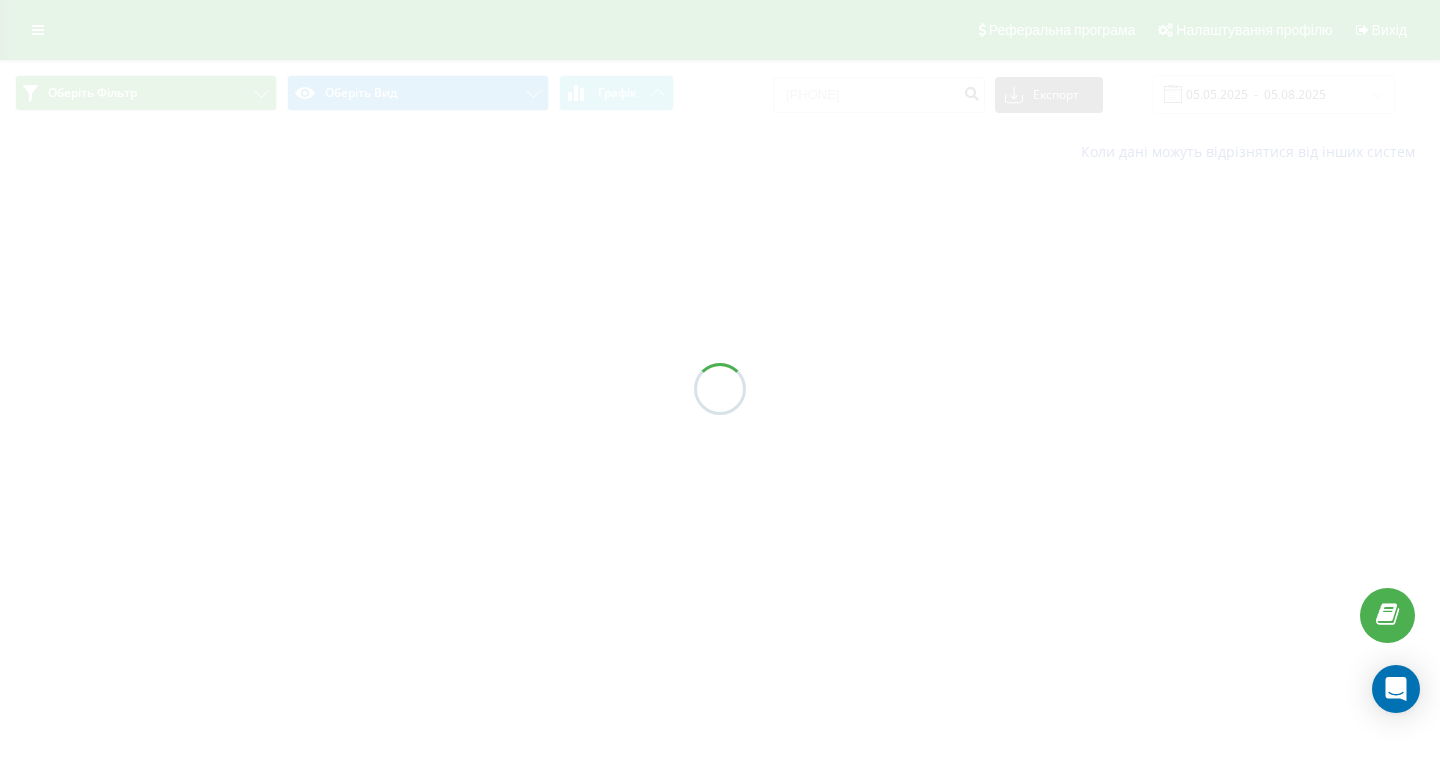 scroll, scrollTop: 0, scrollLeft: 0, axis: both 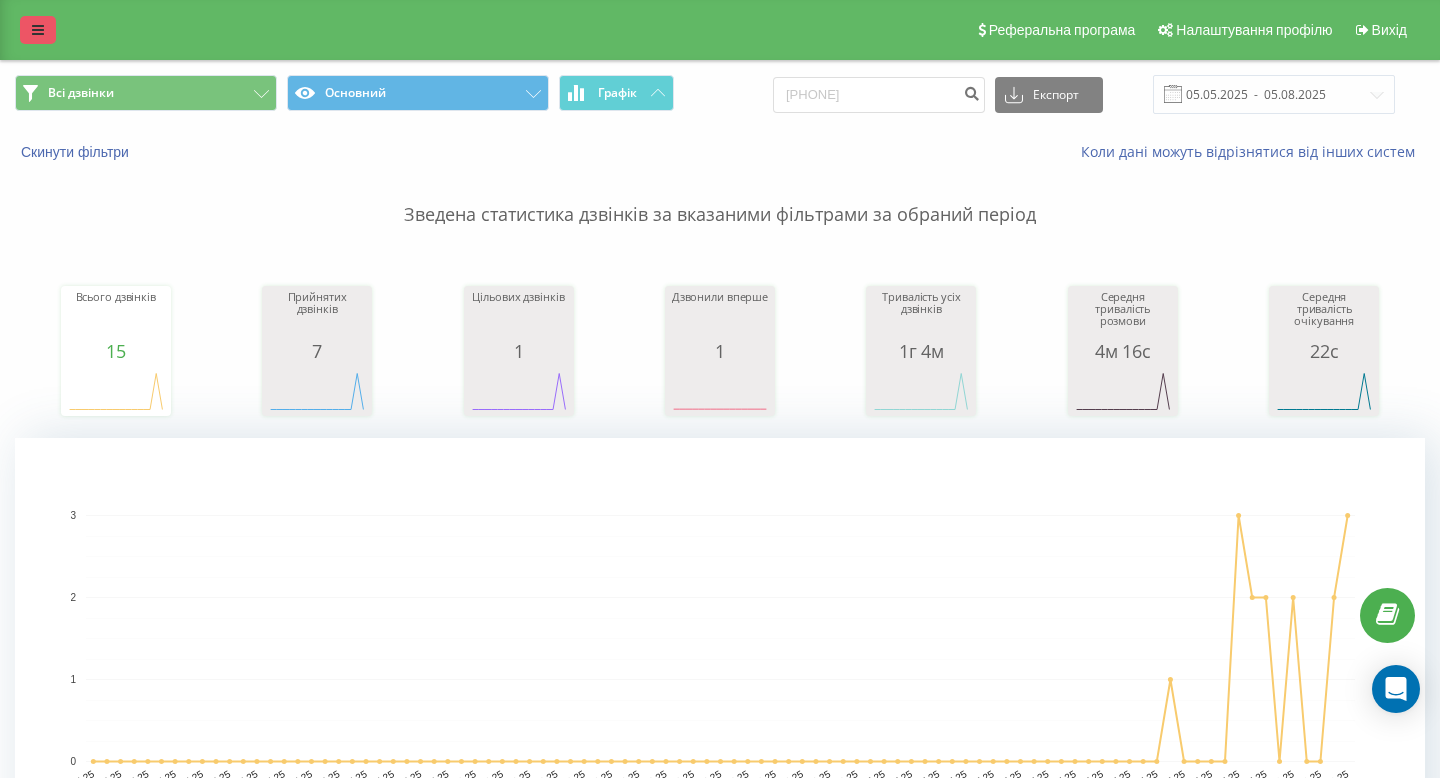 click at bounding box center (38, 30) 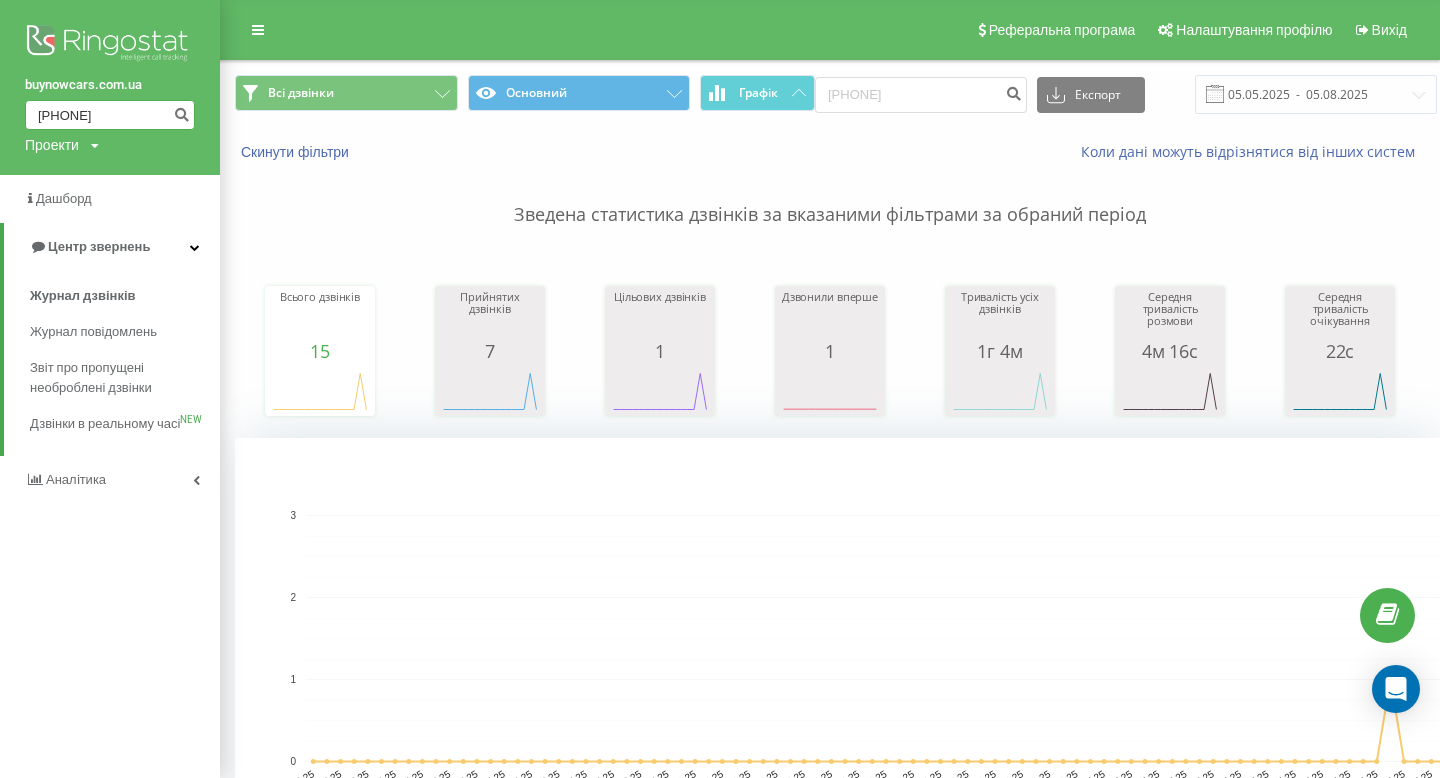click on "0675256977" at bounding box center [110, 115] 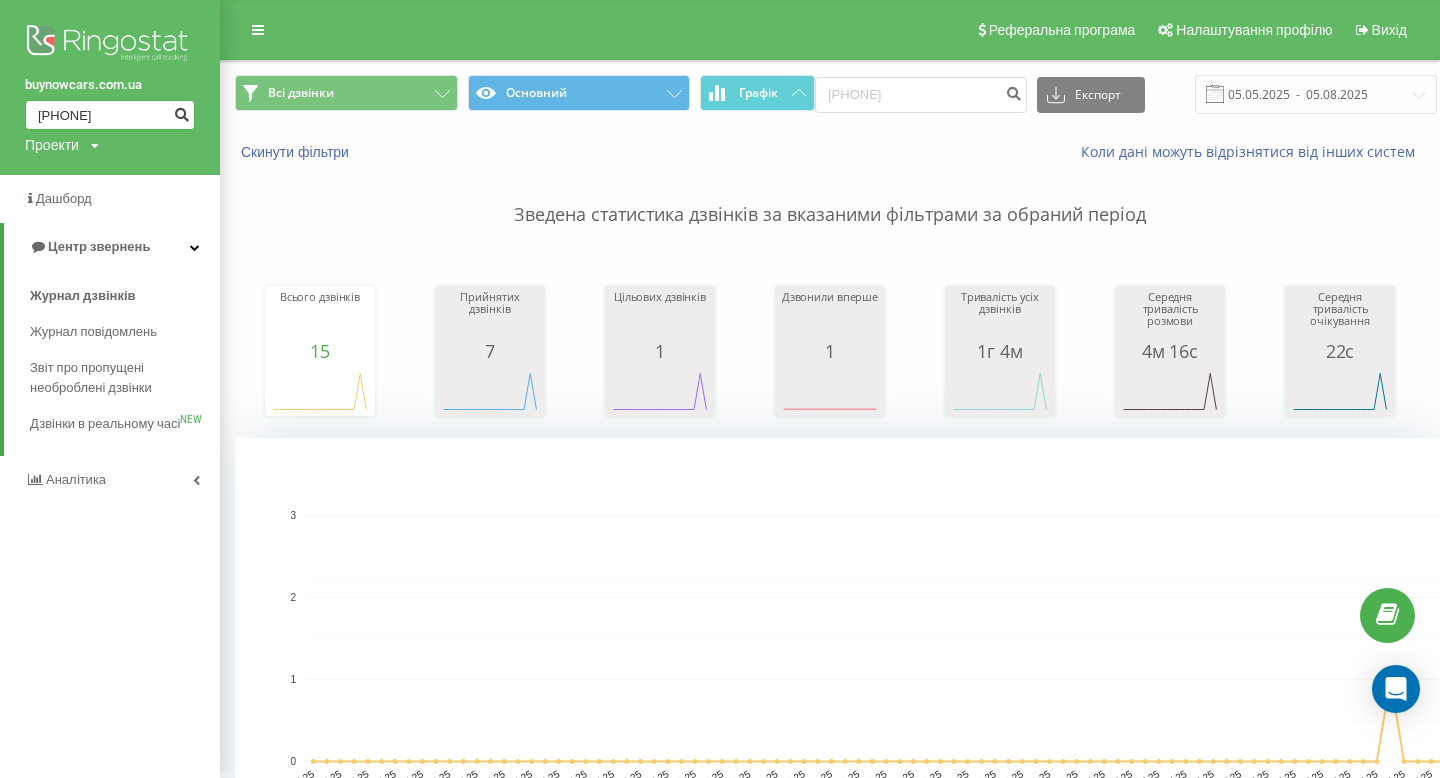 type on "[PHONE]" 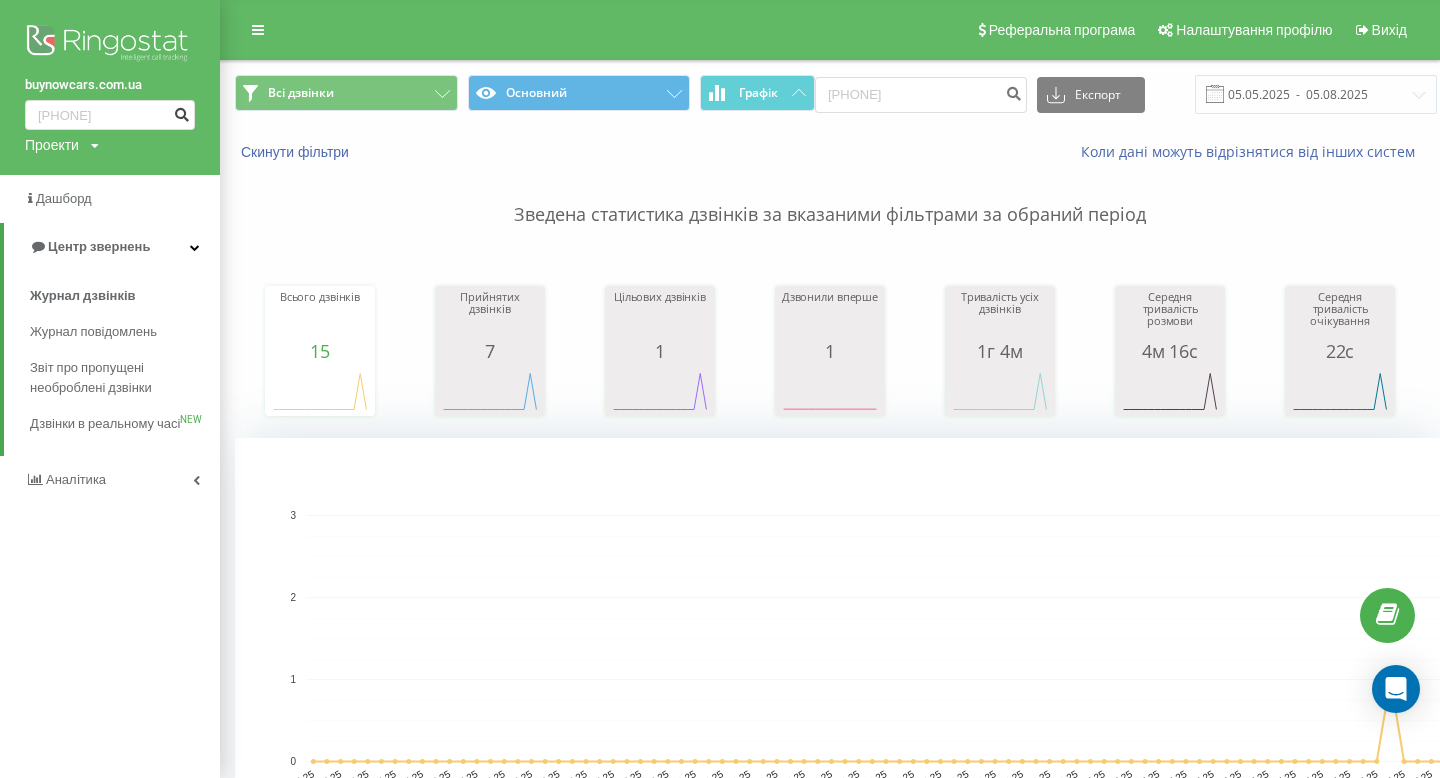 click at bounding box center [181, 112] 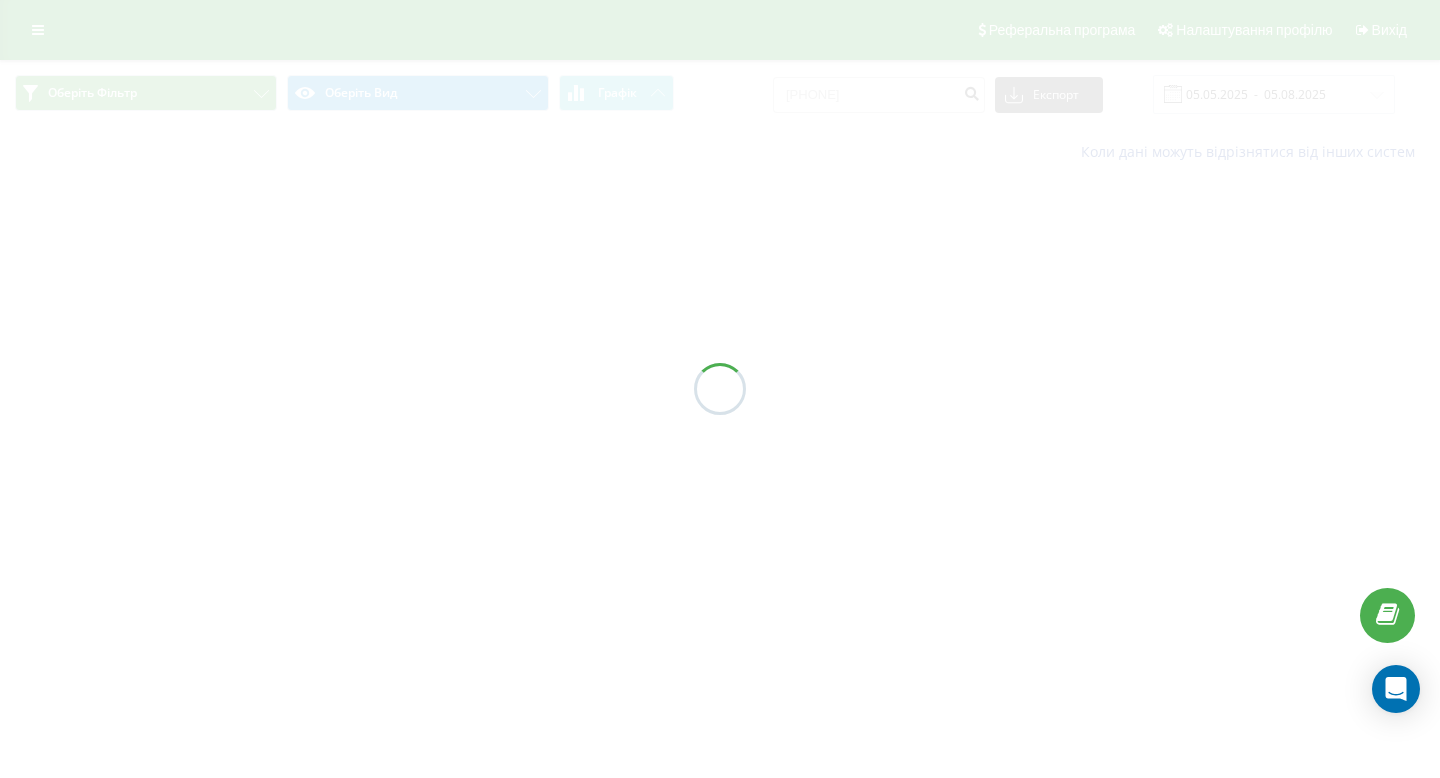 scroll, scrollTop: 0, scrollLeft: 0, axis: both 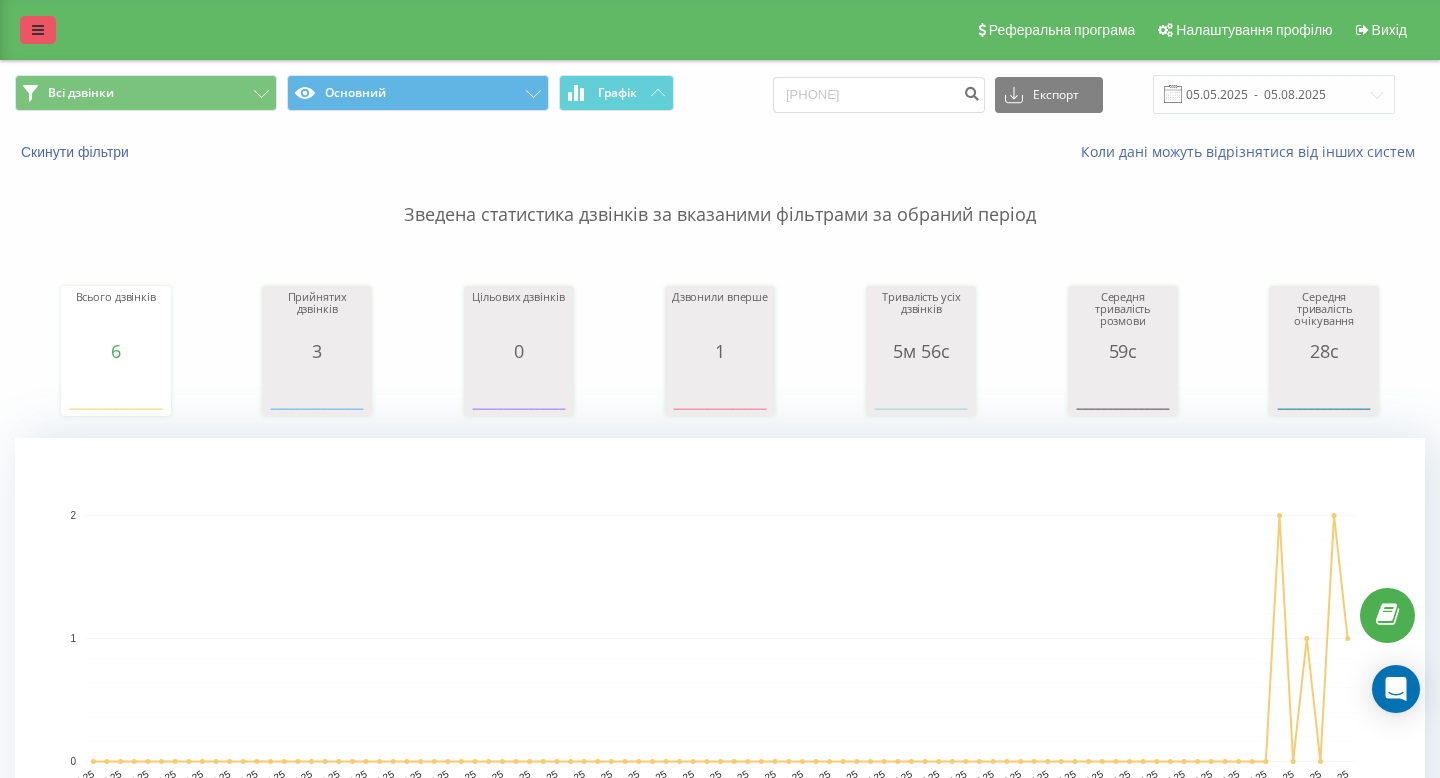 click at bounding box center [38, 30] 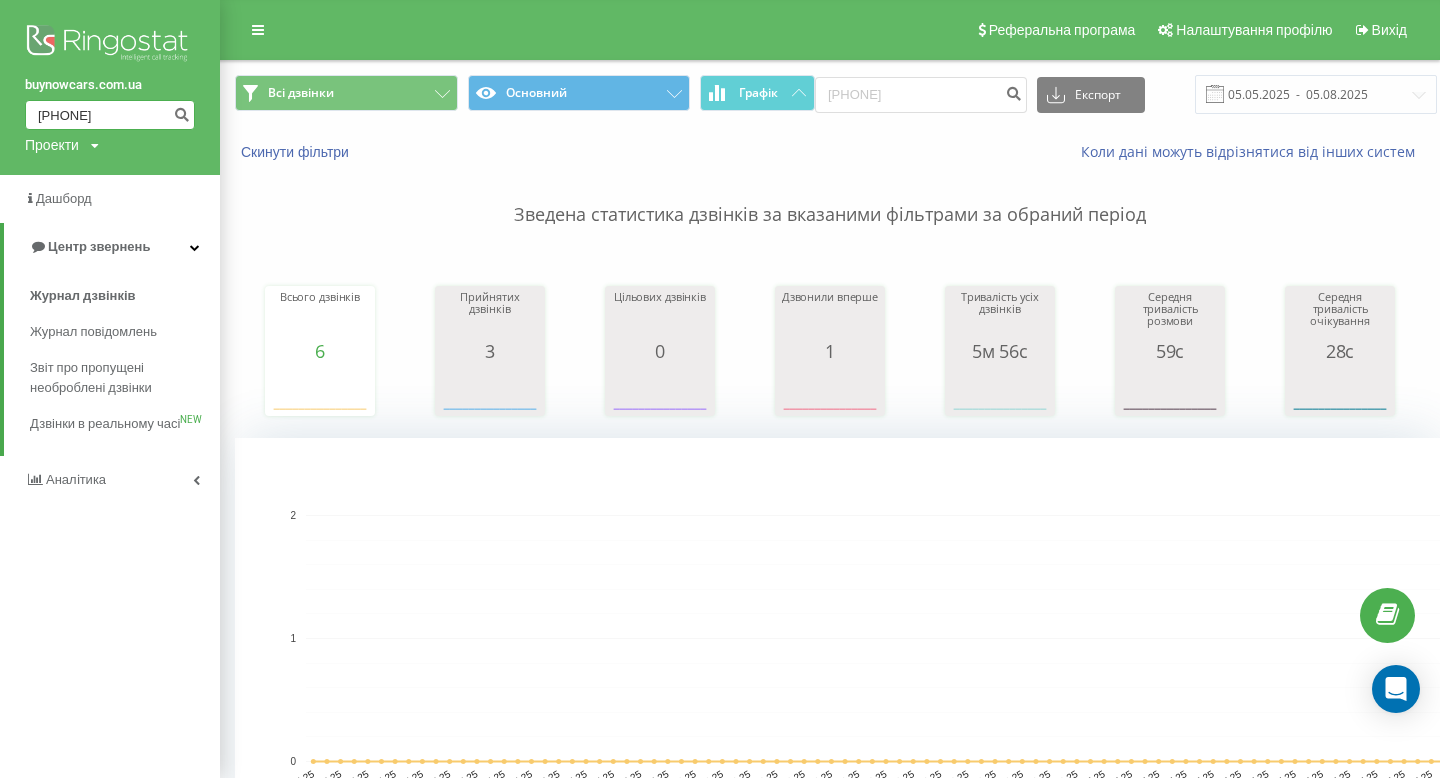 click on "[PHONE]" at bounding box center (110, 115) 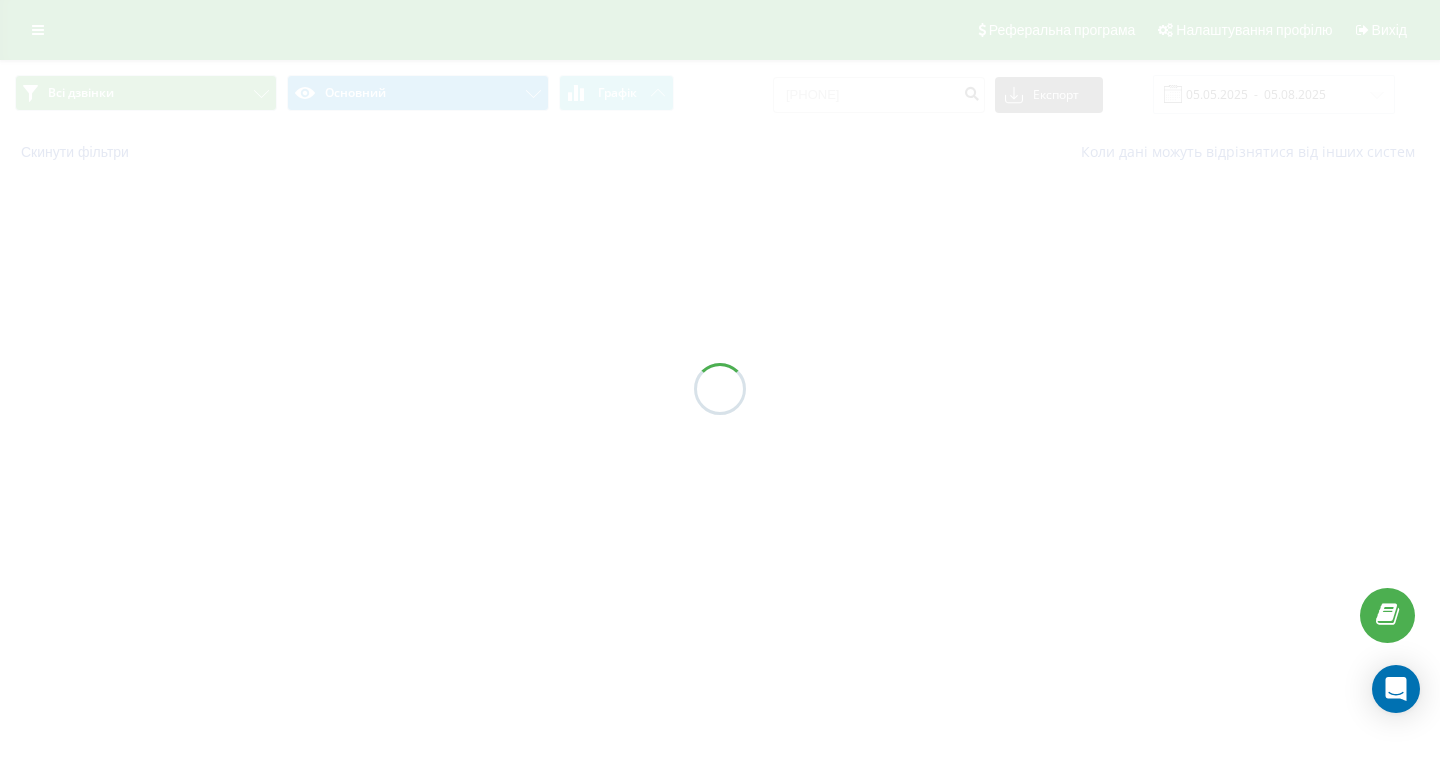 scroll, scrollTop: 0, scrollLeft: 0, axis: both 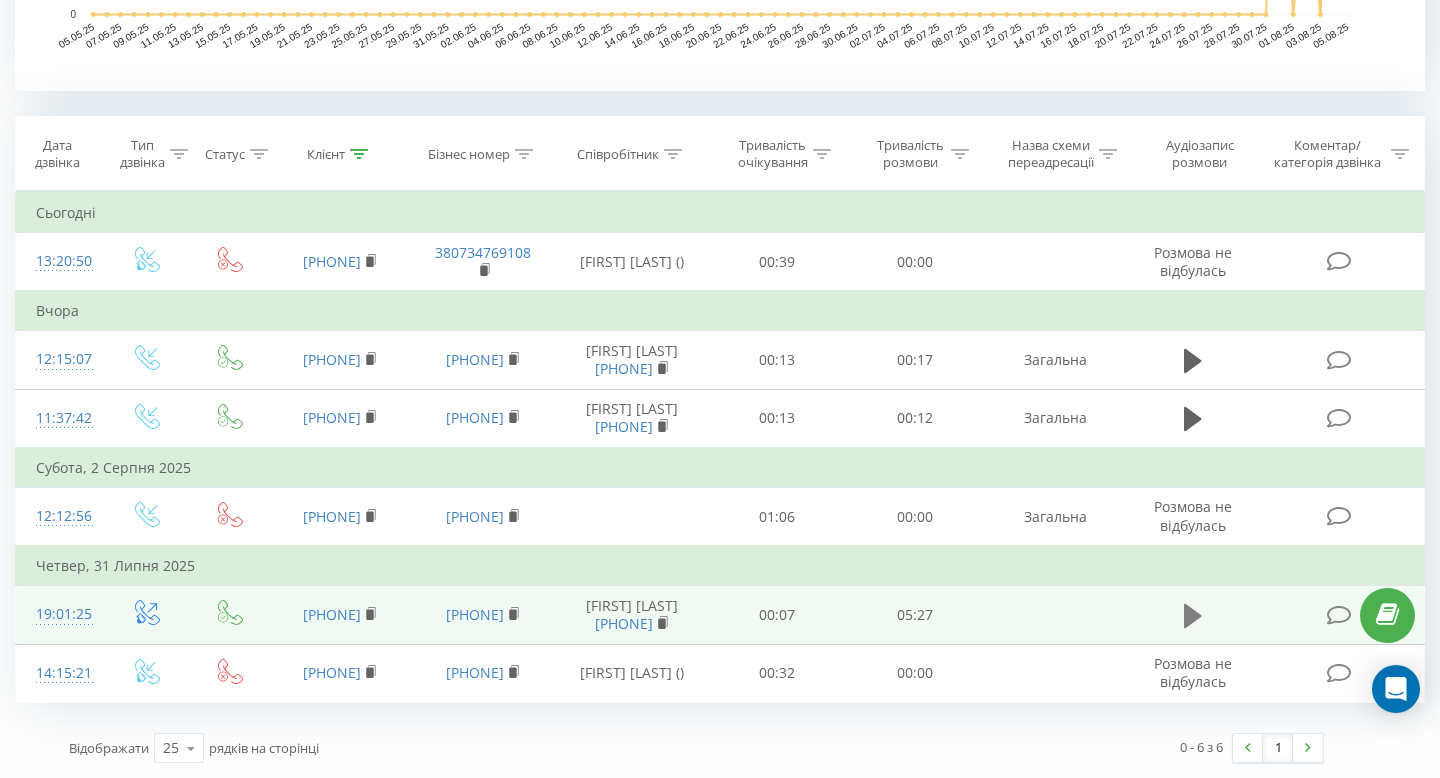 click 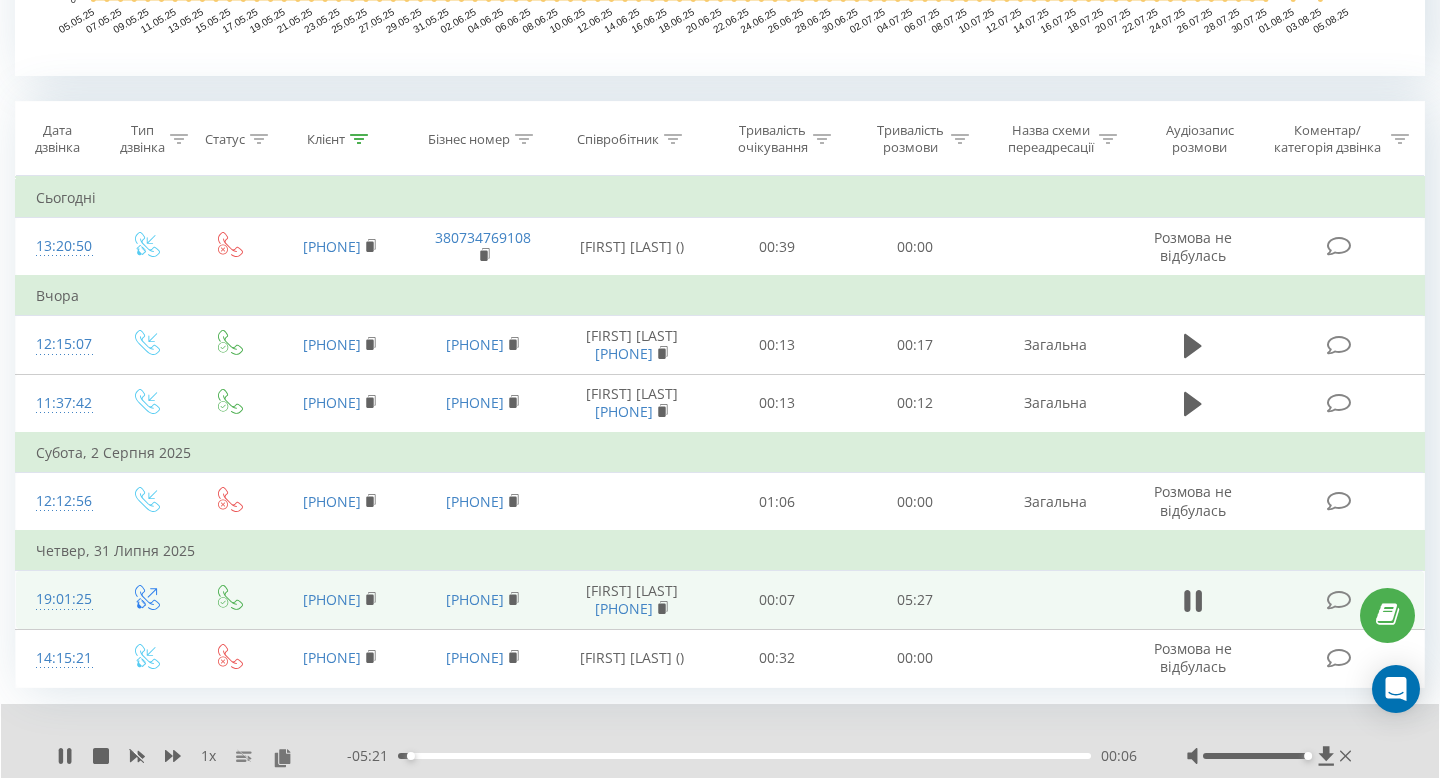 scroll, scrollTop: 839, scrollLeft: 0, axis: vertical 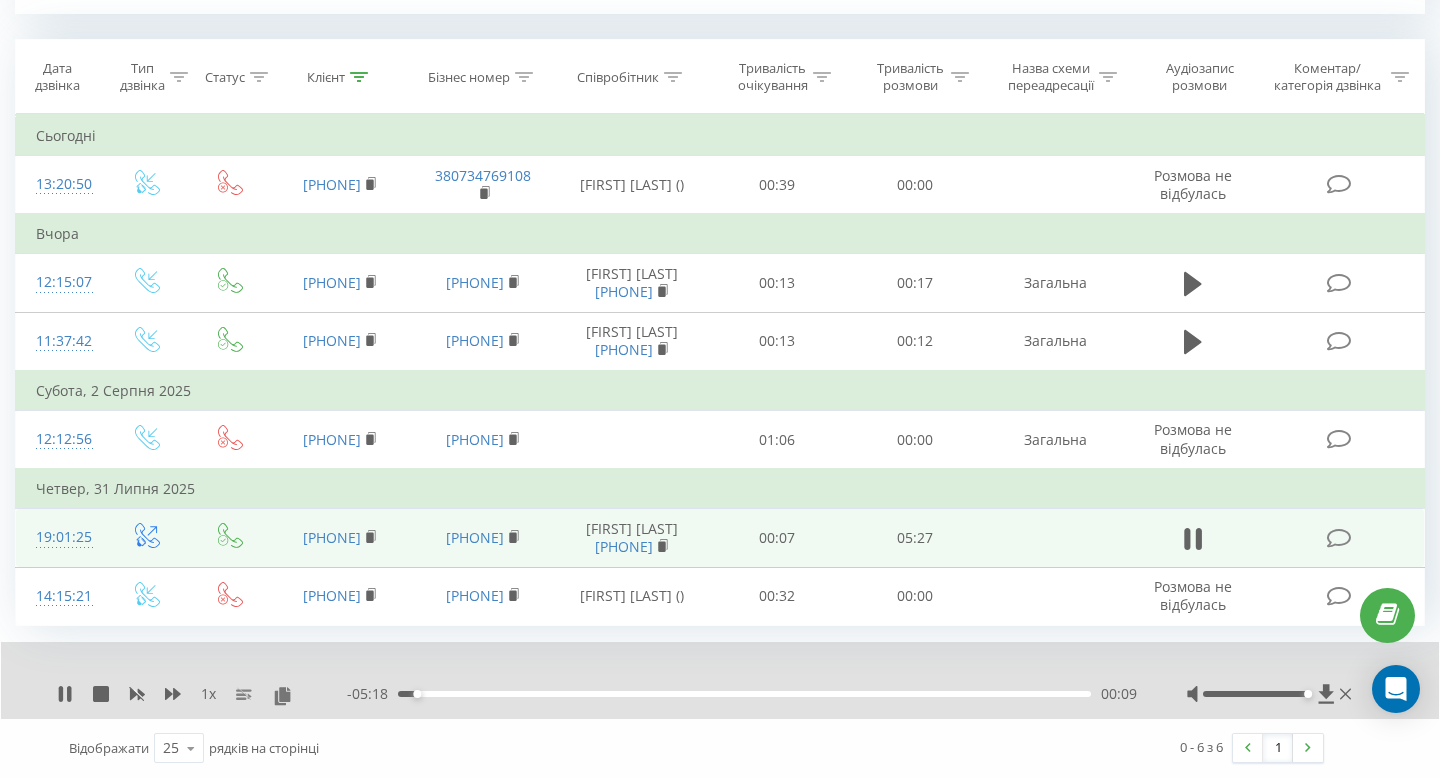 click on "00:09" at bounding box center (744, 694) 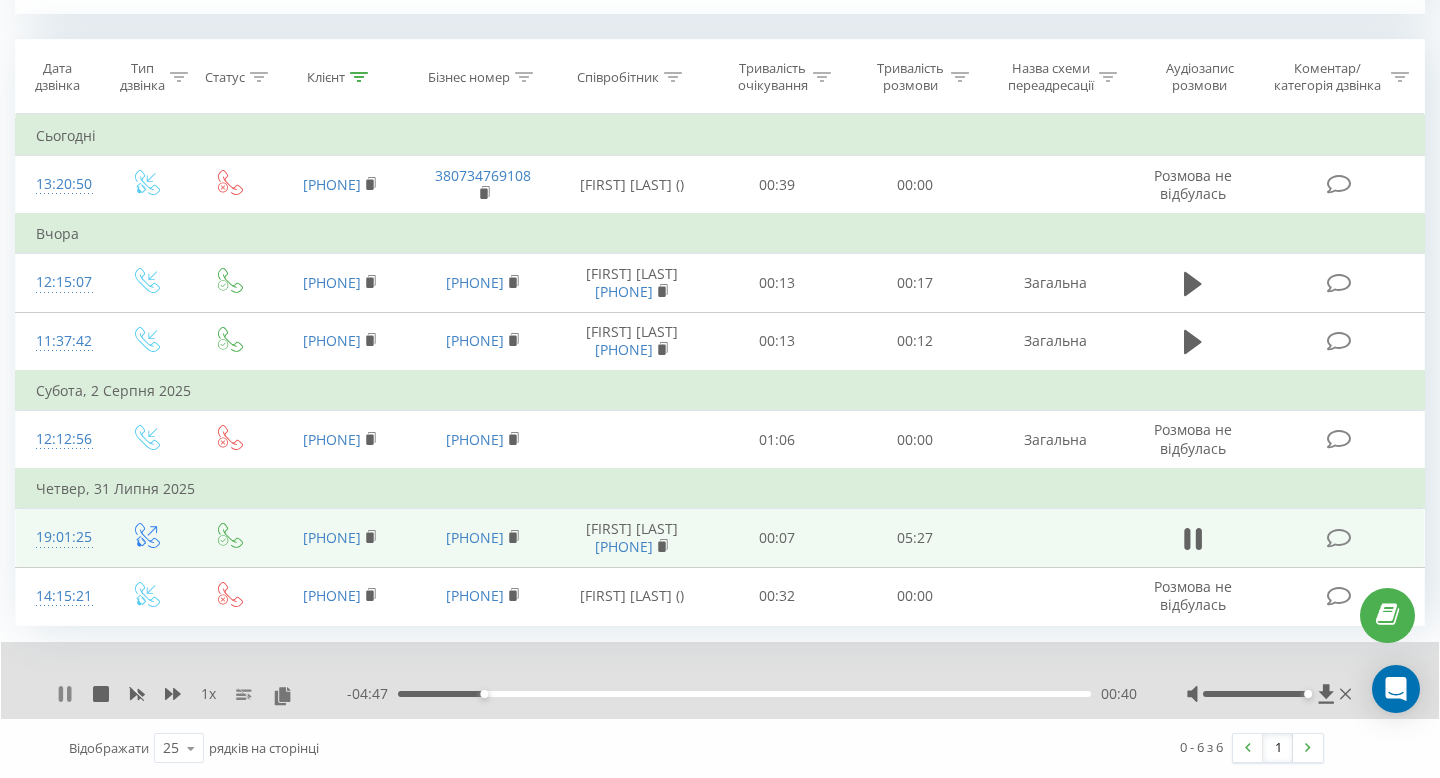 click 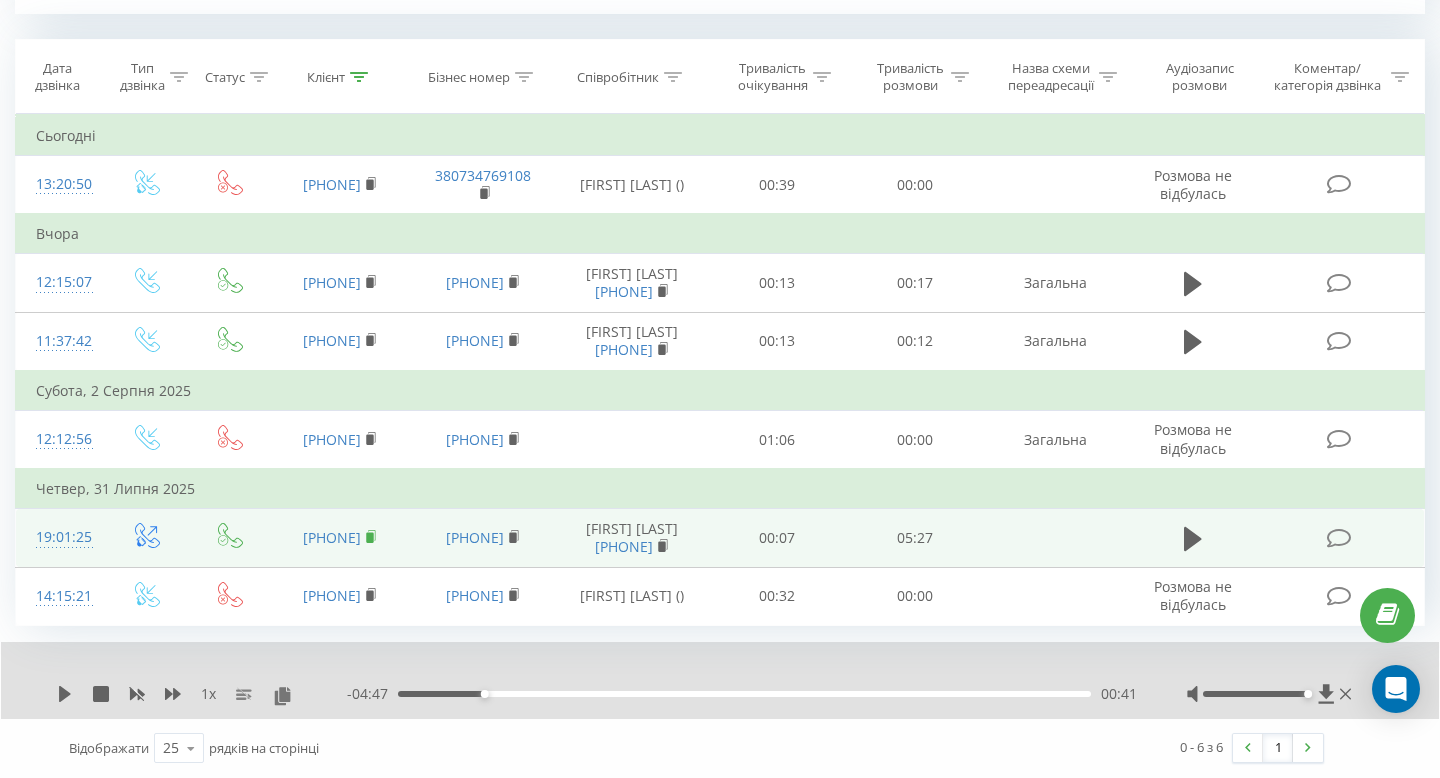 click 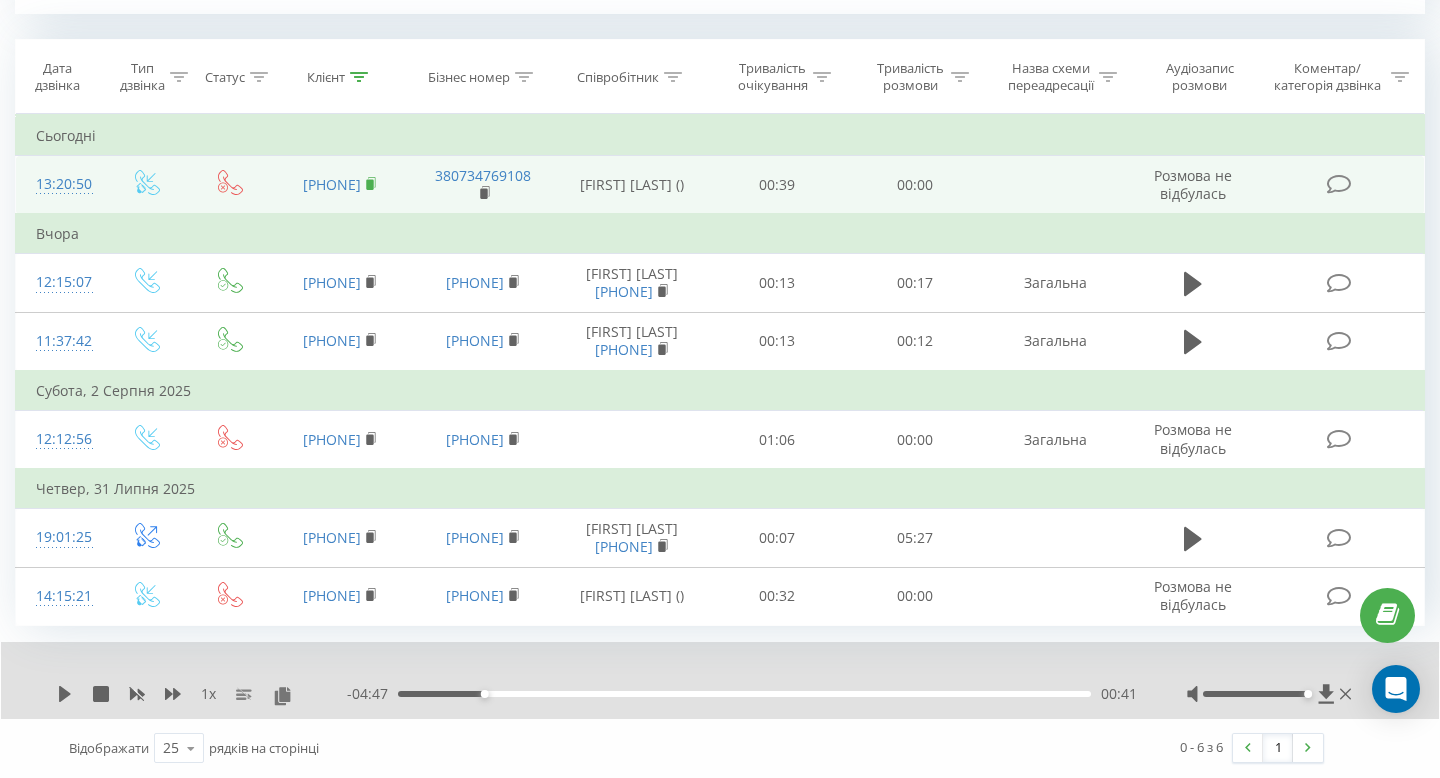 click 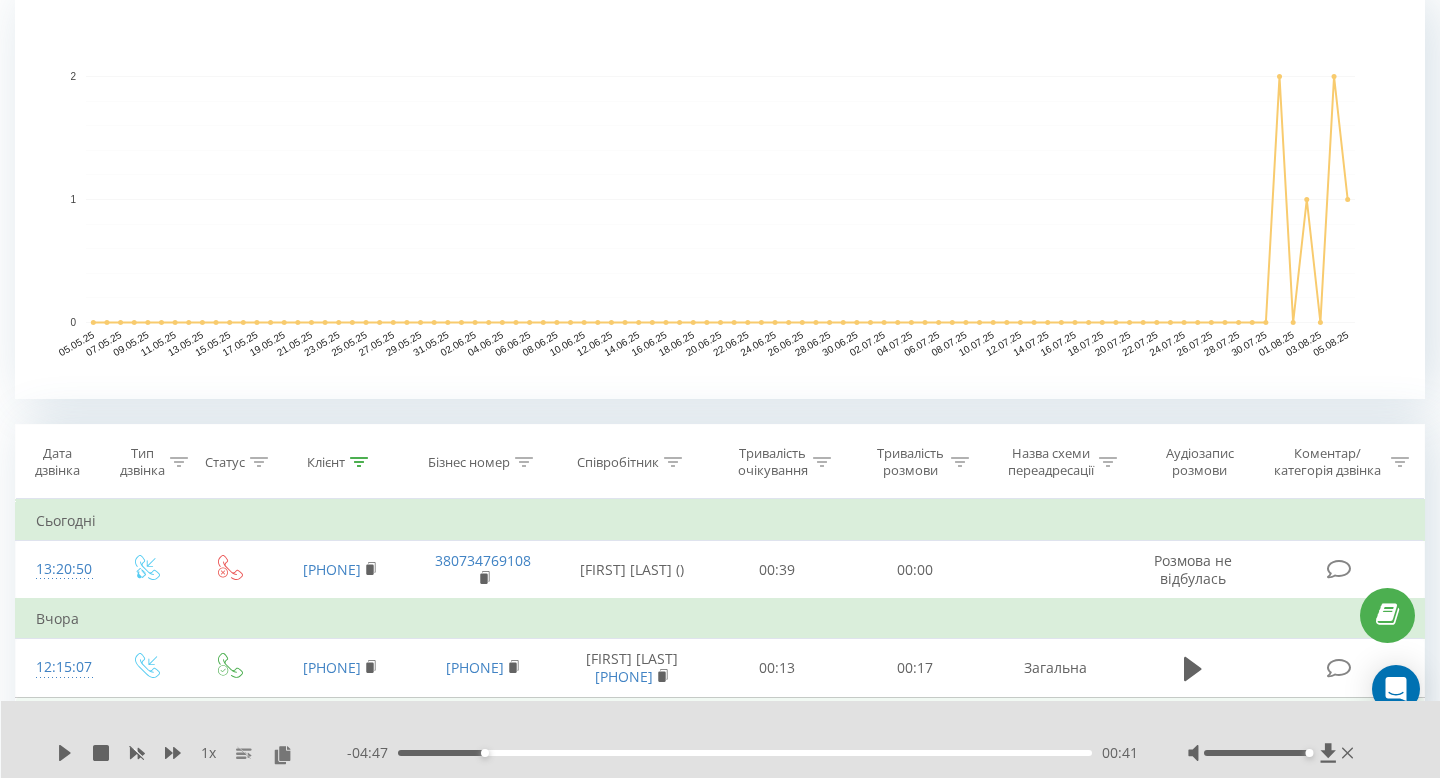 scroll, scrollTop: 0, scrollLeft: 0, axis: both 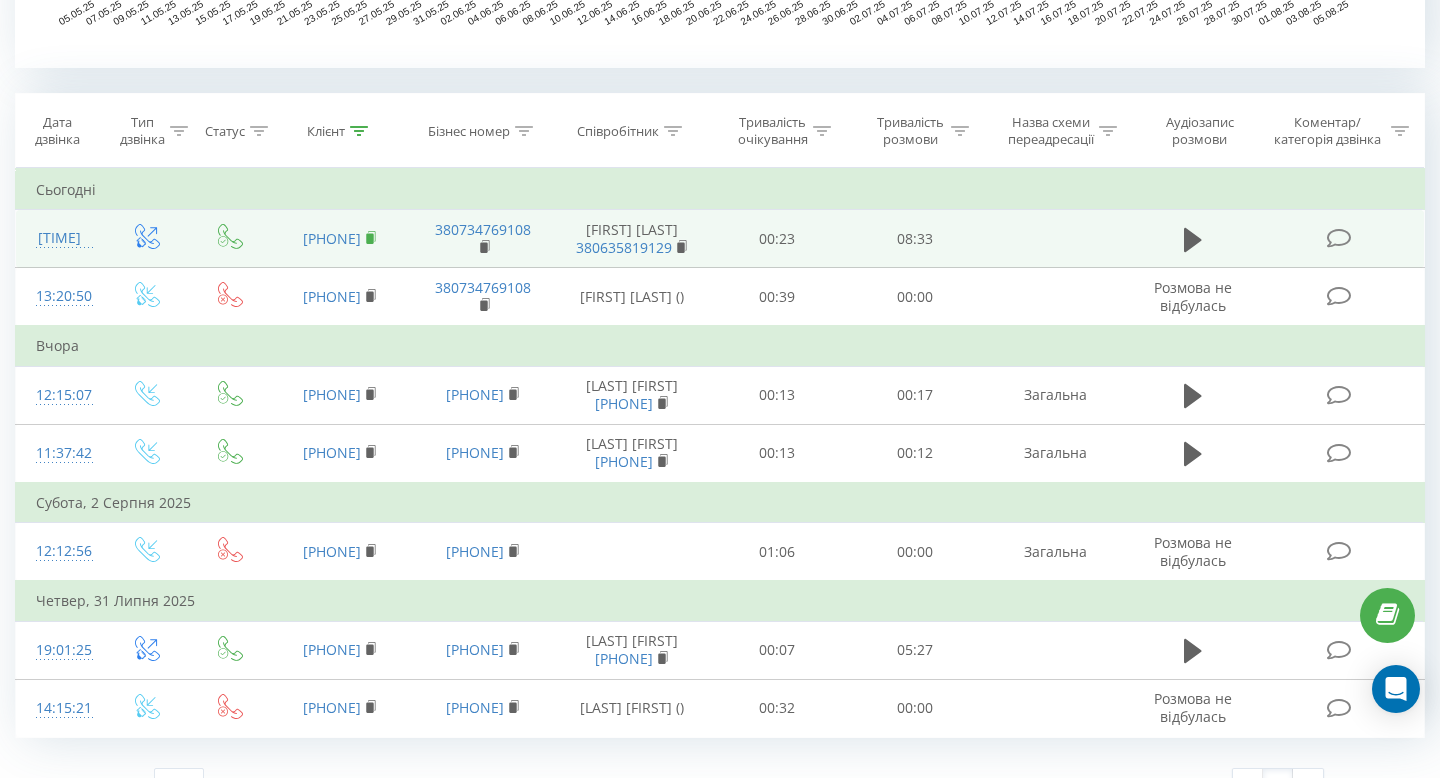 click 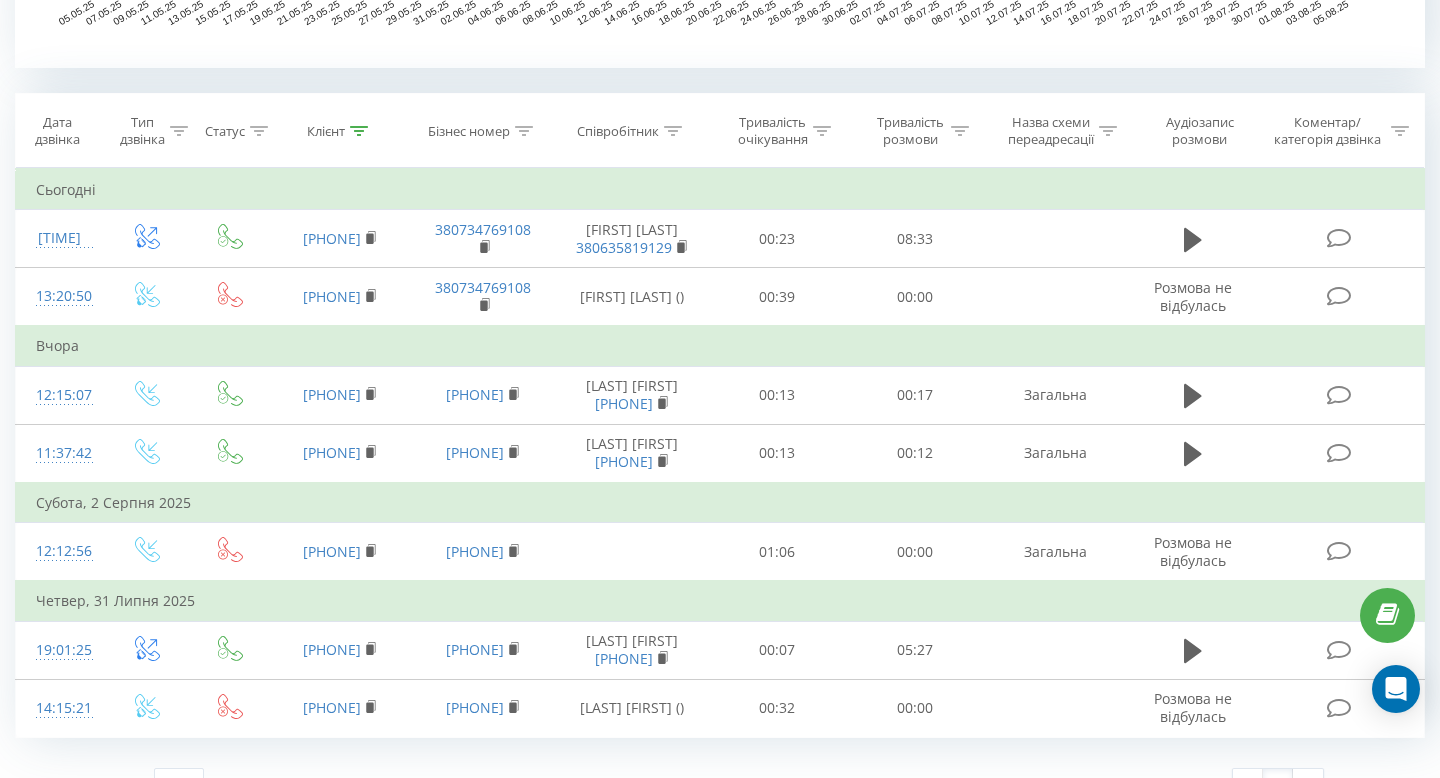 scroll, scrollTop: 0, scrollLeft: 0, axis: both 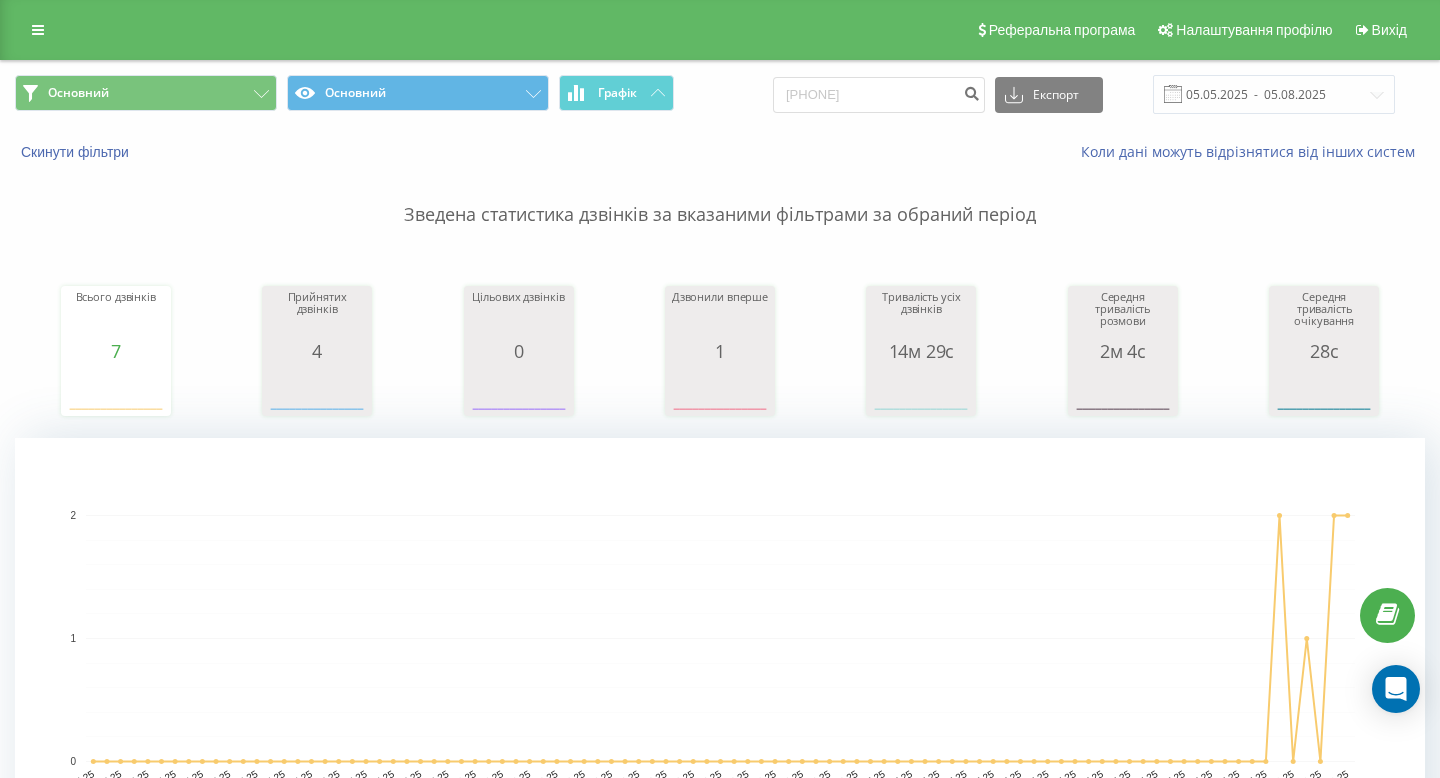 click on "Реферальна програма Налаштування профілю Вихід" at bounding box center (720, 30) 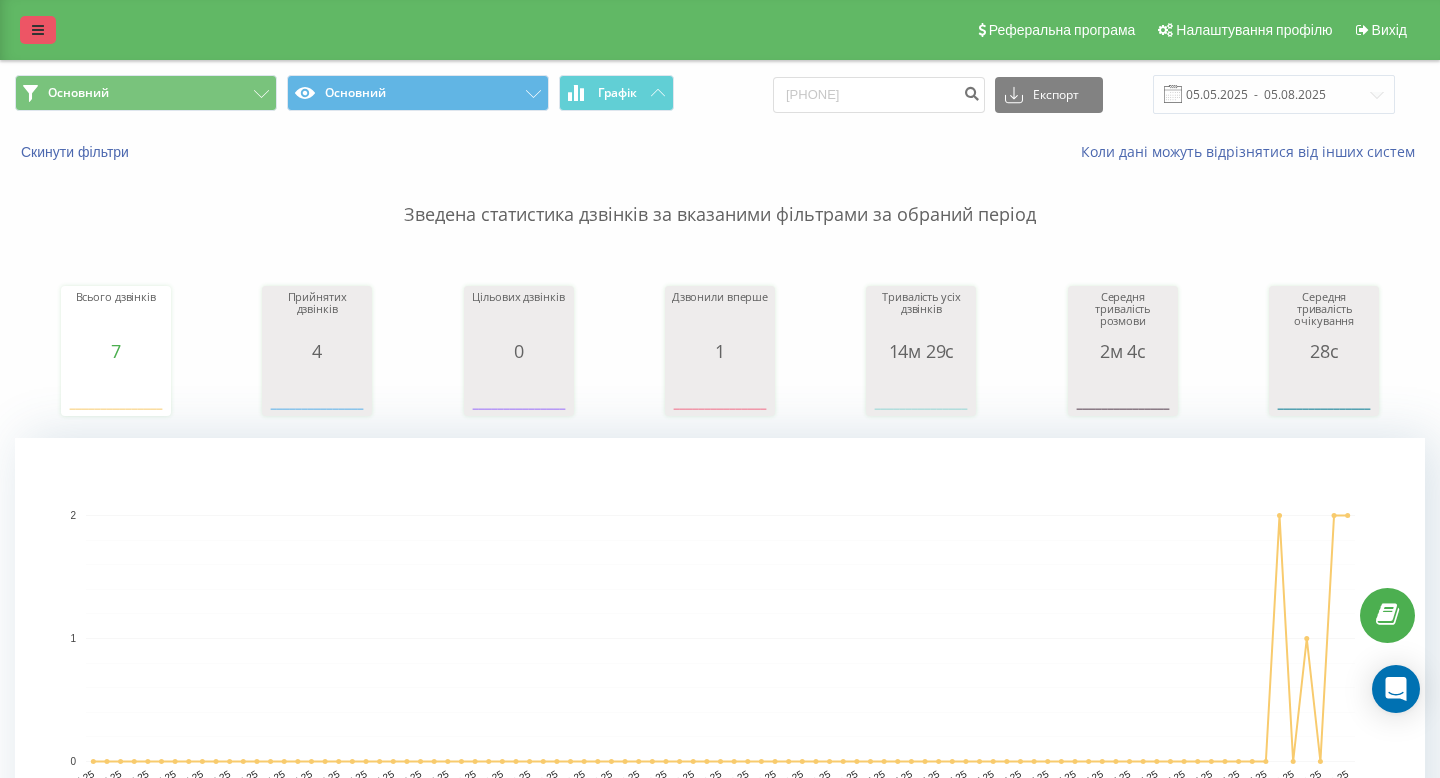 click at bounding box center [38, 30] 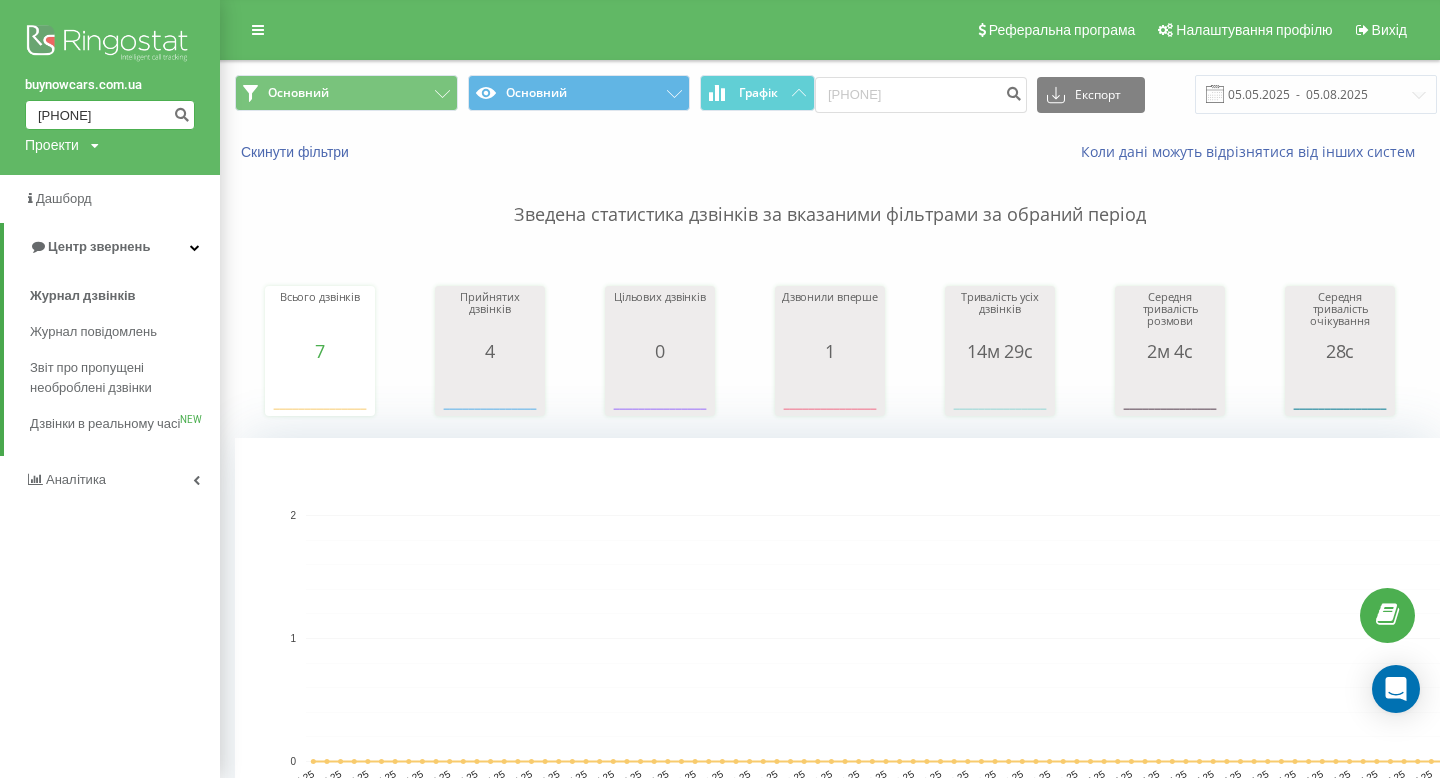 click on "0979325476" at bounding box center (110, 115) 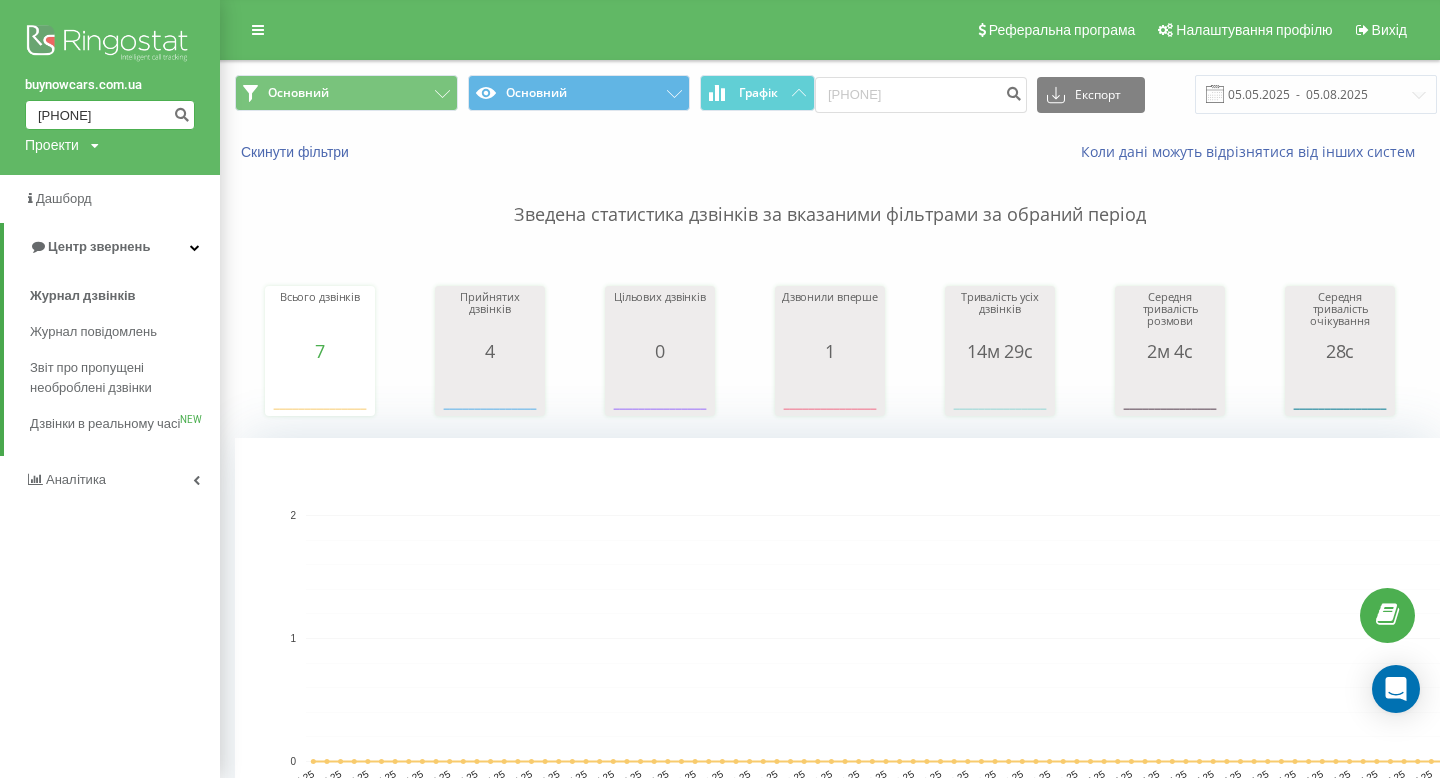 type on "0682779117" 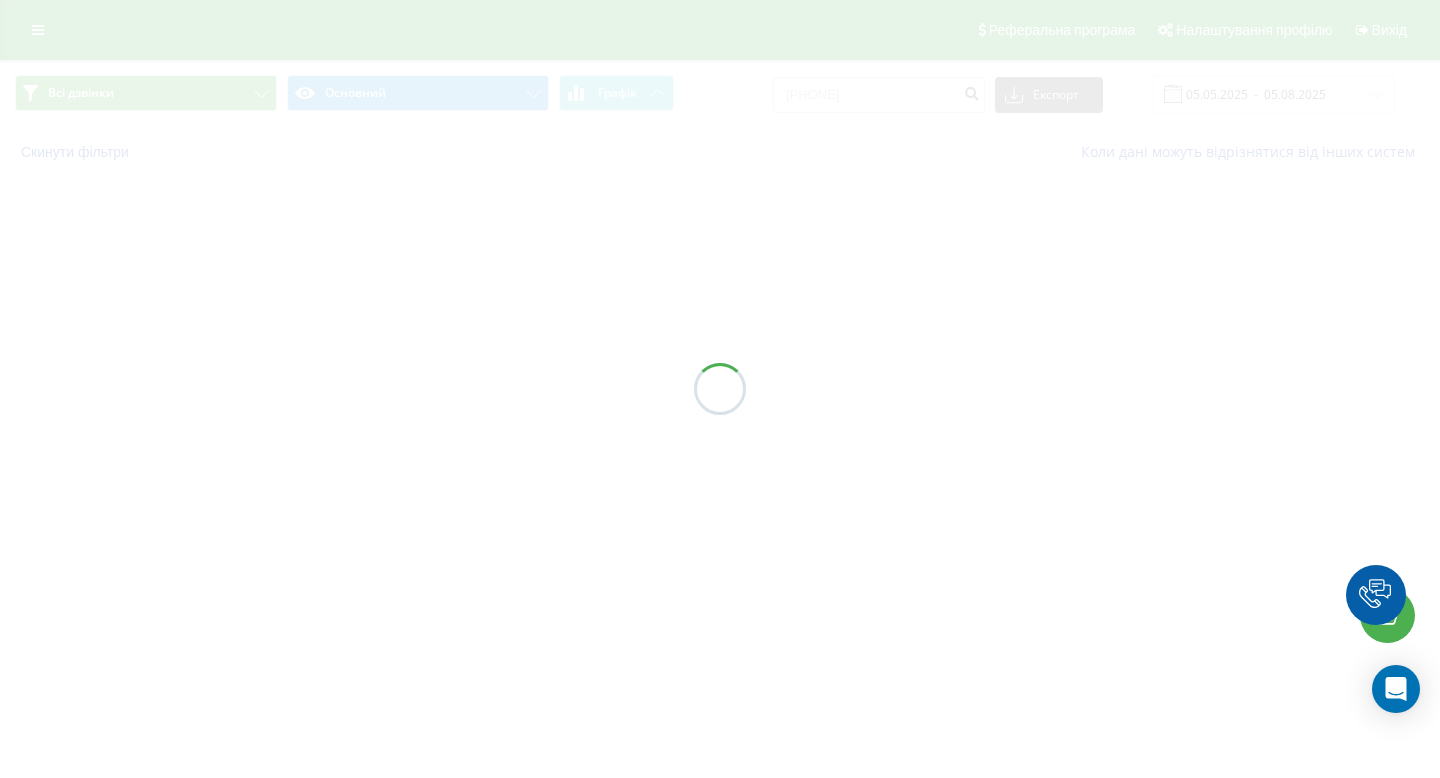 scroll, scrollTop: 0, scrollLeft: 0, axis: both 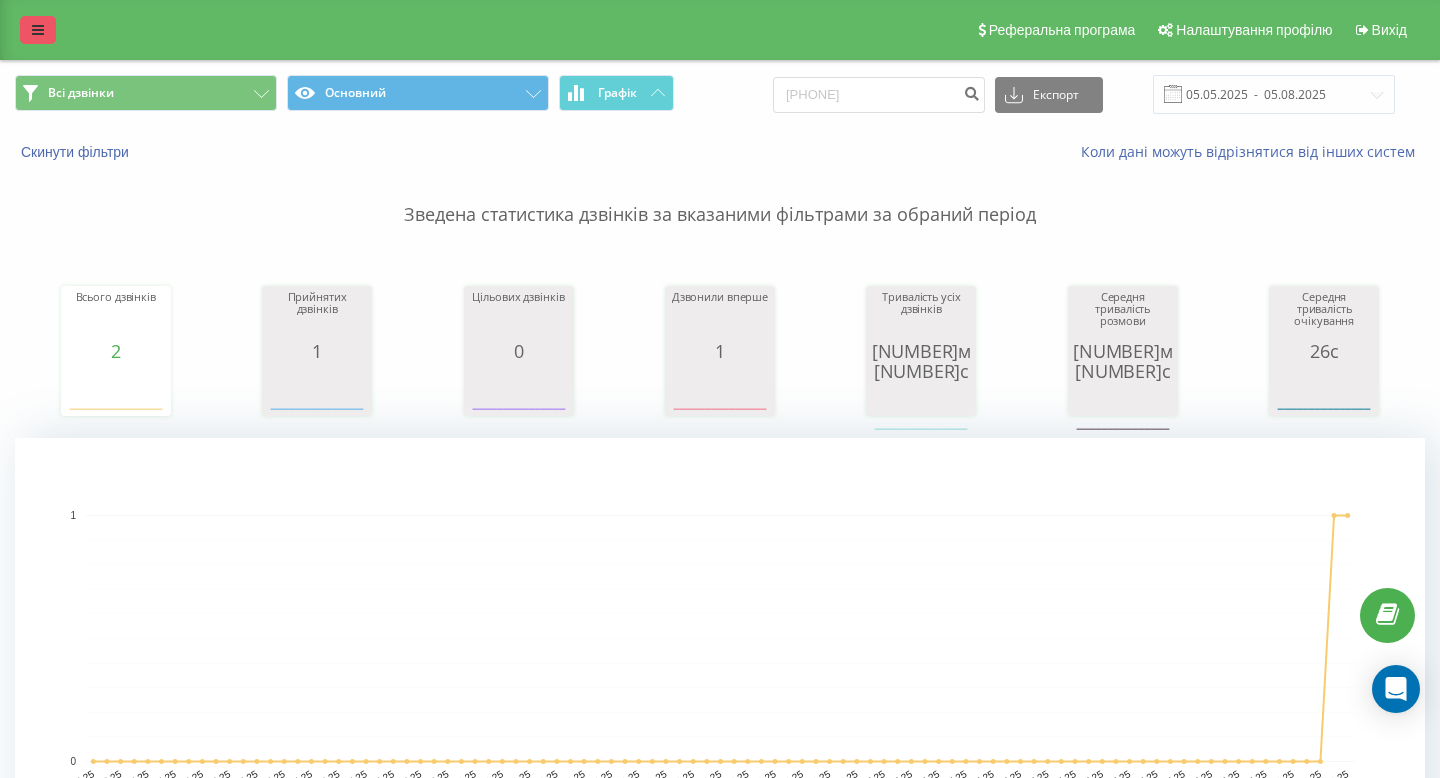 click at bounding box center (38, 30) 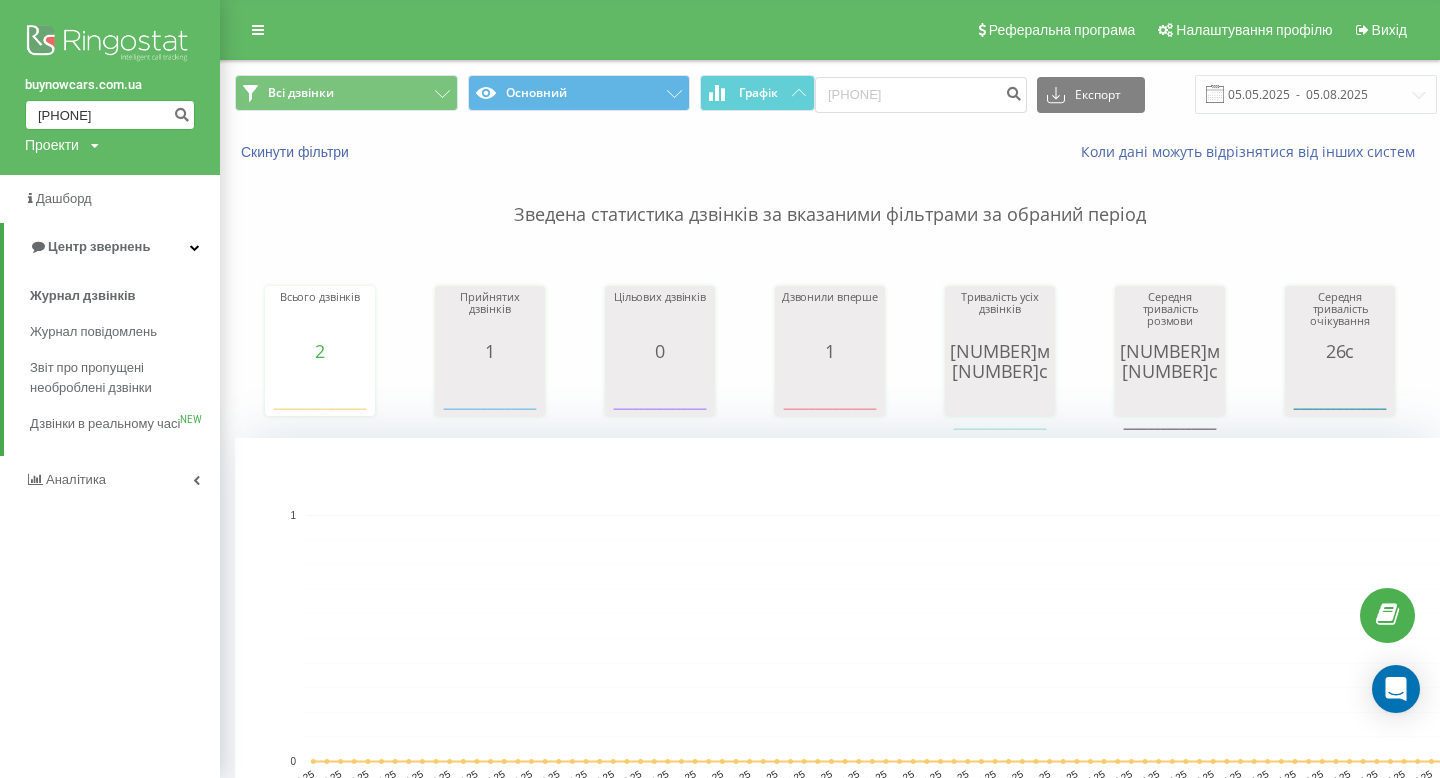click on "0682779117" at bounding box center (110, 115) 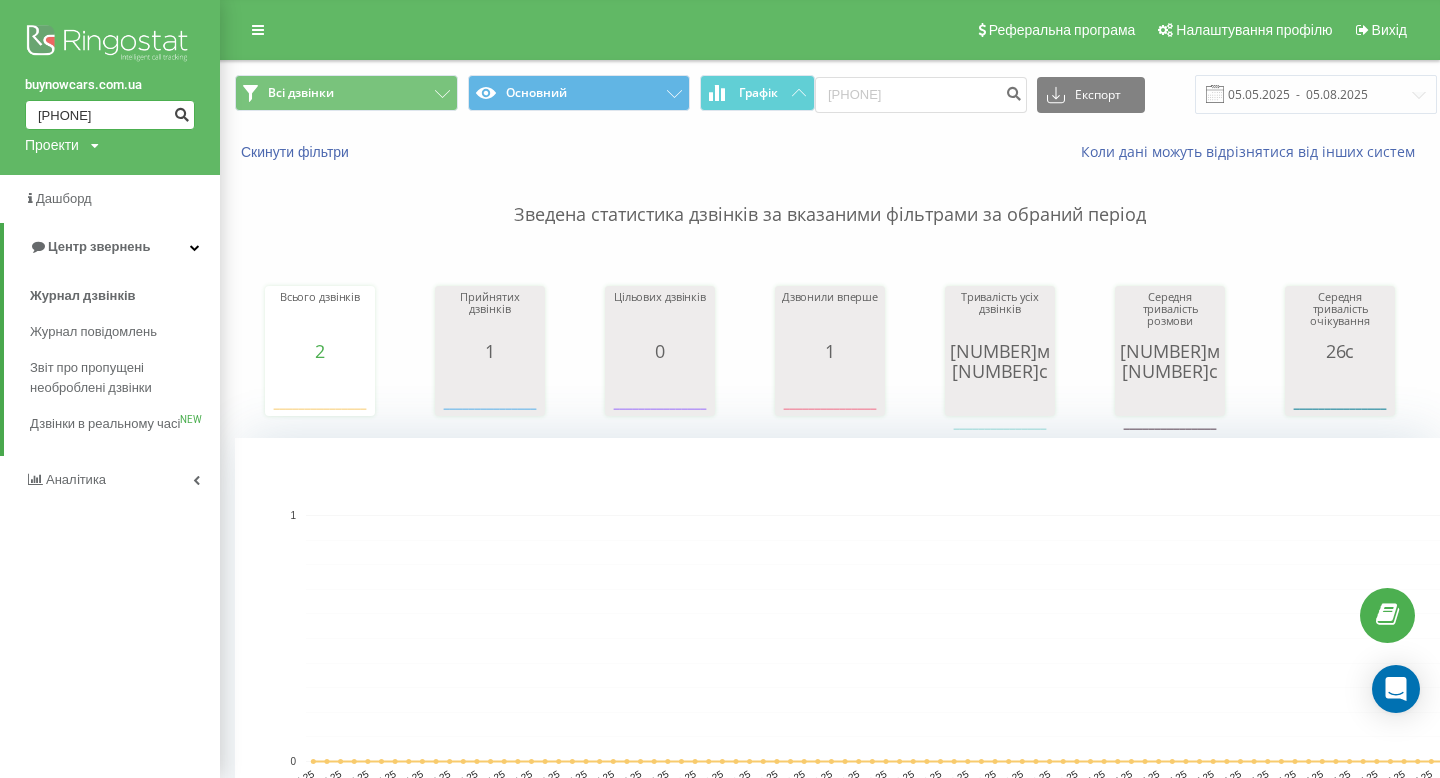 type on "0933433100" 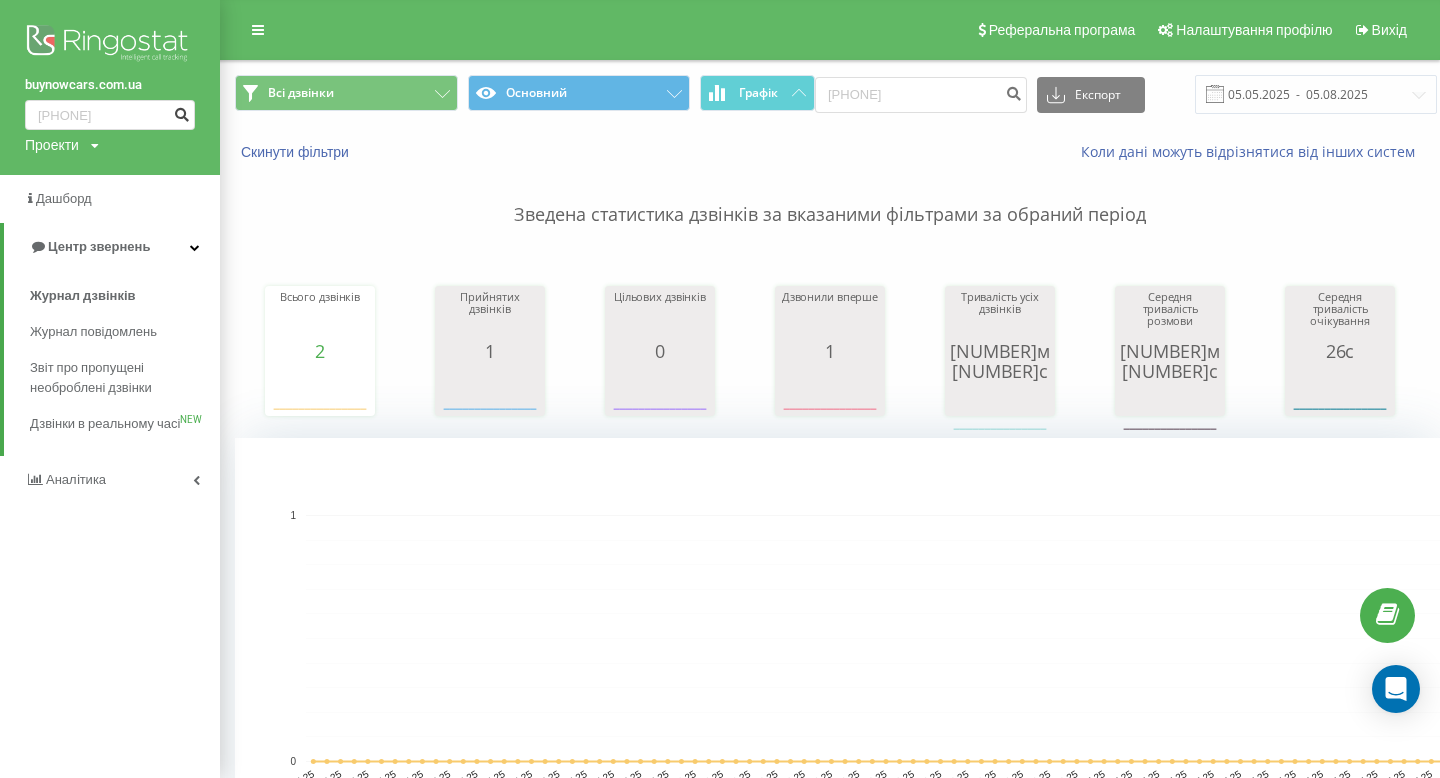 click at bounding box center (181, 112) 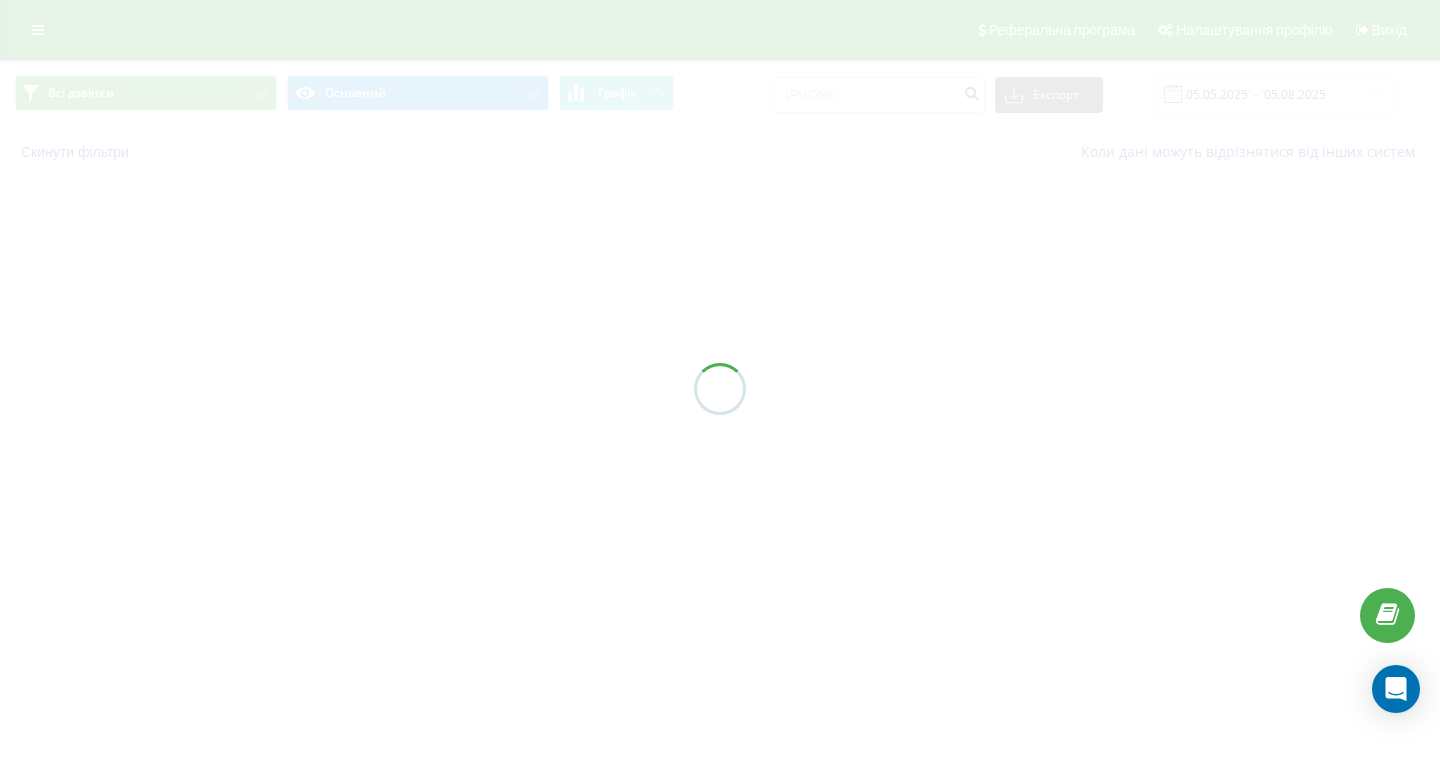 scroll, scrollTop: 0, scrollLeft: 0, axis: both 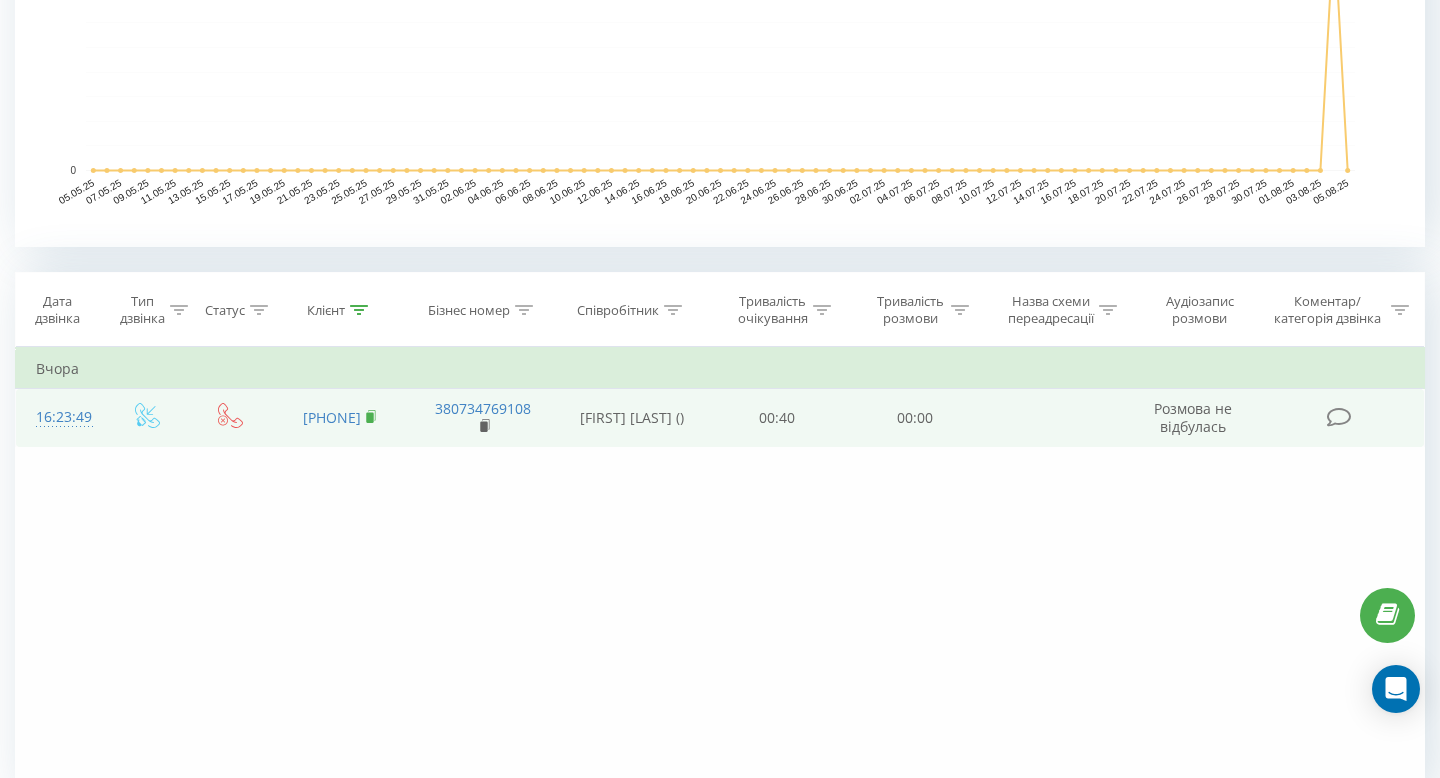 click 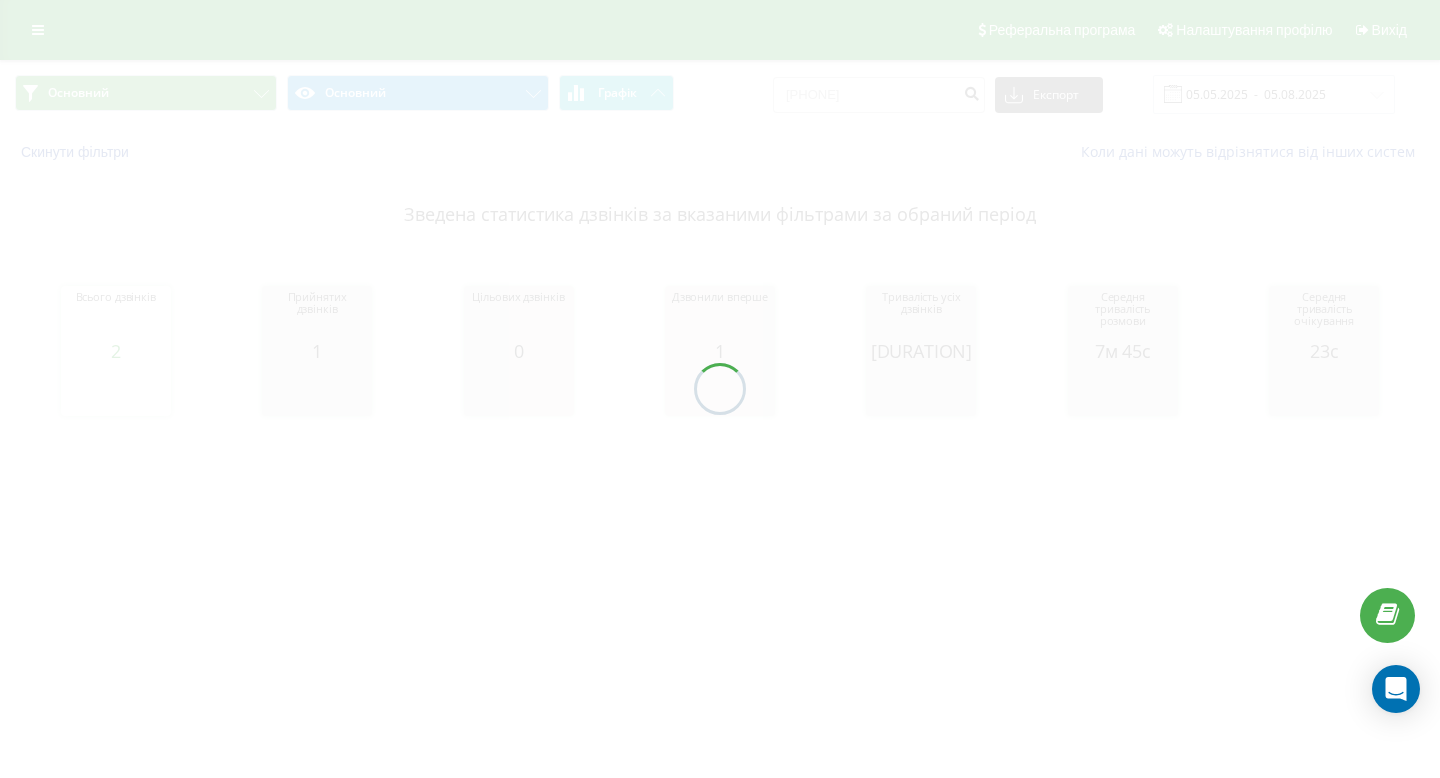 scroll, scrollTop: 0, scrollLeft: 0, axis: both 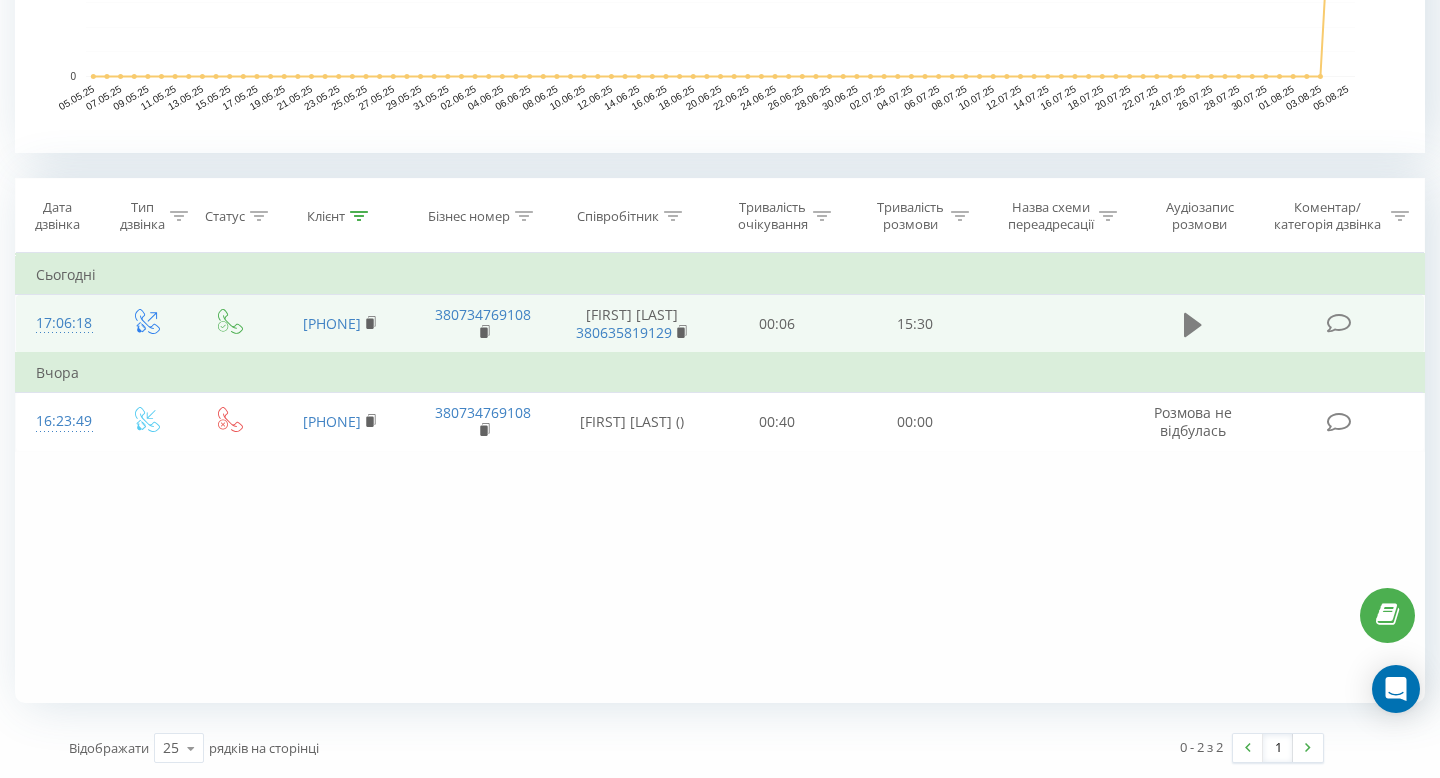 click 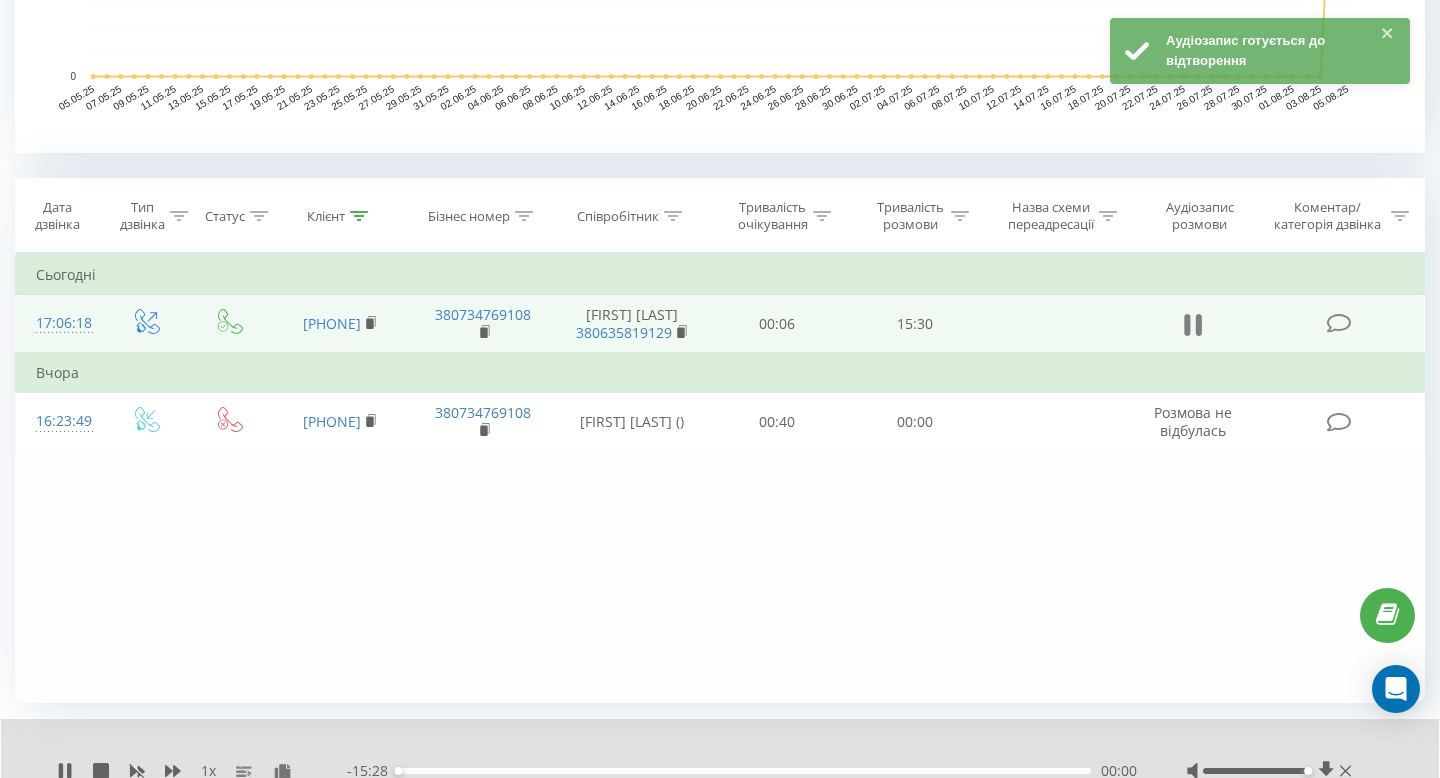 click 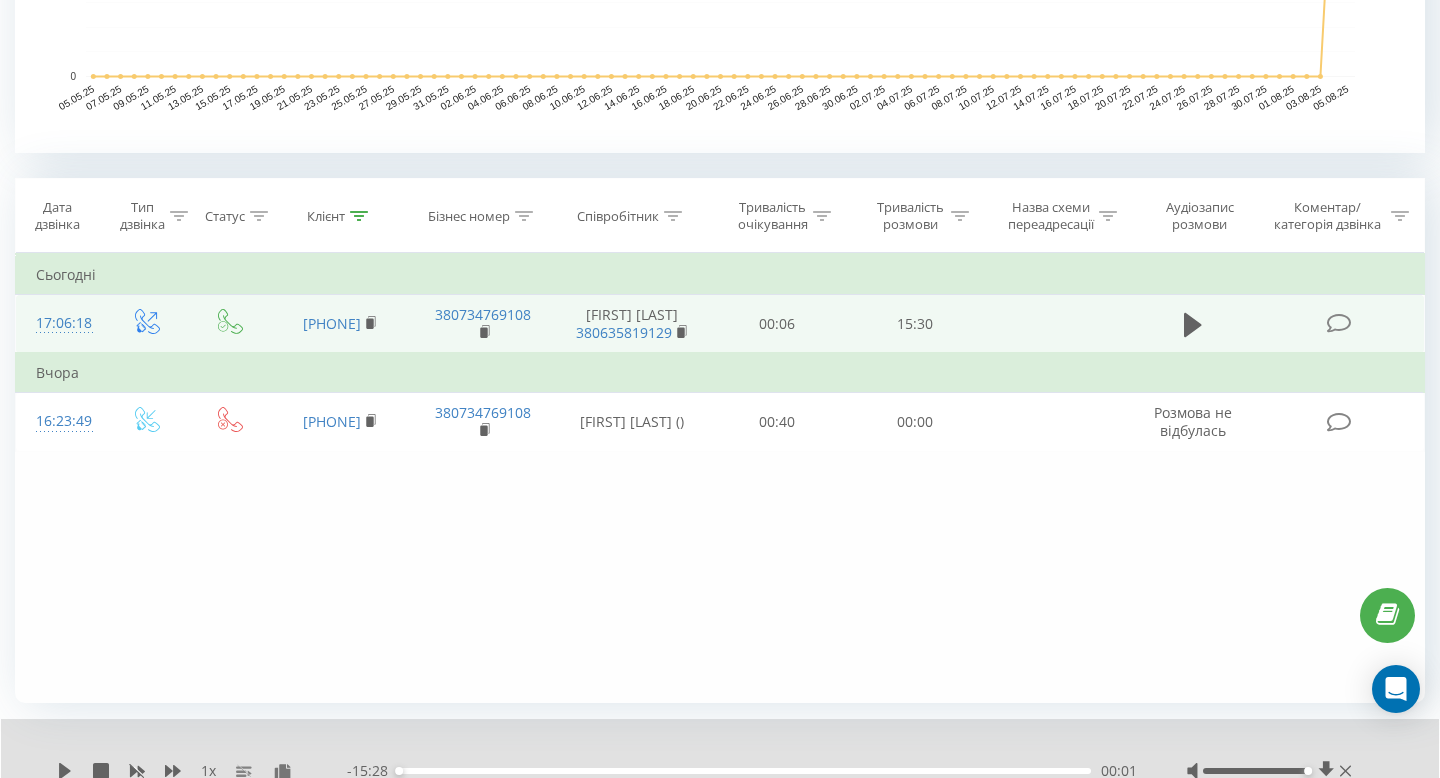 scroll, scrollTop: 762, scrollLeft: 0, axis: vertical 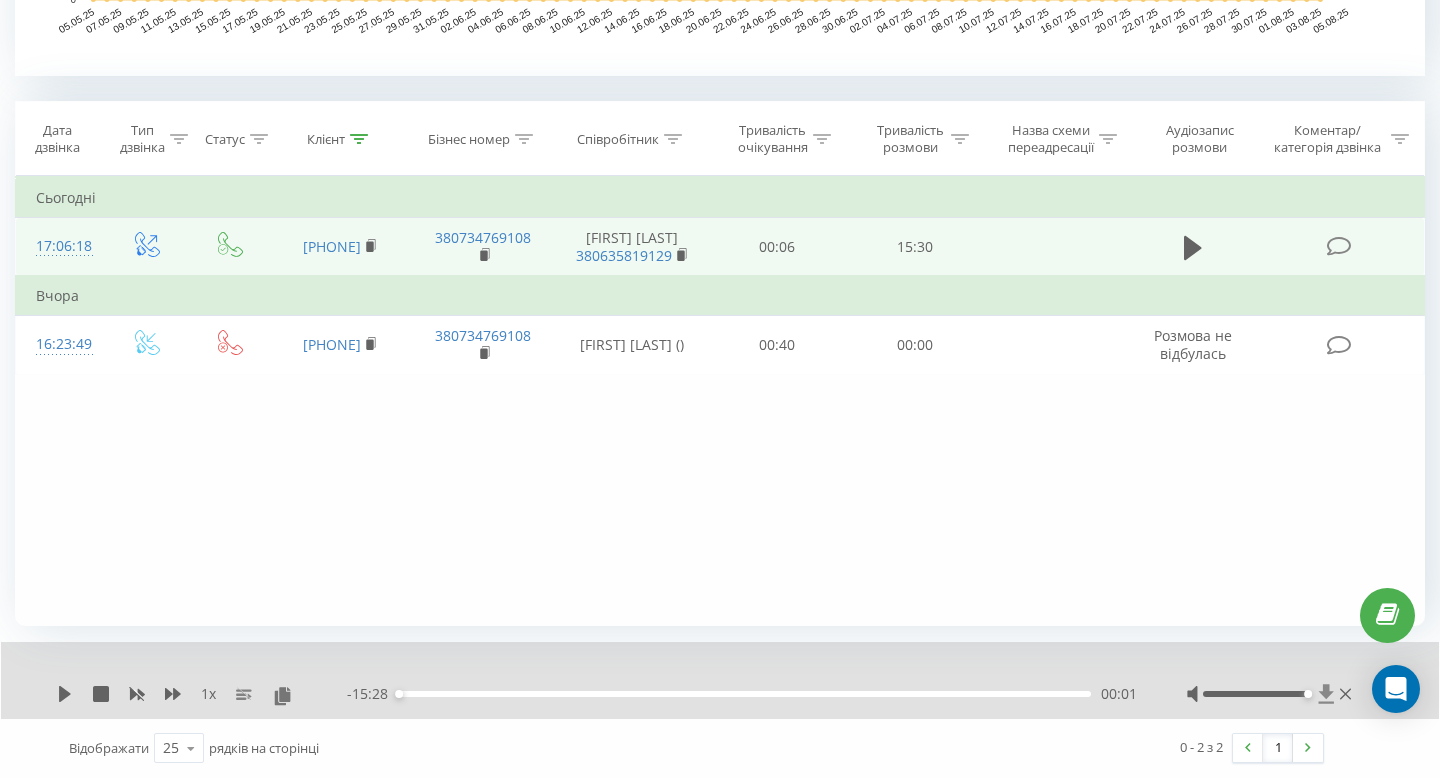 click 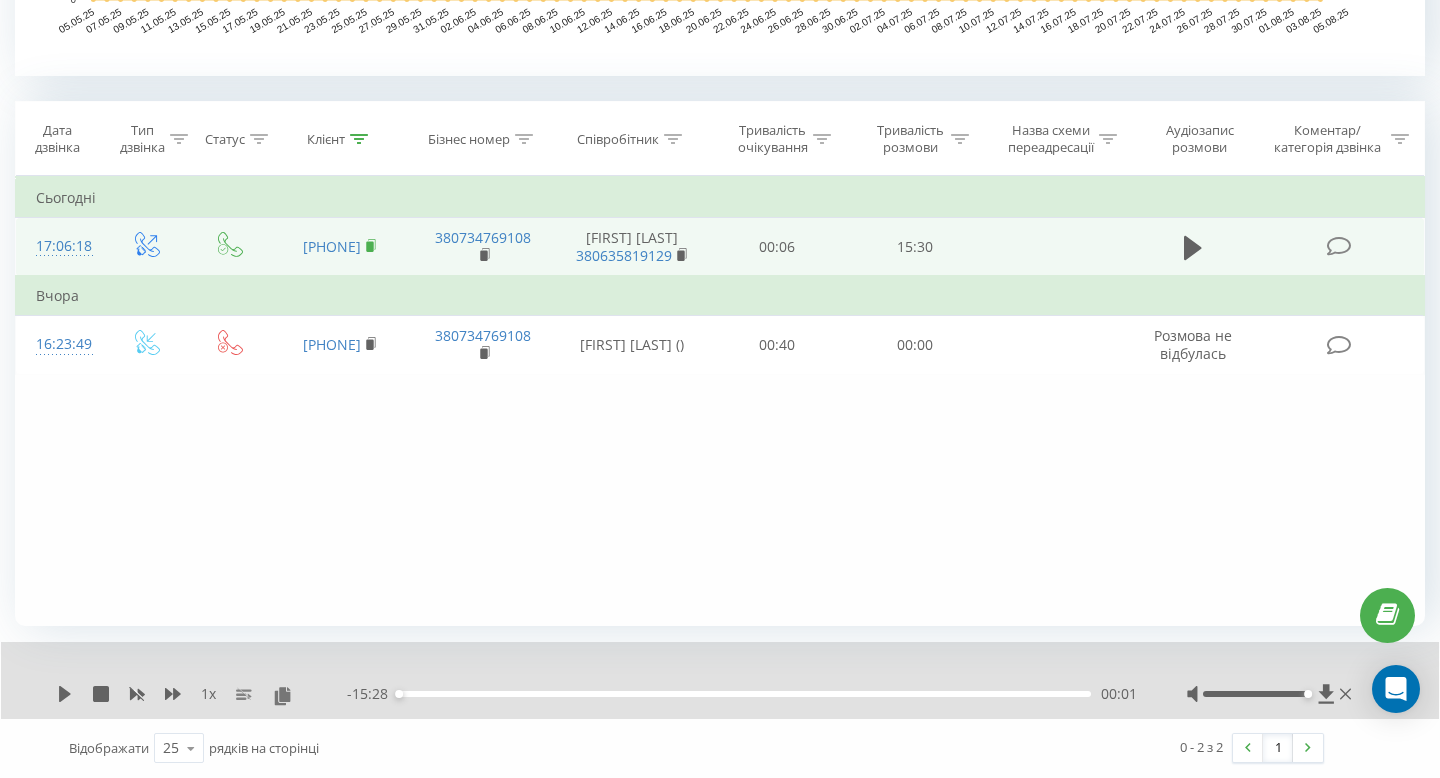 click 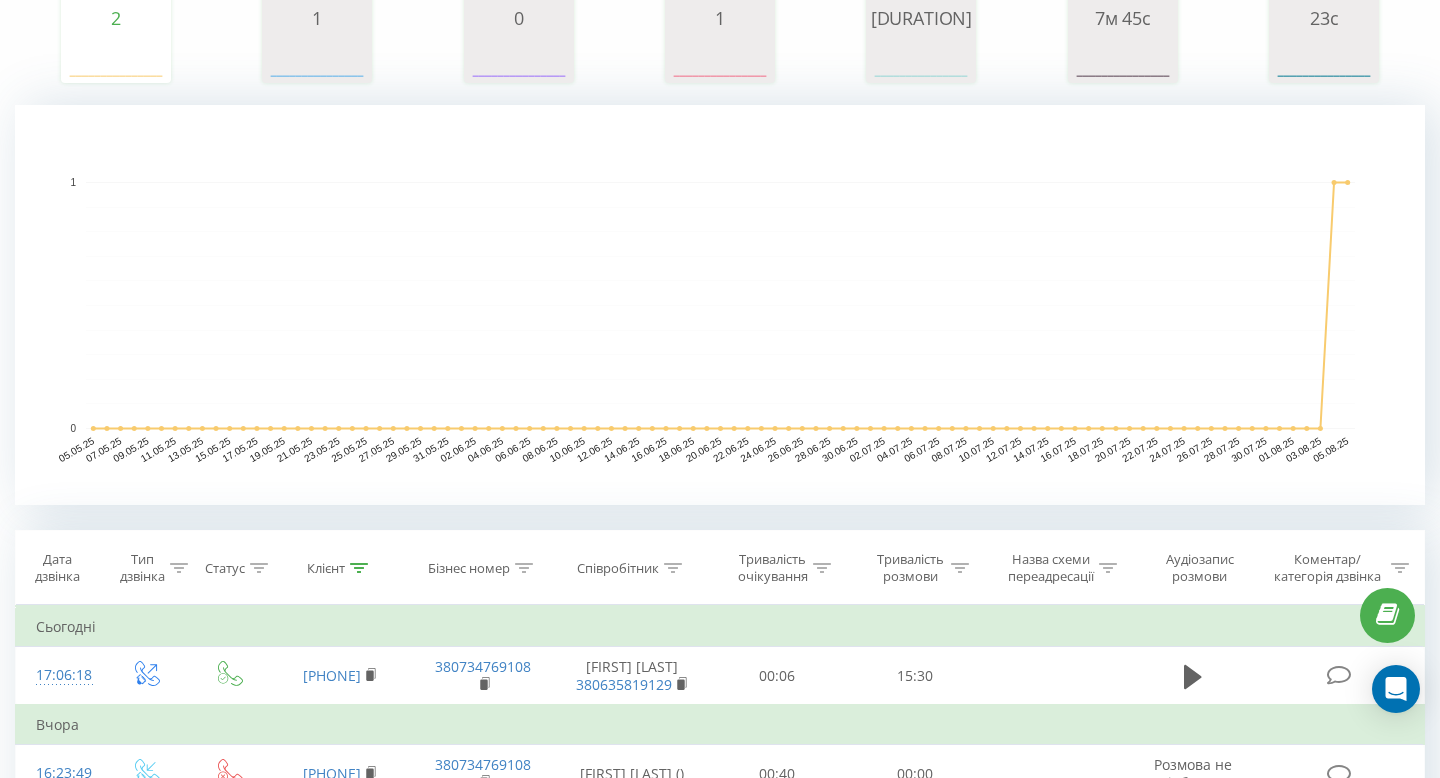 scroll, scrollTop: 0, scrollLeft: 0, axis: both 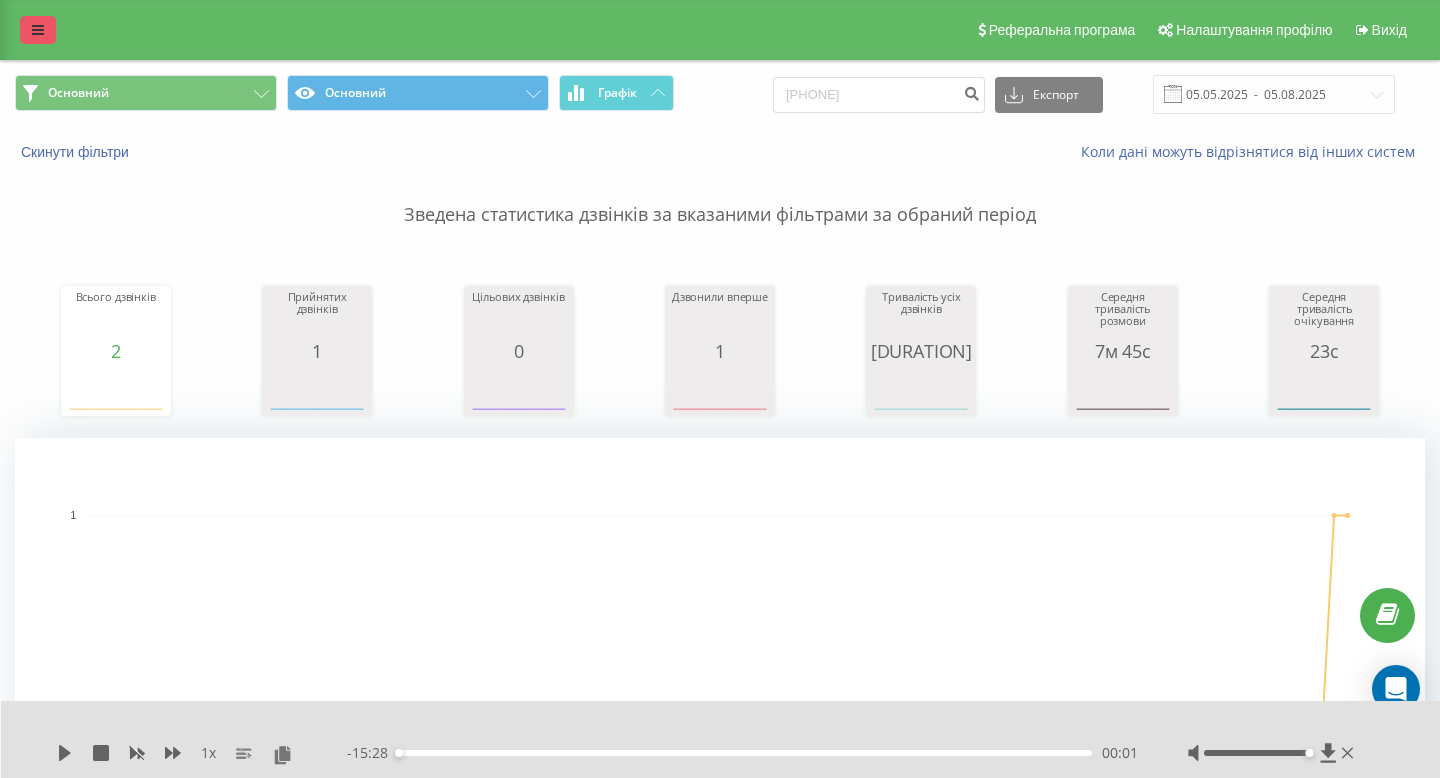 click at bounding box center [38, 30] 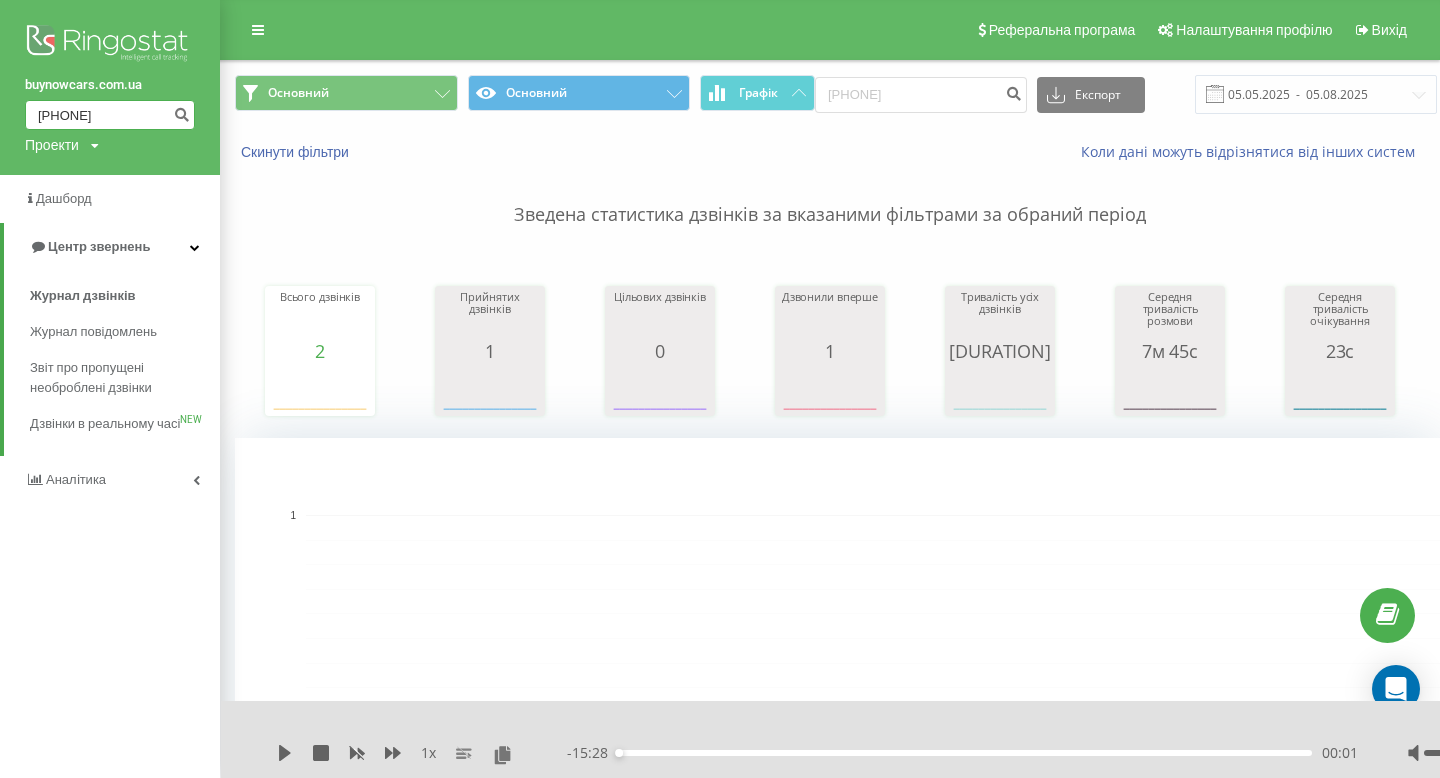 click on "0933433100" at bounding box center [110, 115] 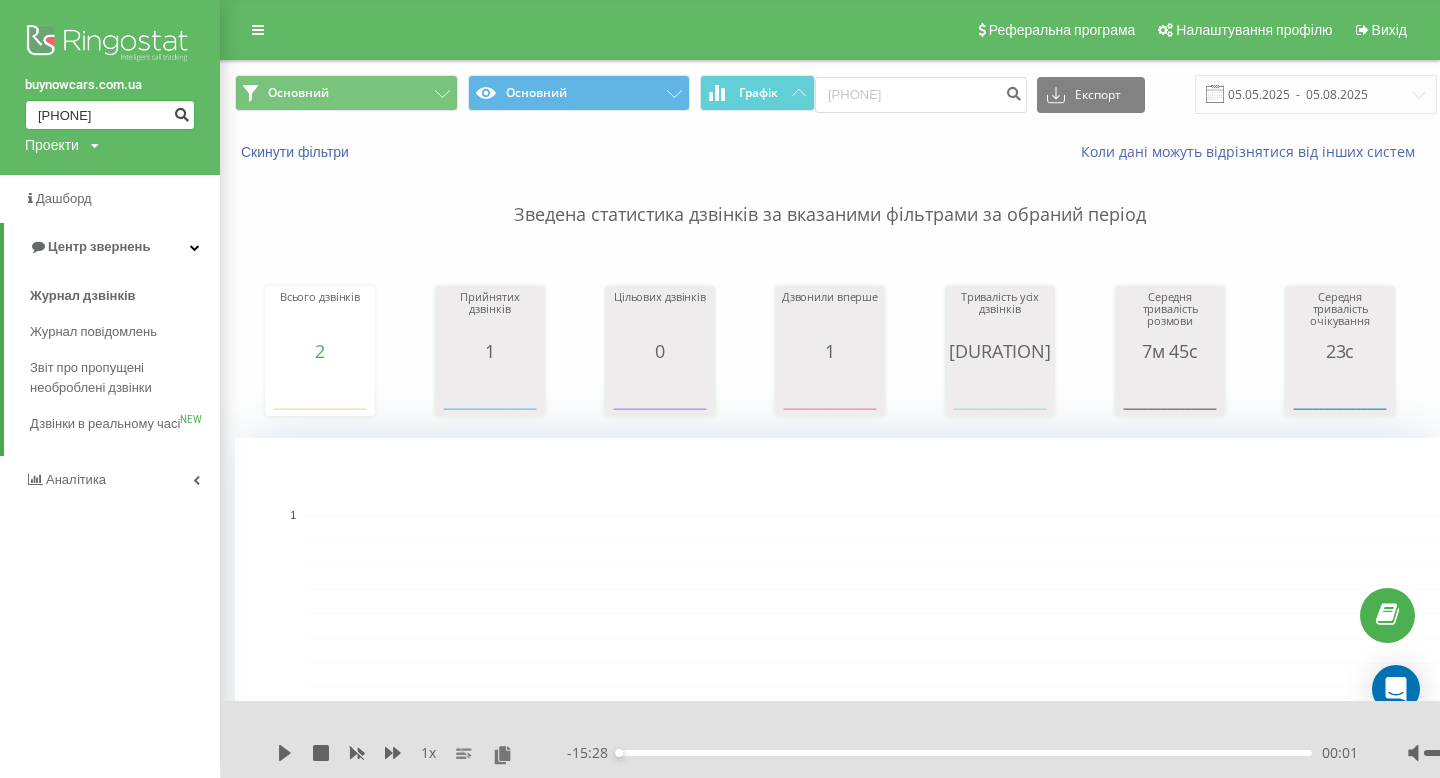 type on "0972550862" 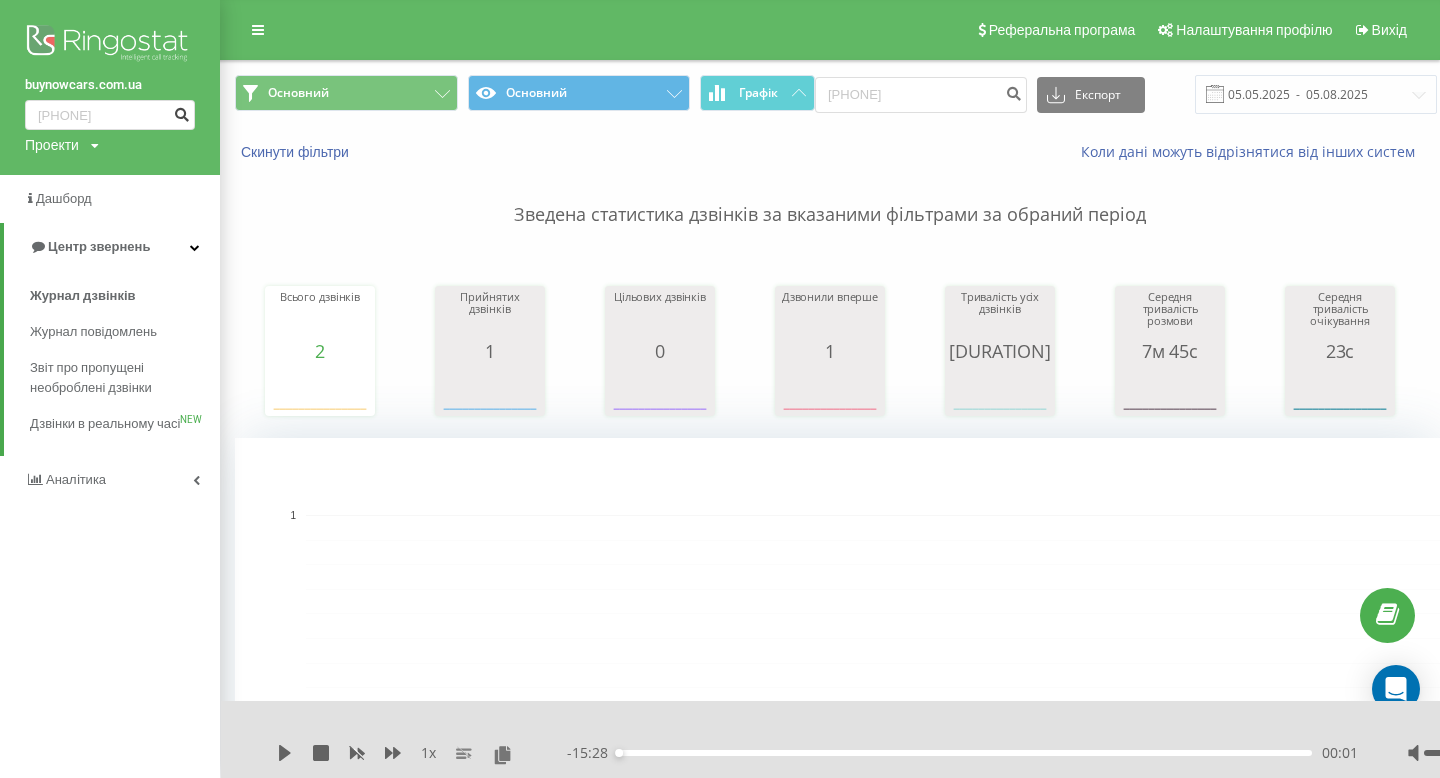click at bounding box center (181, 112) 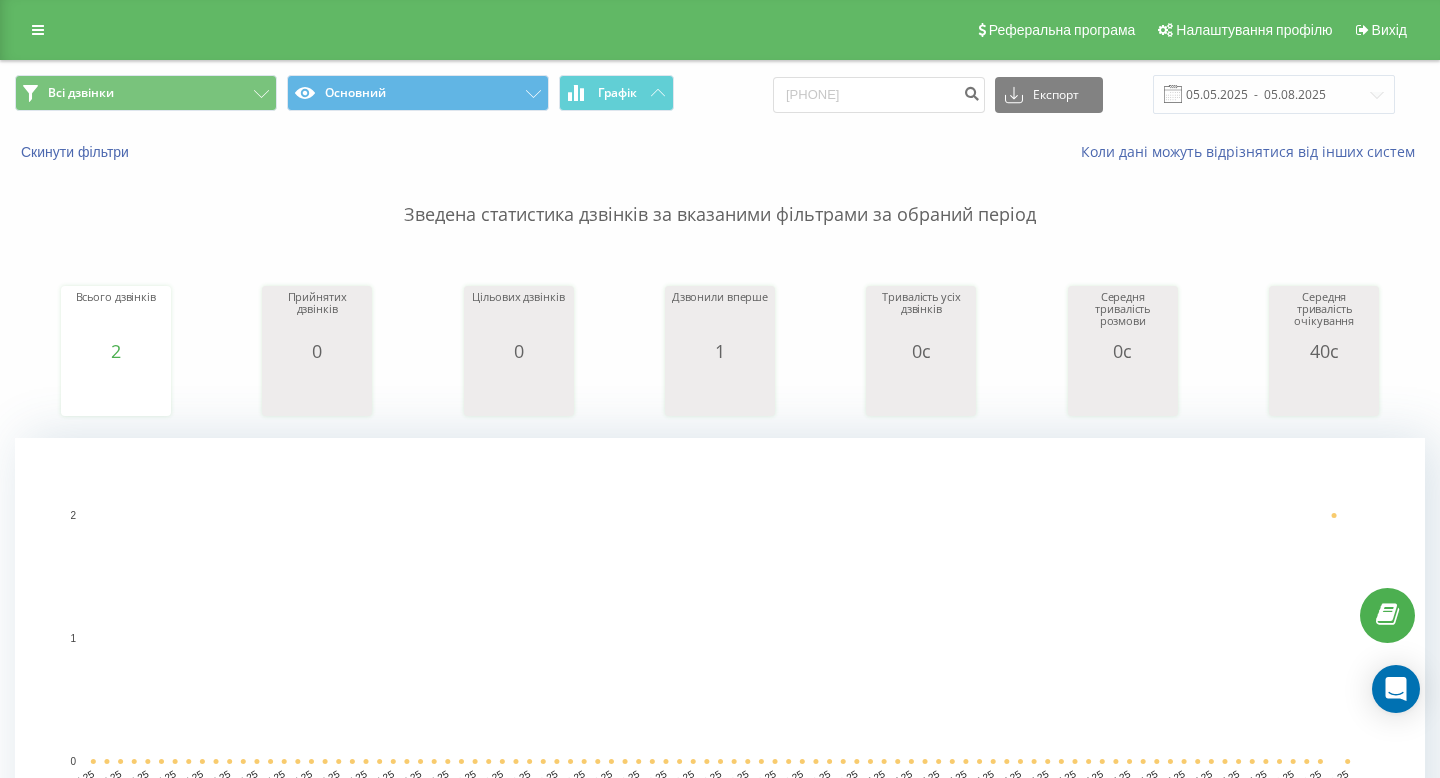 scroll, scrollTop: 0, scrollLeft: 0, axis: both 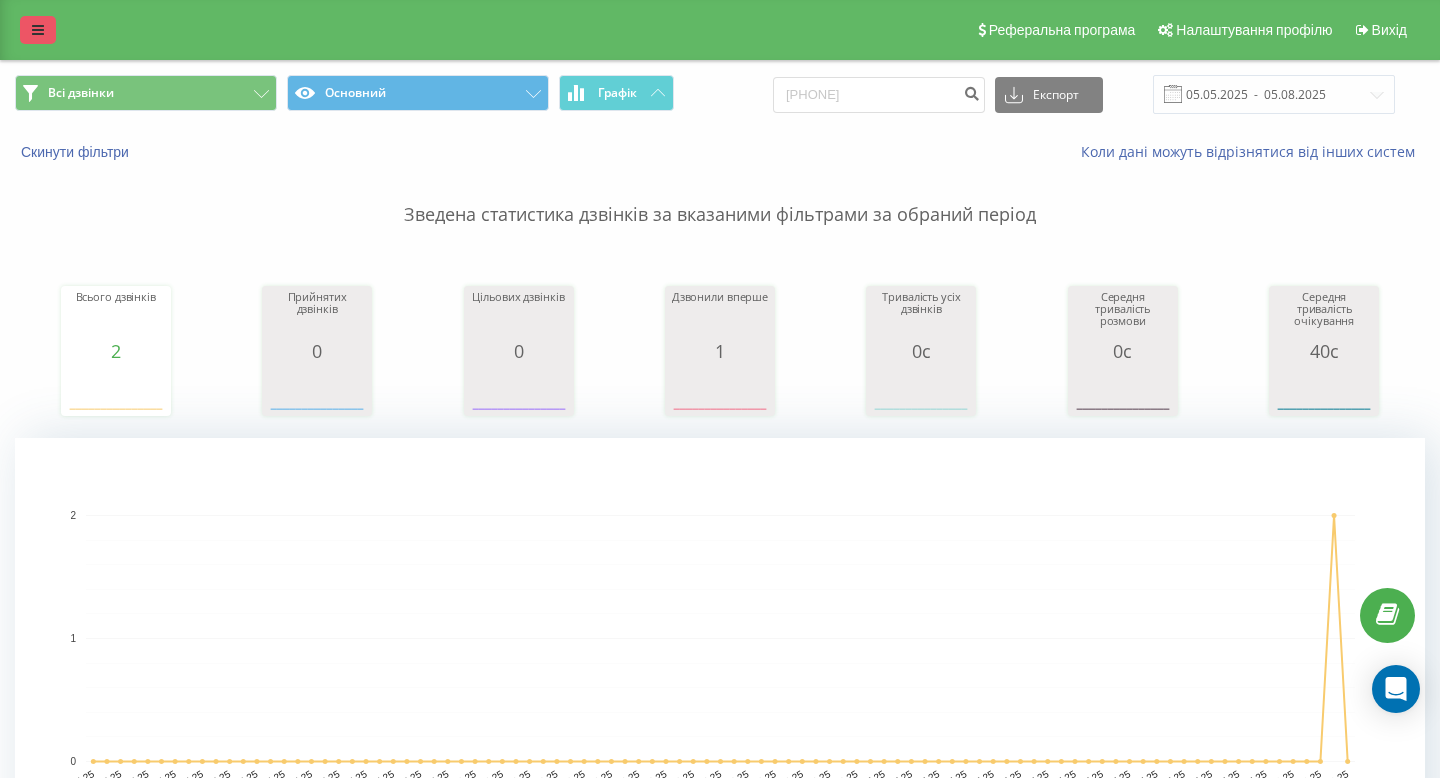 click at bounding box center [38, 30] 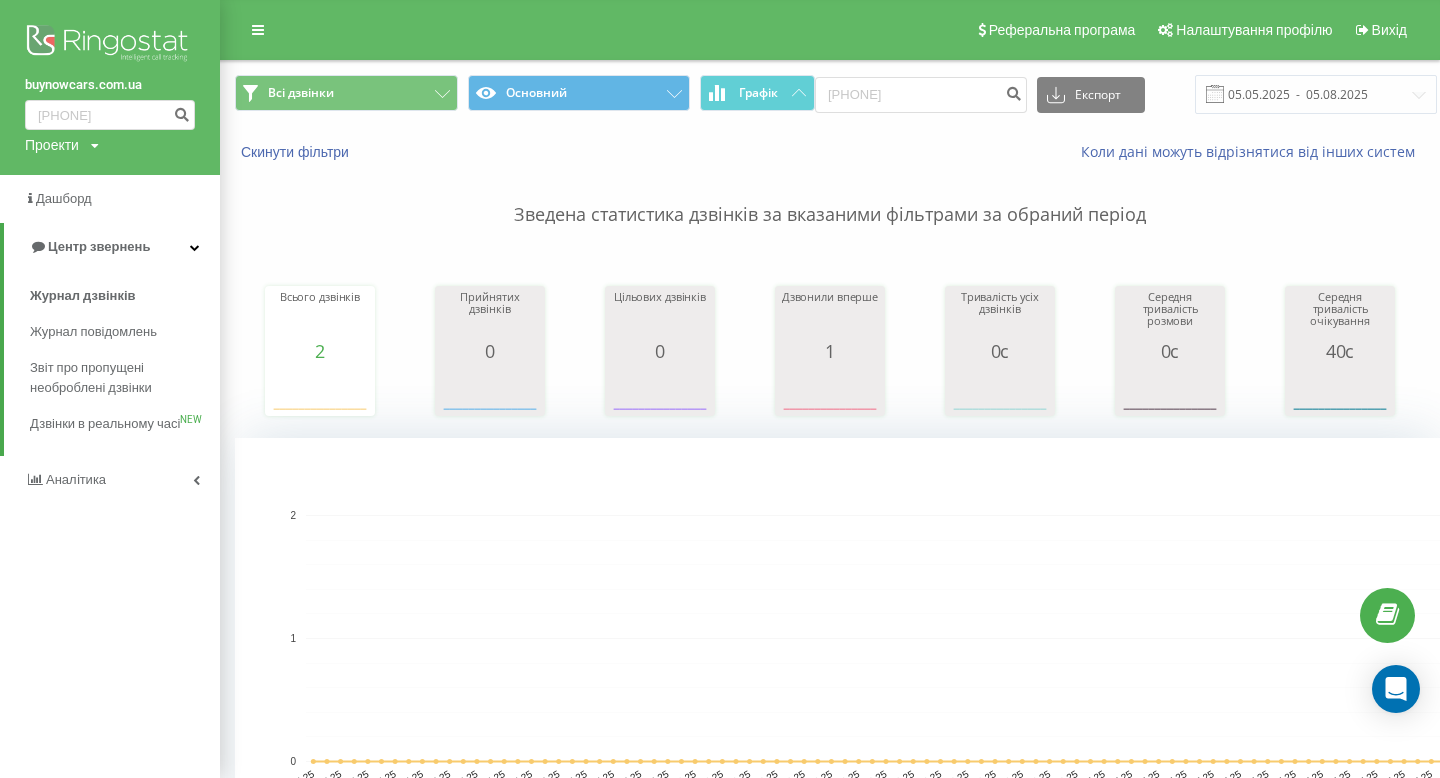 click on "buynowcars.com.ua 0972550862 Проекти buynowcars.com.ua" at bounding box center (110, 87) 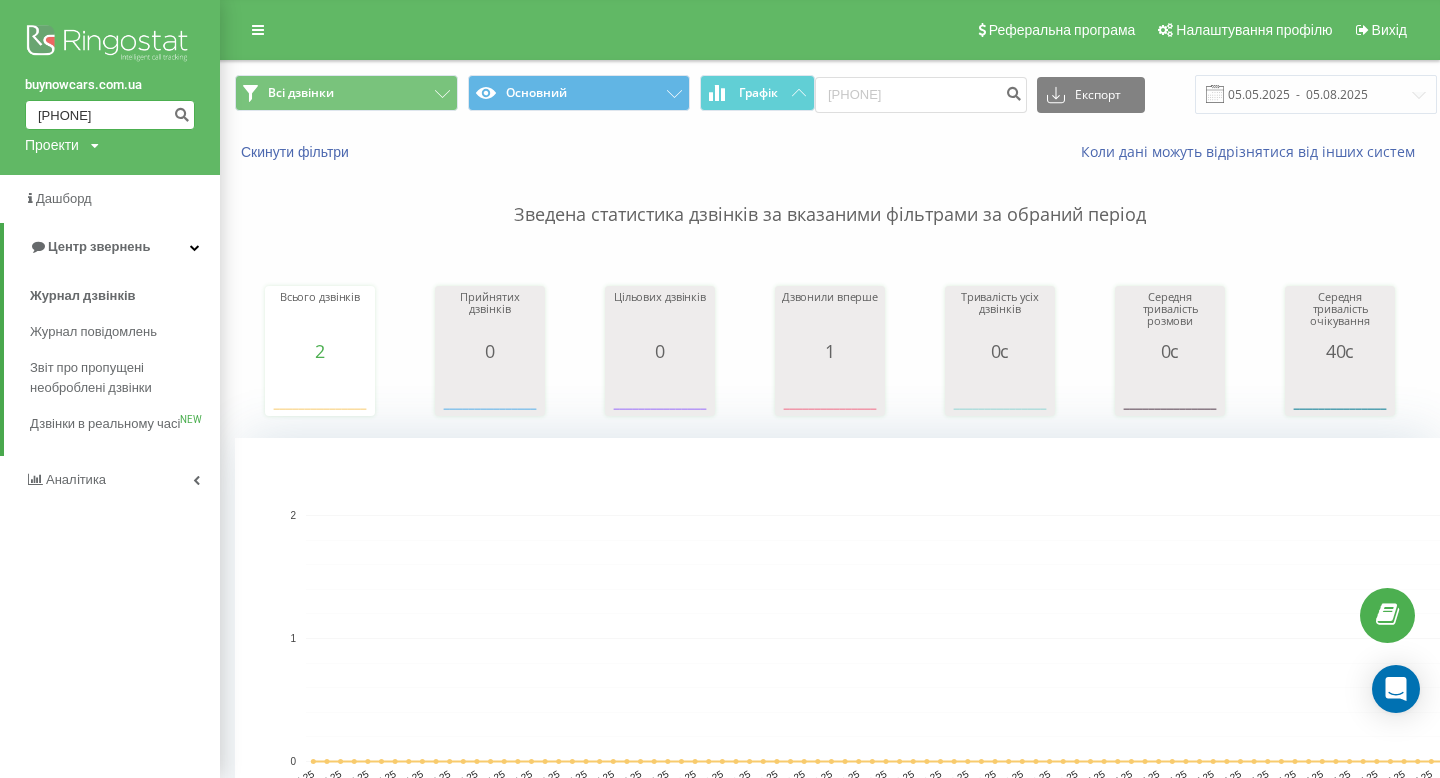 click on "[PHONE]" at bounding box center (110, 115) 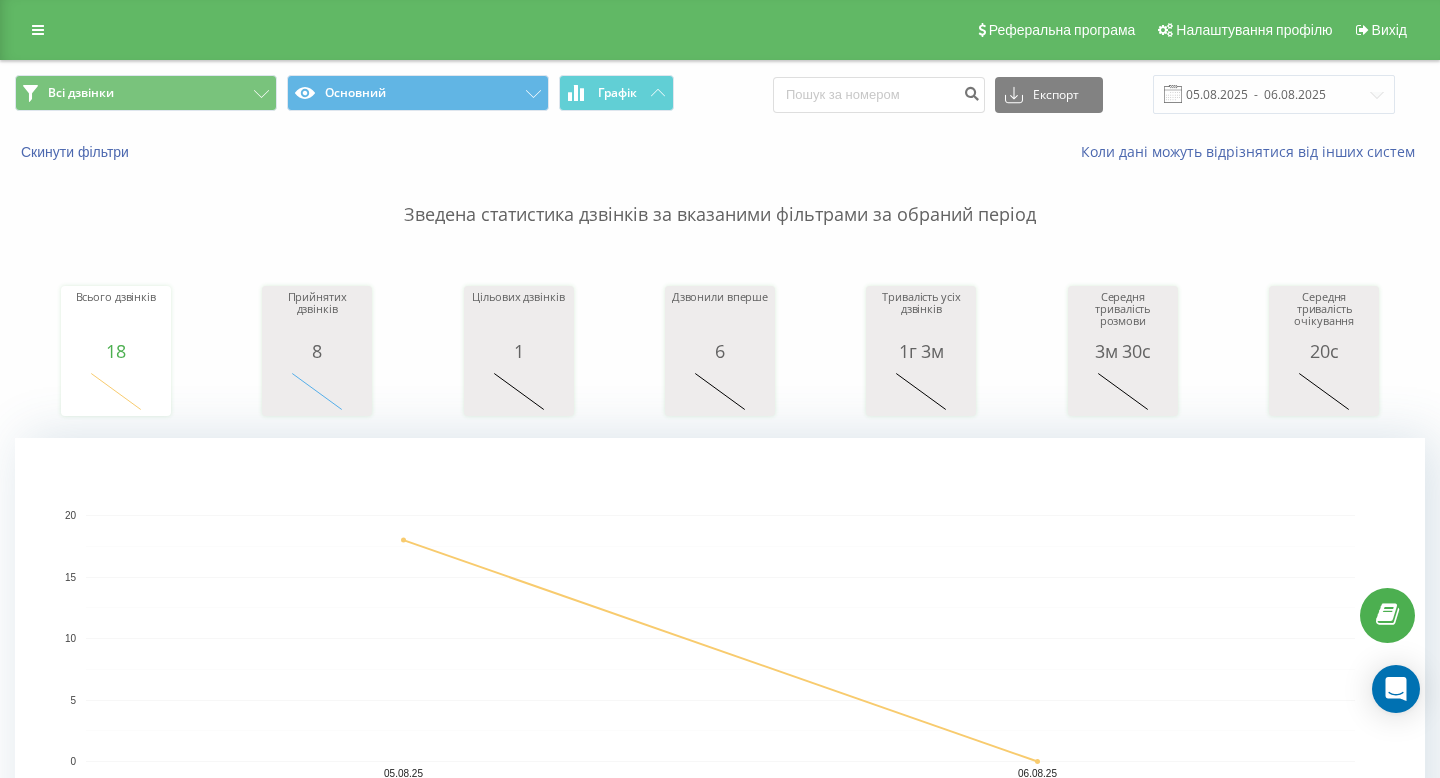 scroll, scrollTop: 0, scrollLeft: 0, axis: both 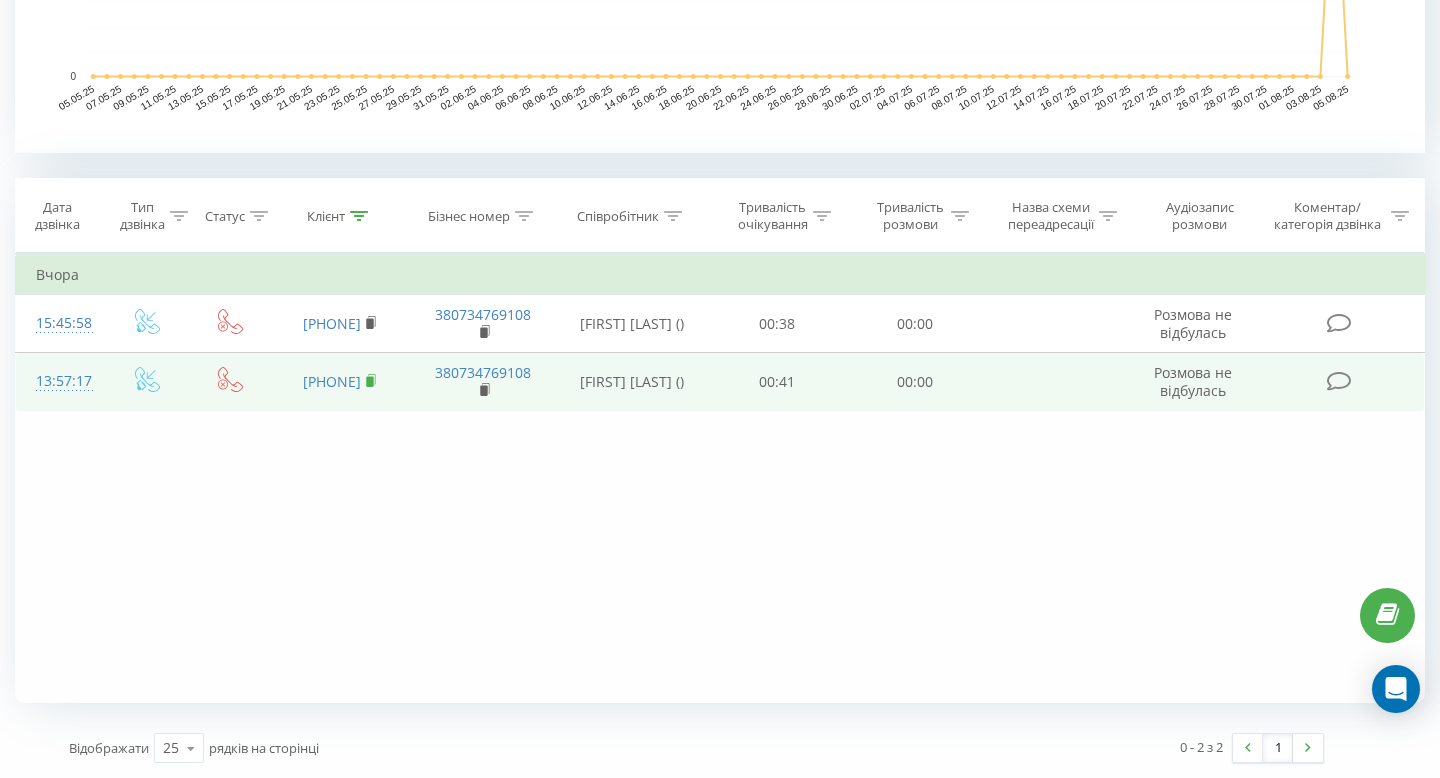 click 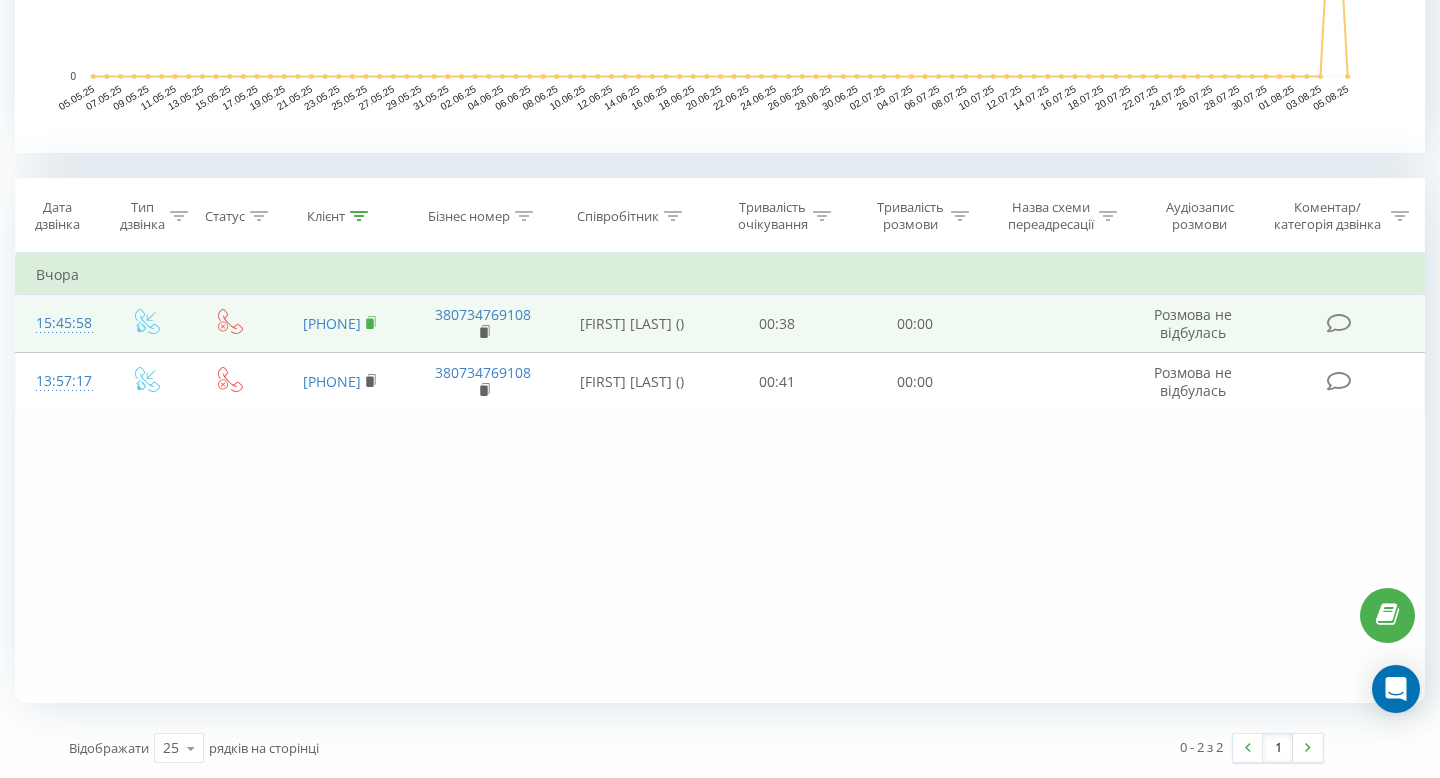 click 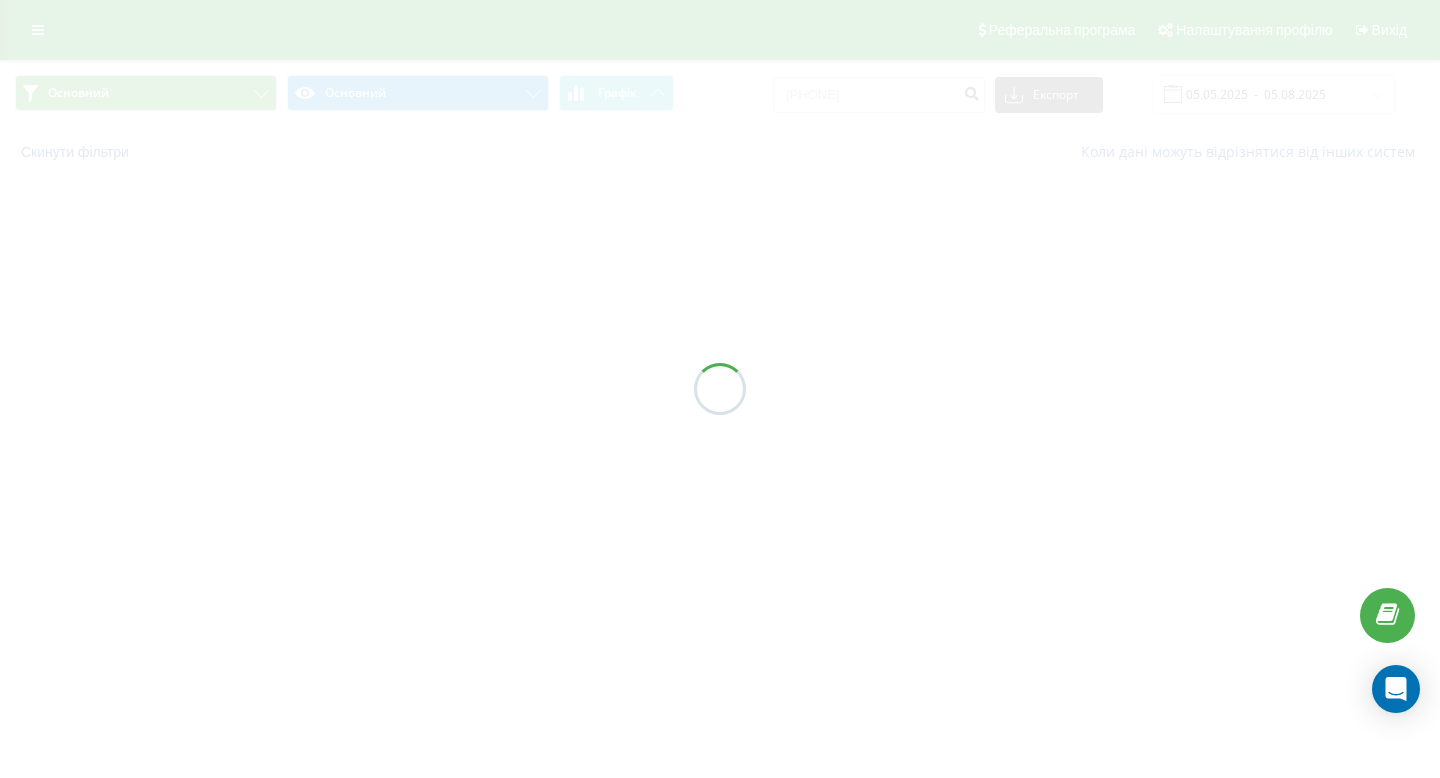 scroll, scrollTop: 0, scrollLeft: 0, axis: both 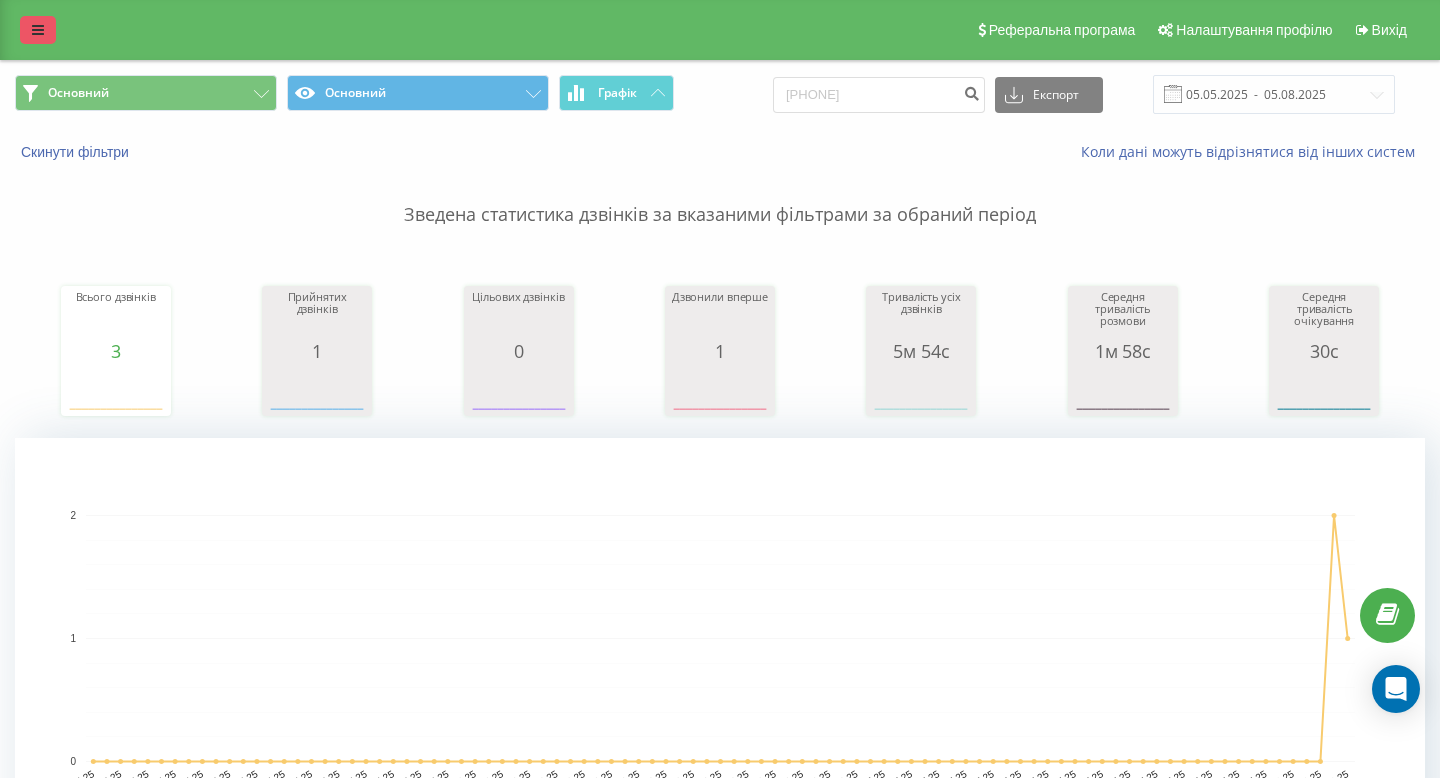 click at bounding box center [38, 30] 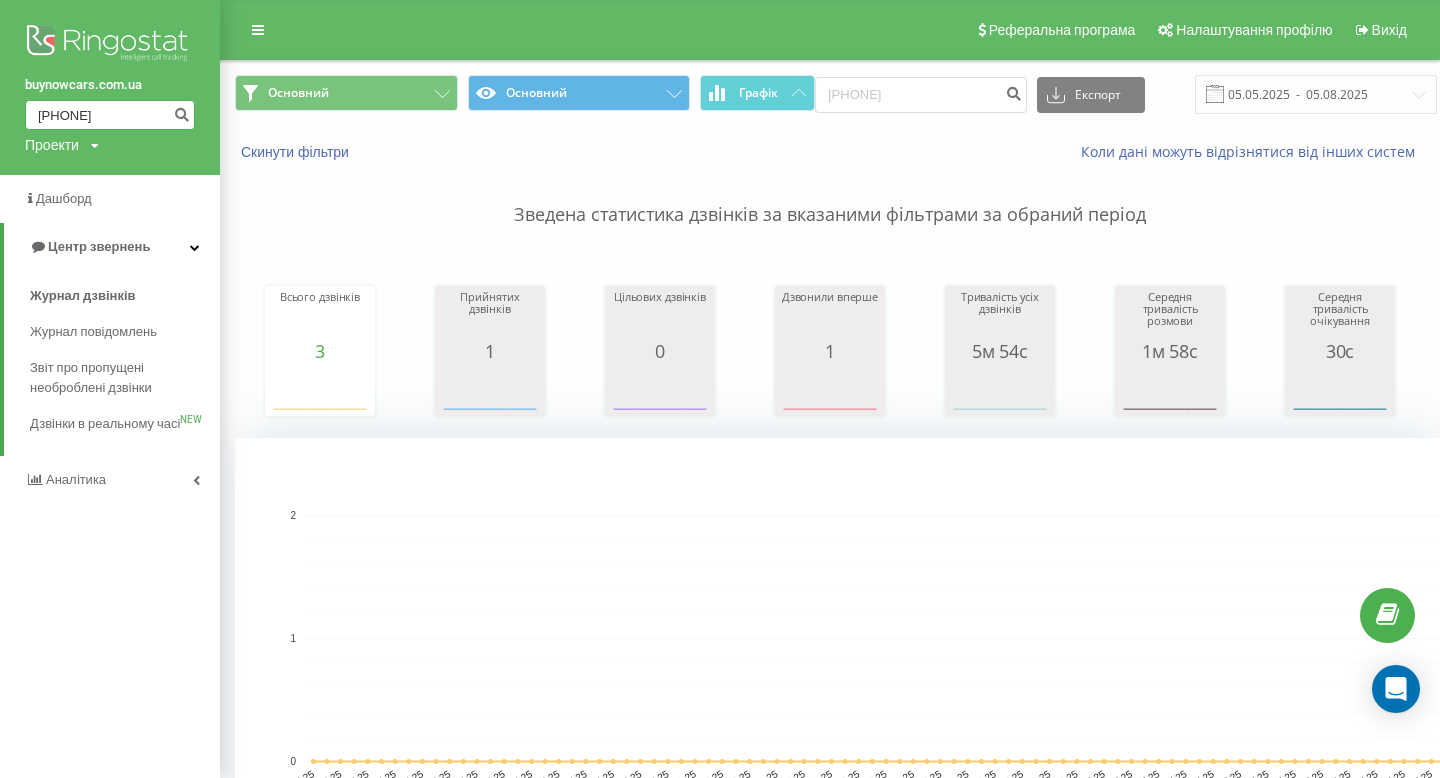 click on "0972550862" at bounding box center [110, 115] 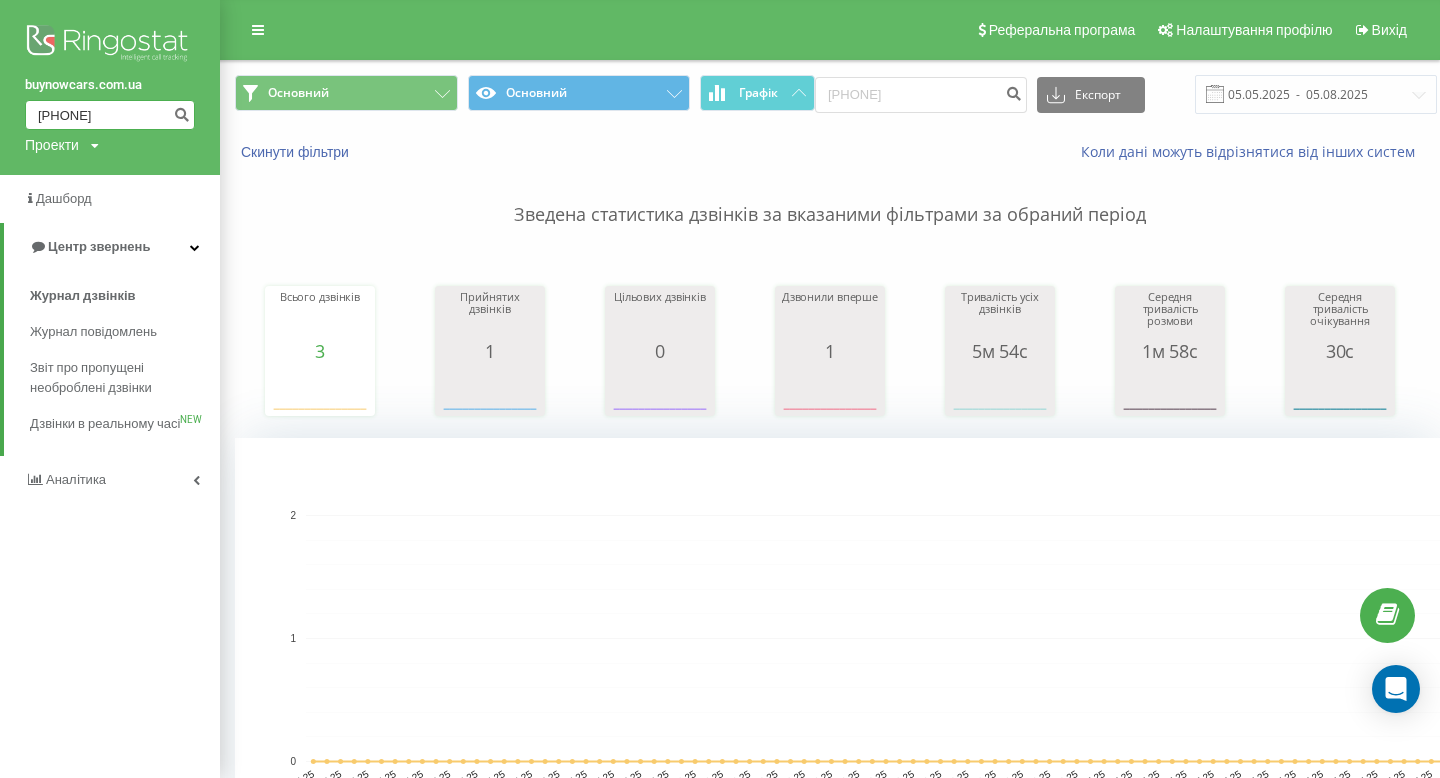 type on "0672398495" 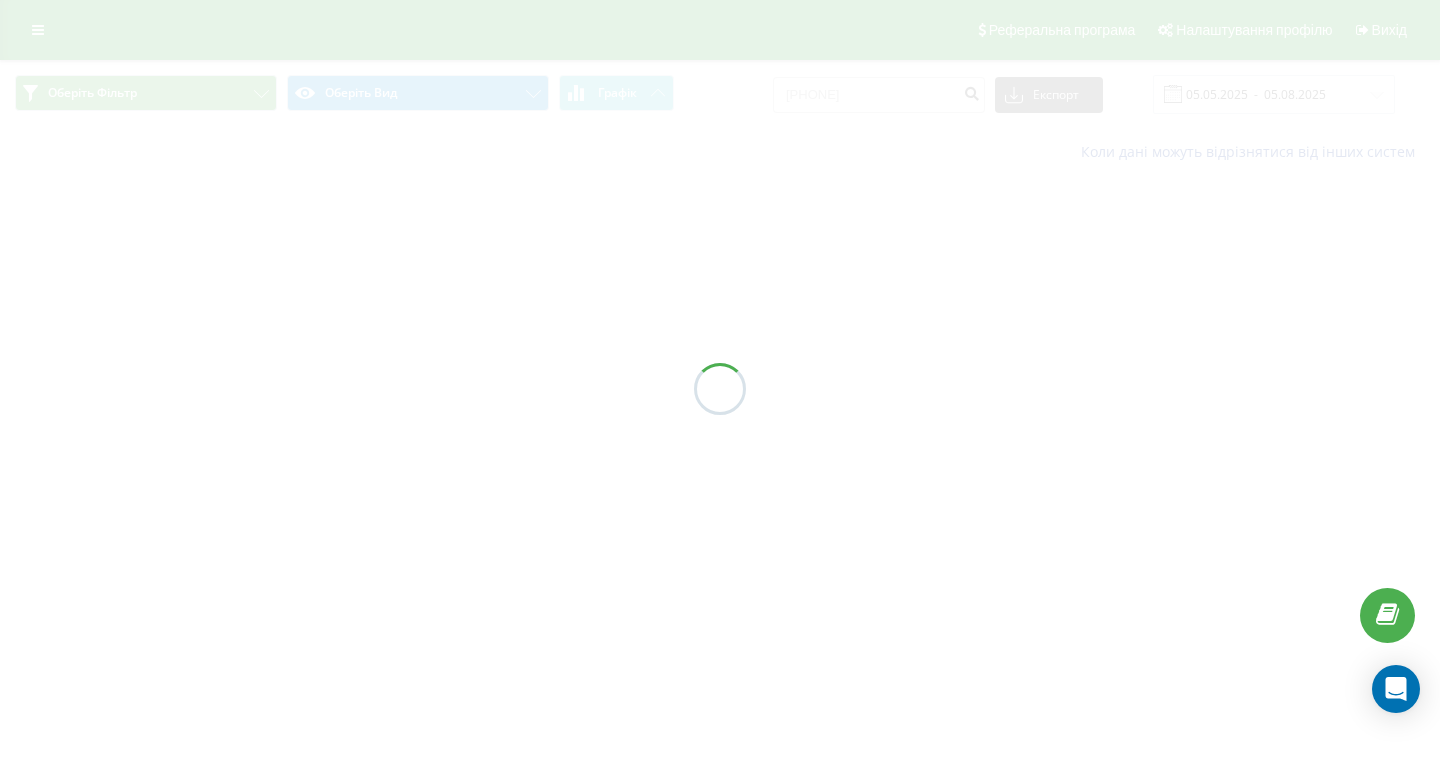scroll, scrollTop: 0, scrollLeft: 0, axis: both 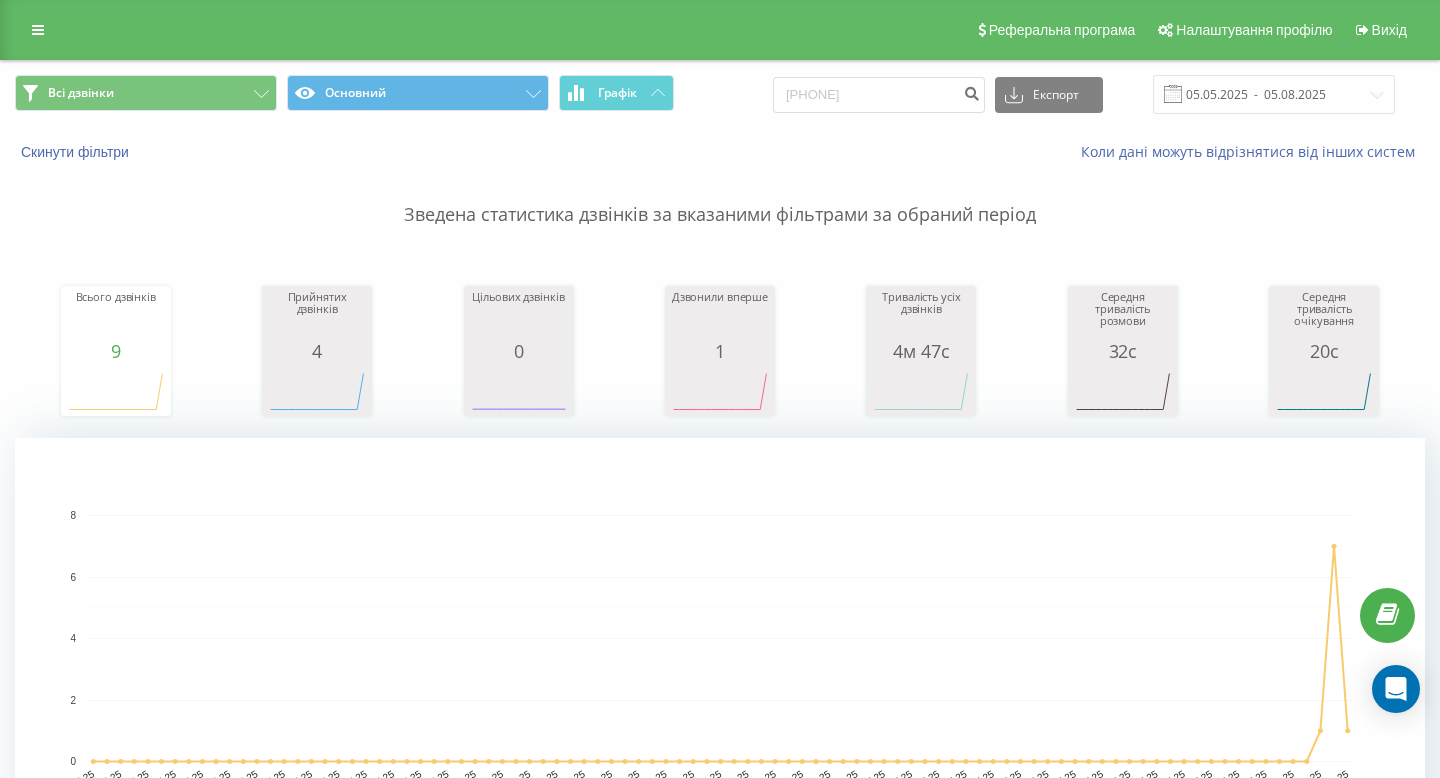 click on "Реферальна програма Налаштування профілю Вихід" at bounding box center [720, 30] 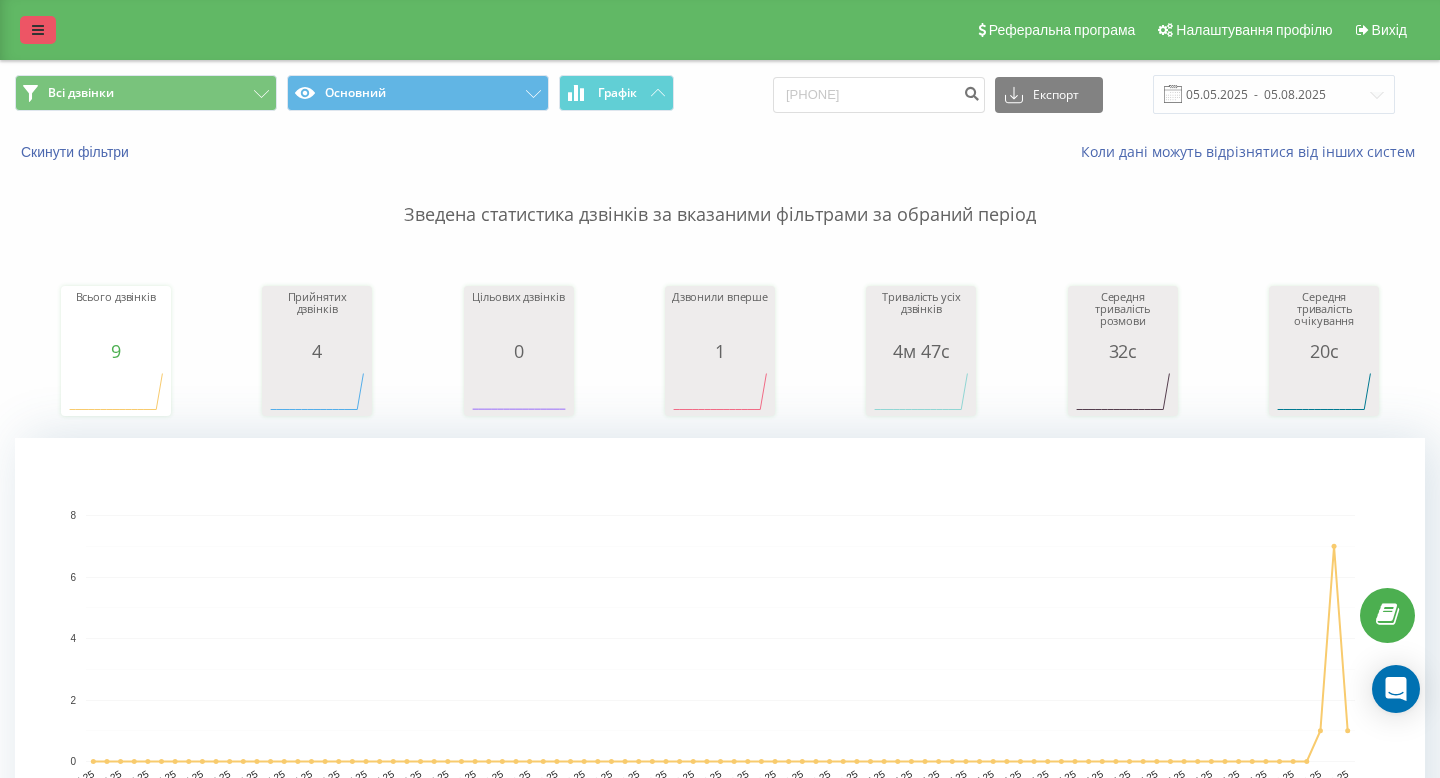 click at bounding box center (38, 30) 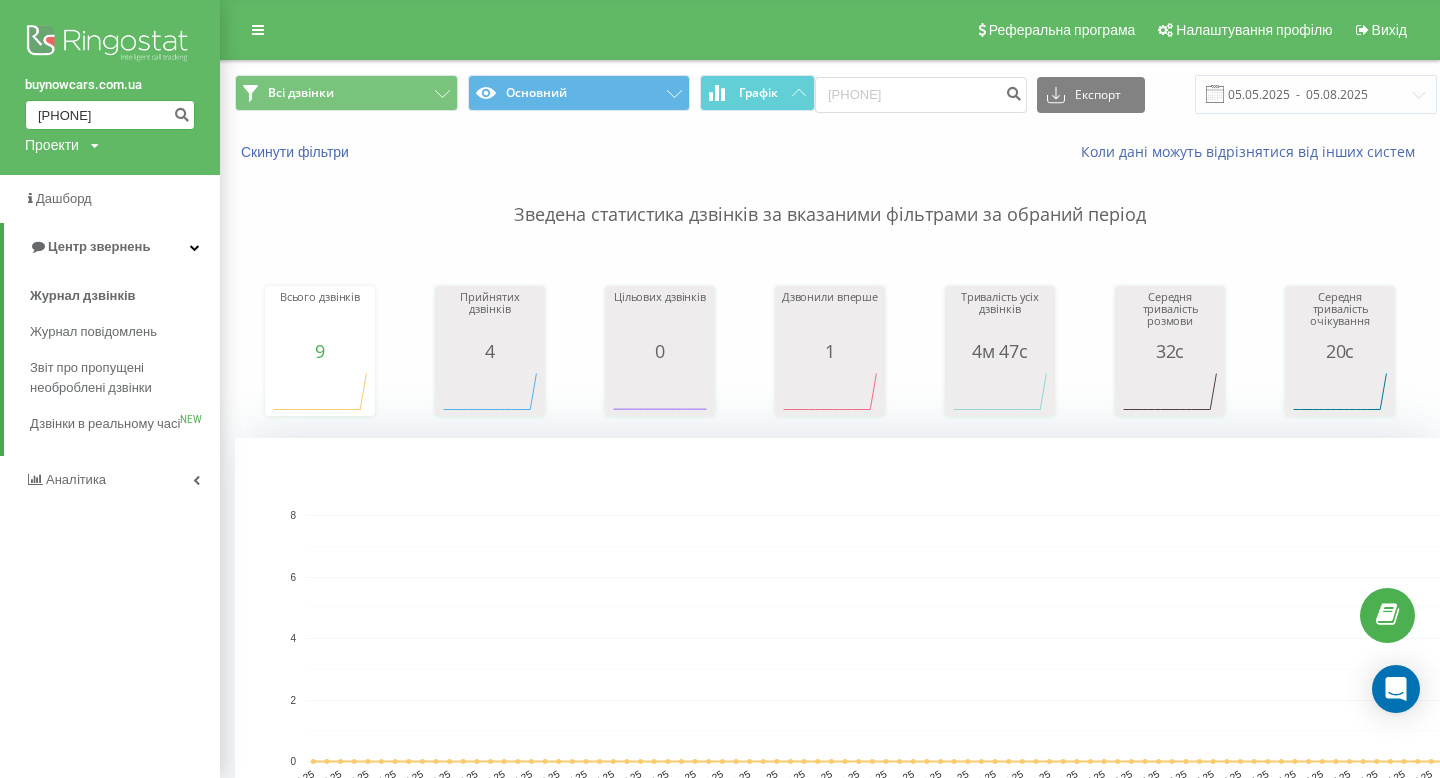click on "[PHONE]" at bounding box center [110, 115] 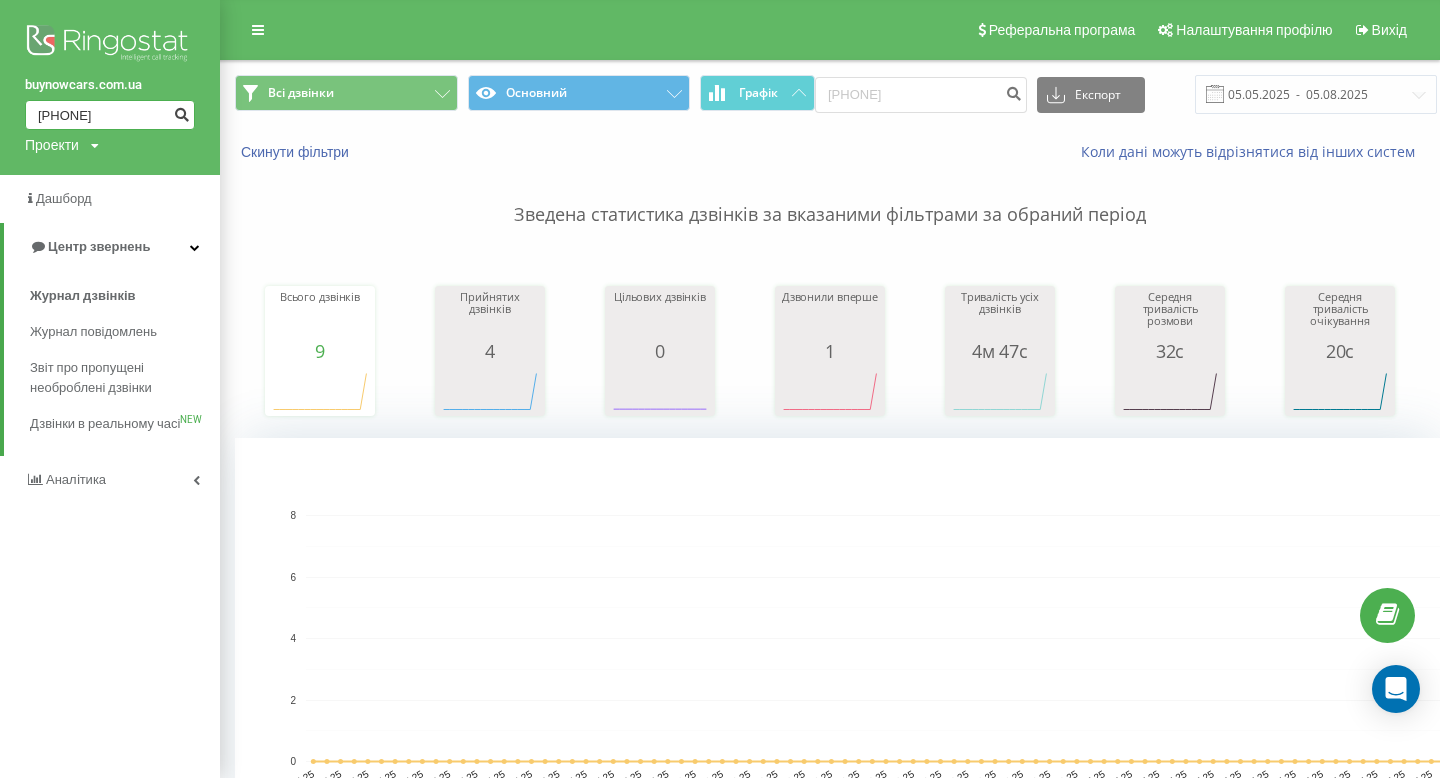 type on "[PHONE]" 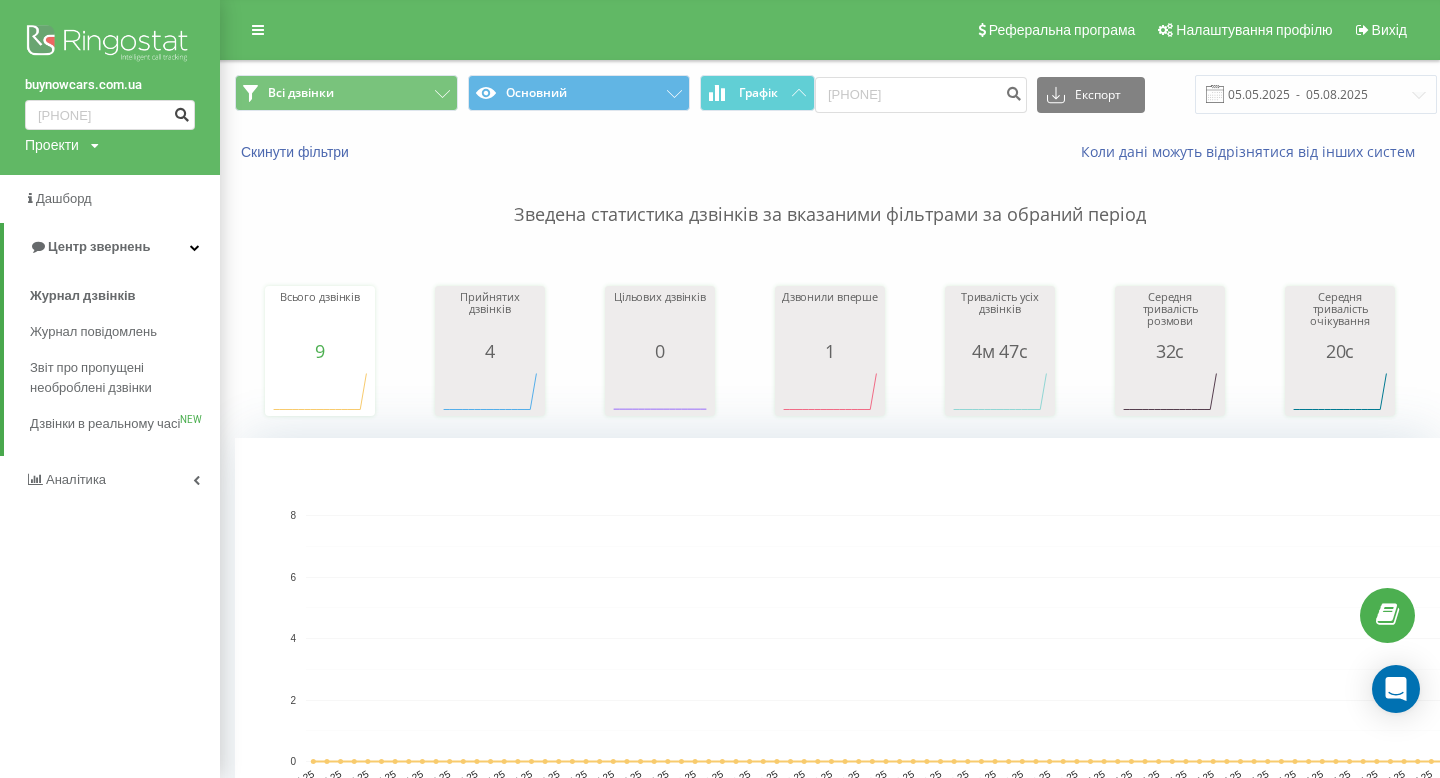 click at bounding box center [181, 115] 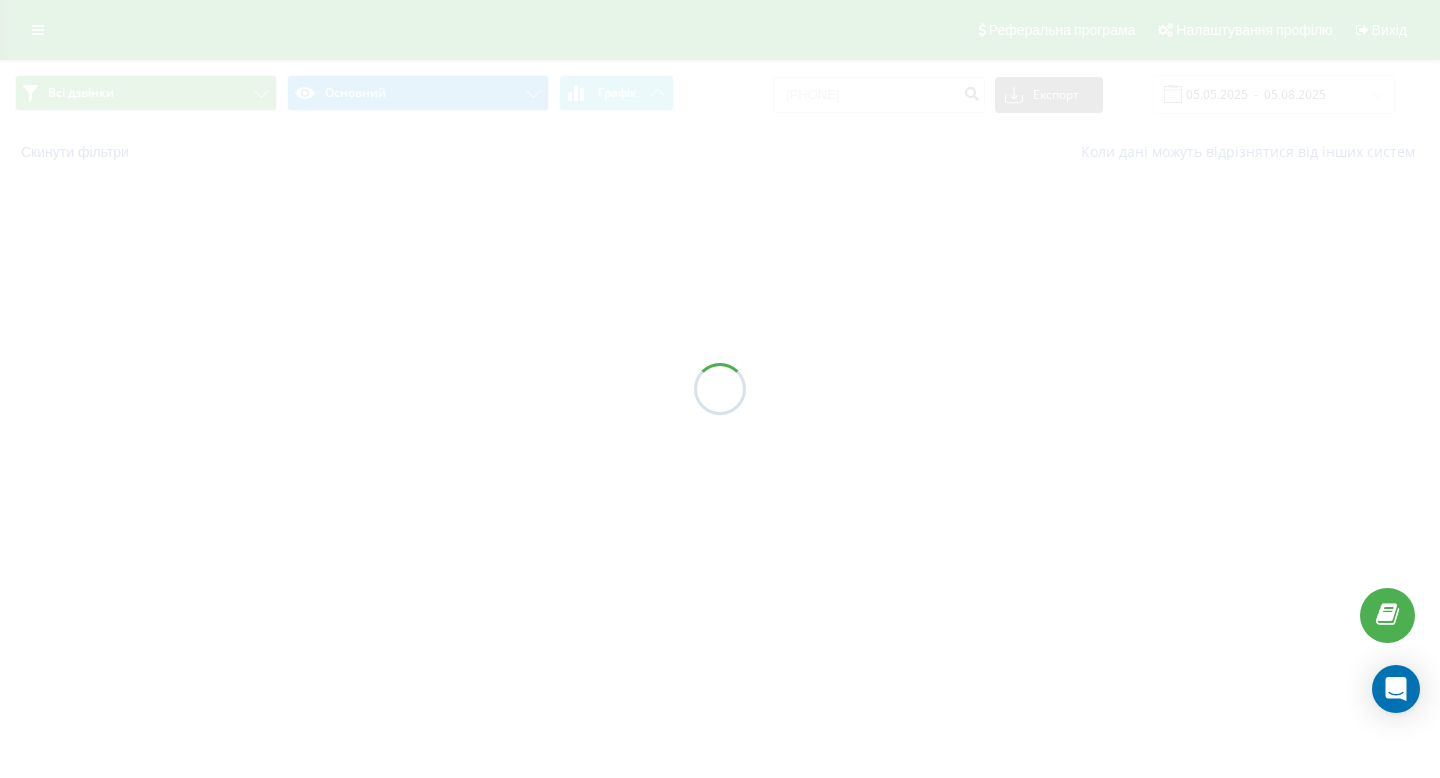 scroll, scrollTop: 0, scrollLeft: 0, axis: both 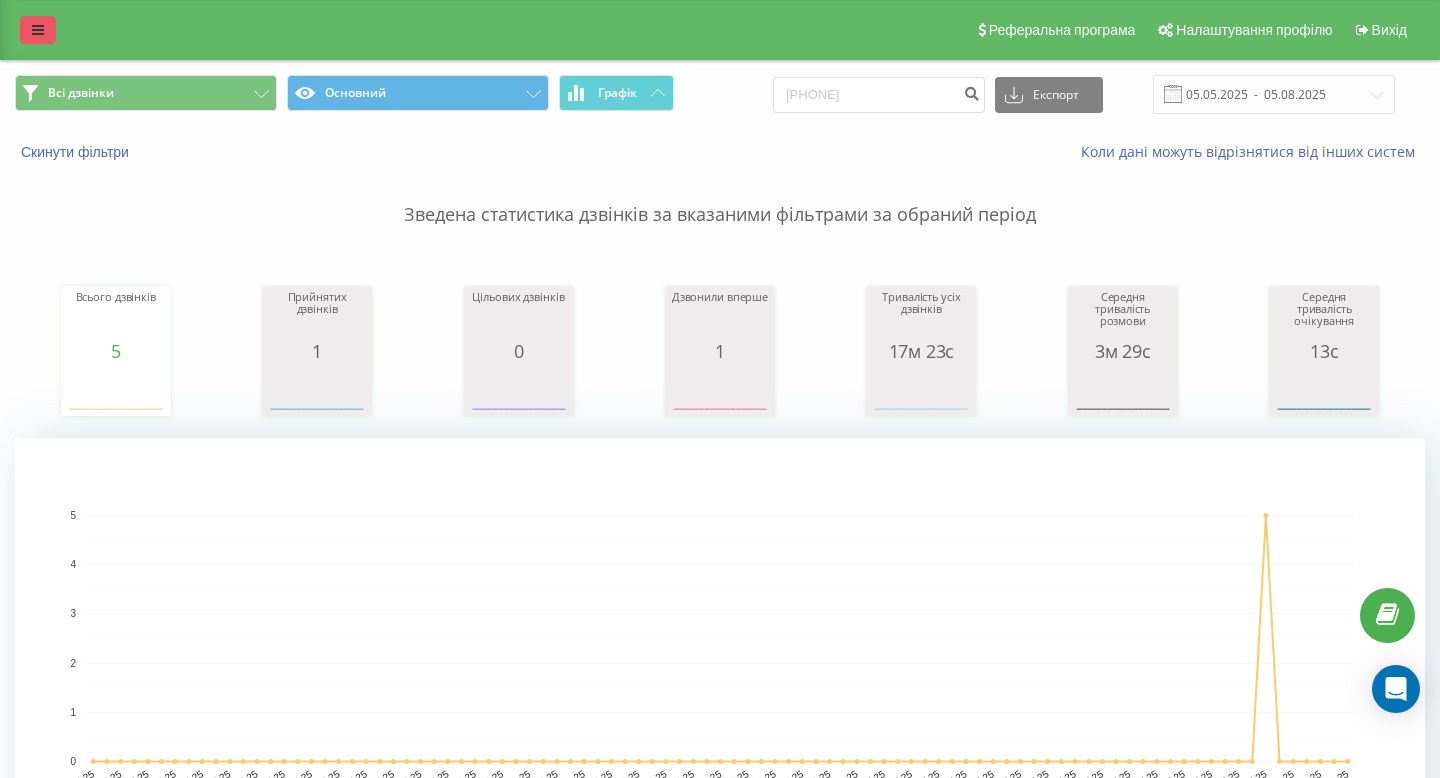 click at bounding box center (38, 30) 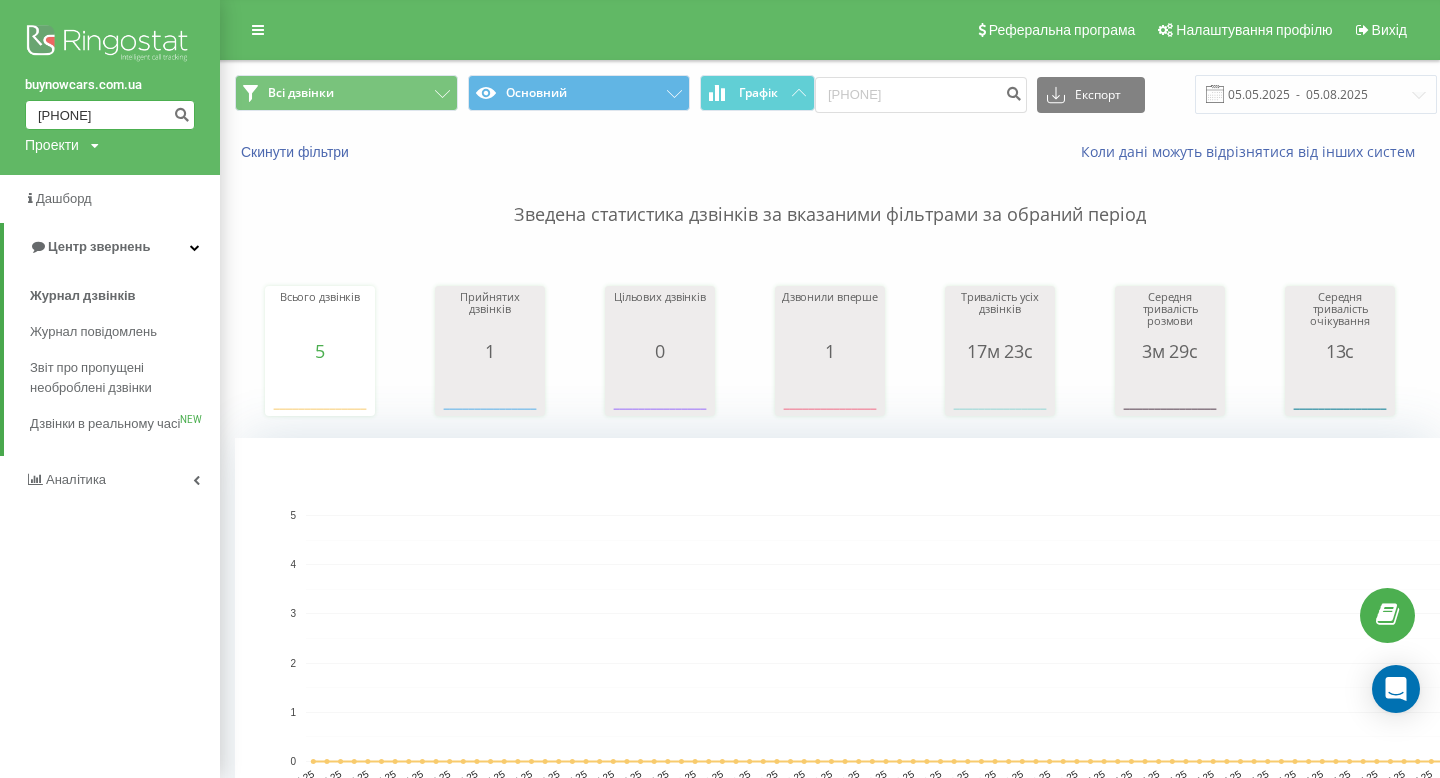 click on "[PHONE]" at bounding box center (110, 115) 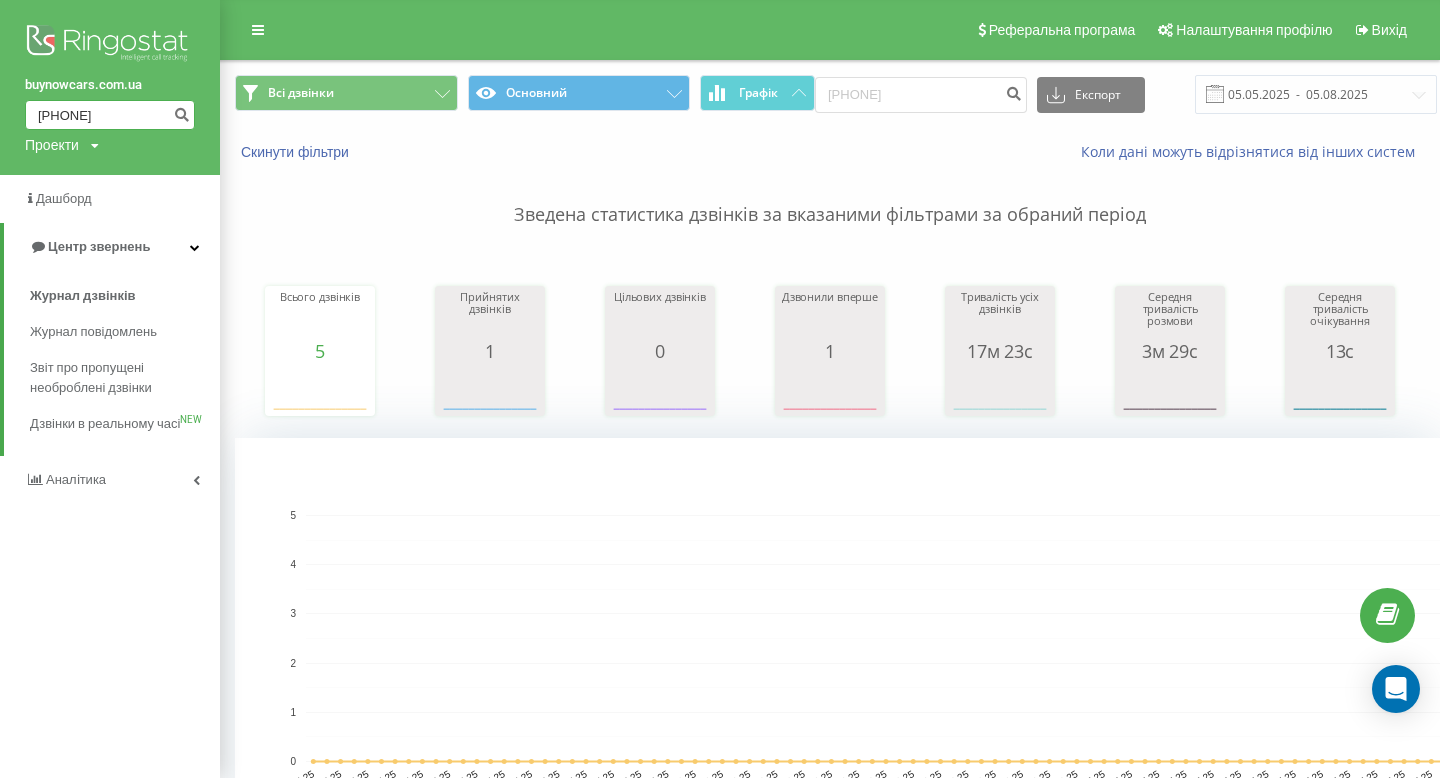 click on "0686277108" at bounding box center (110, 115) 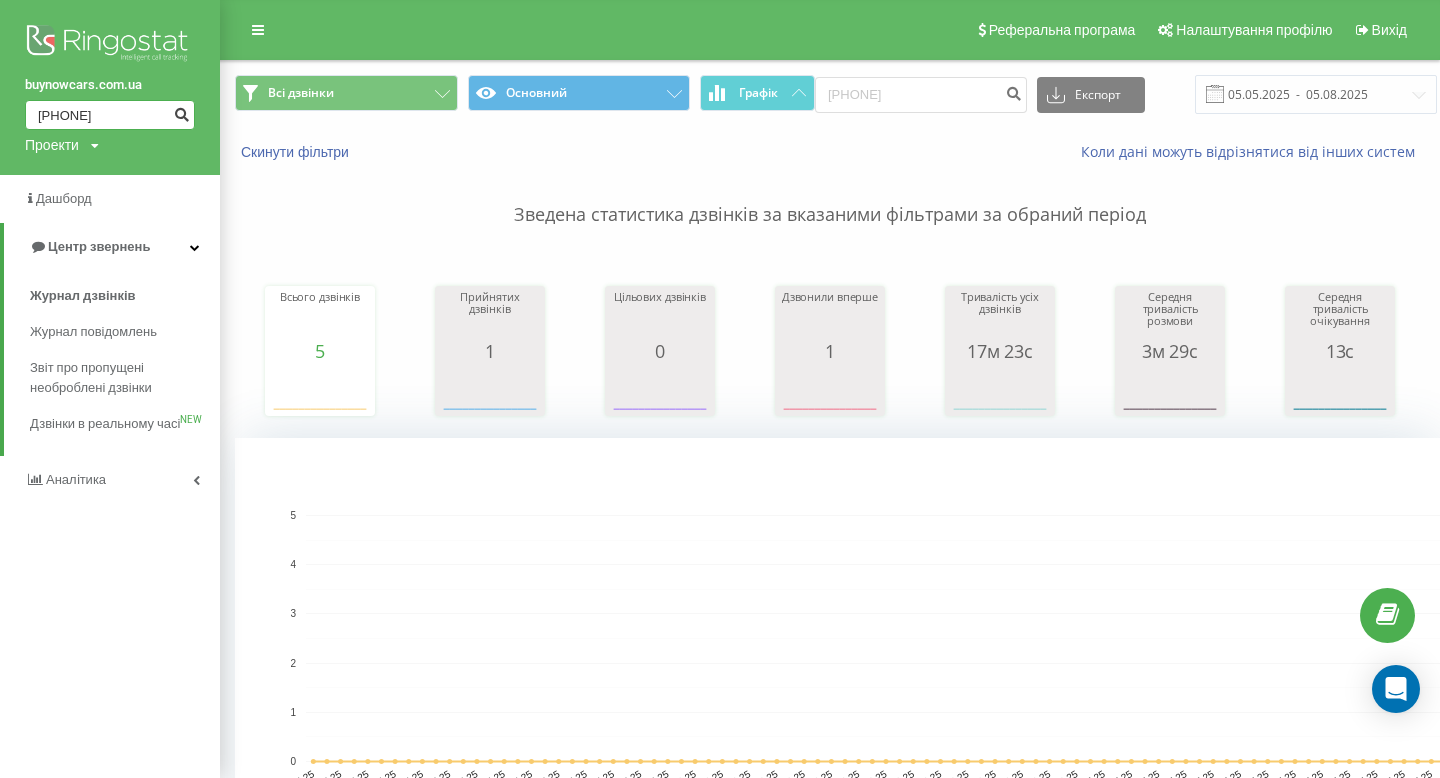 type on "[PHONE]" 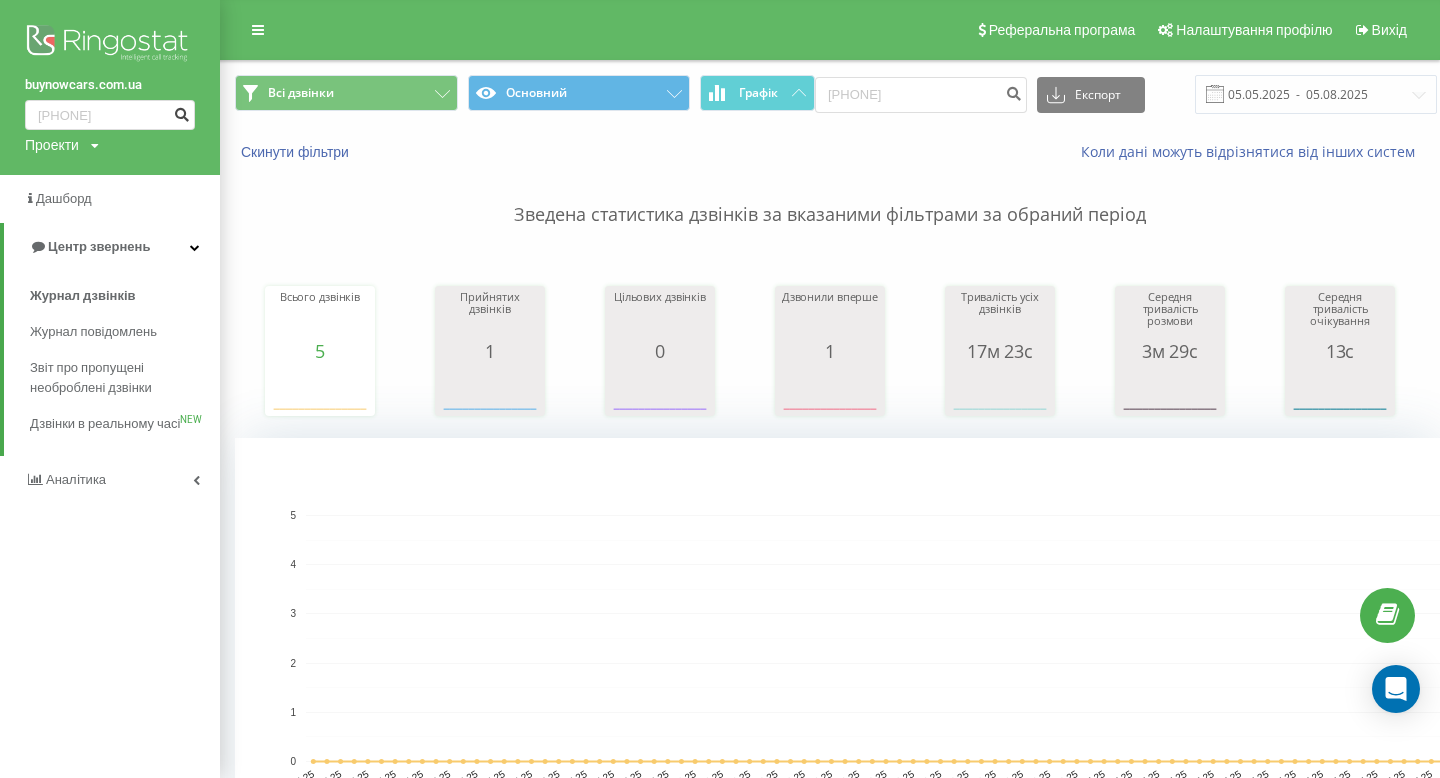 click at bounding box center [181, 112] 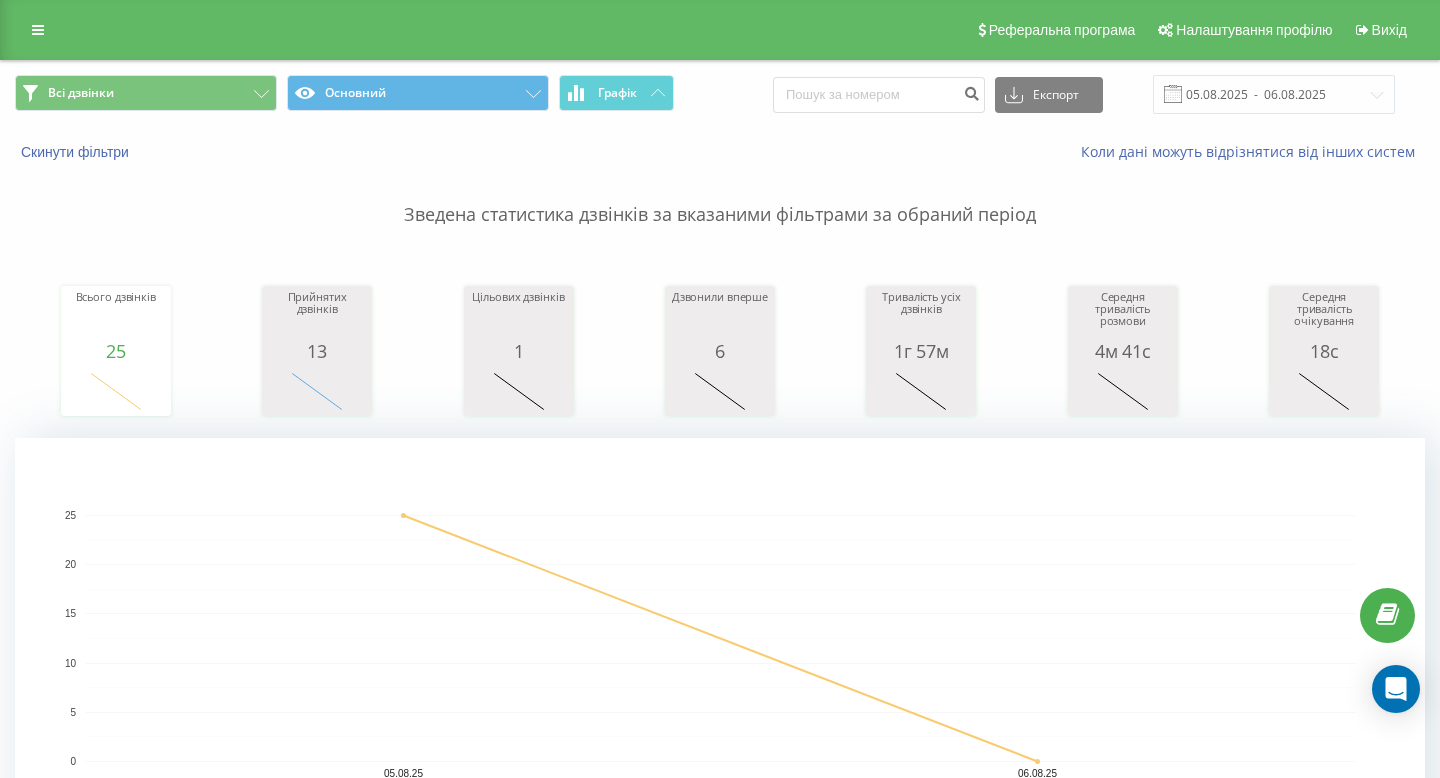 scroll, scrollTop: 840, scrollLeft: 0, axis: vertical 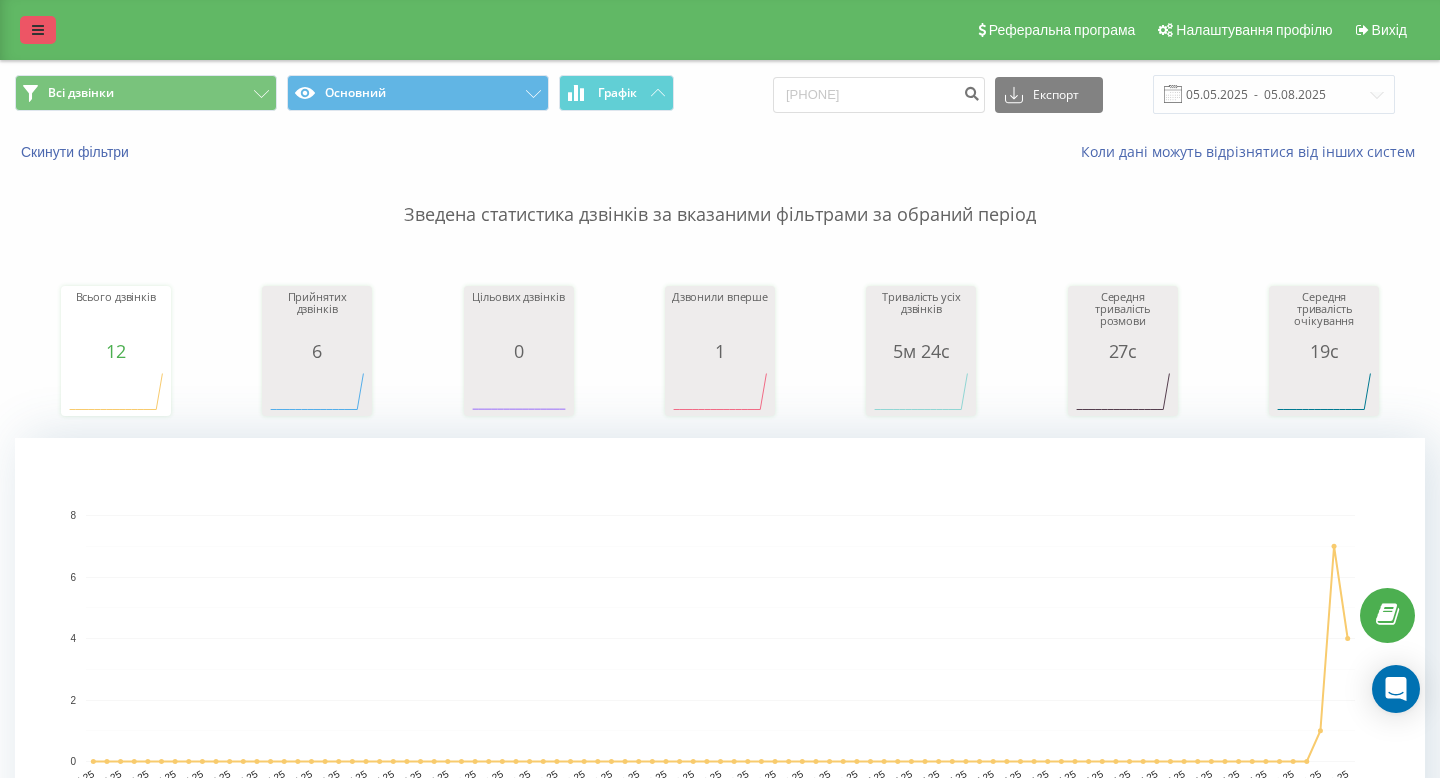 click at bounding box center (38, 30) 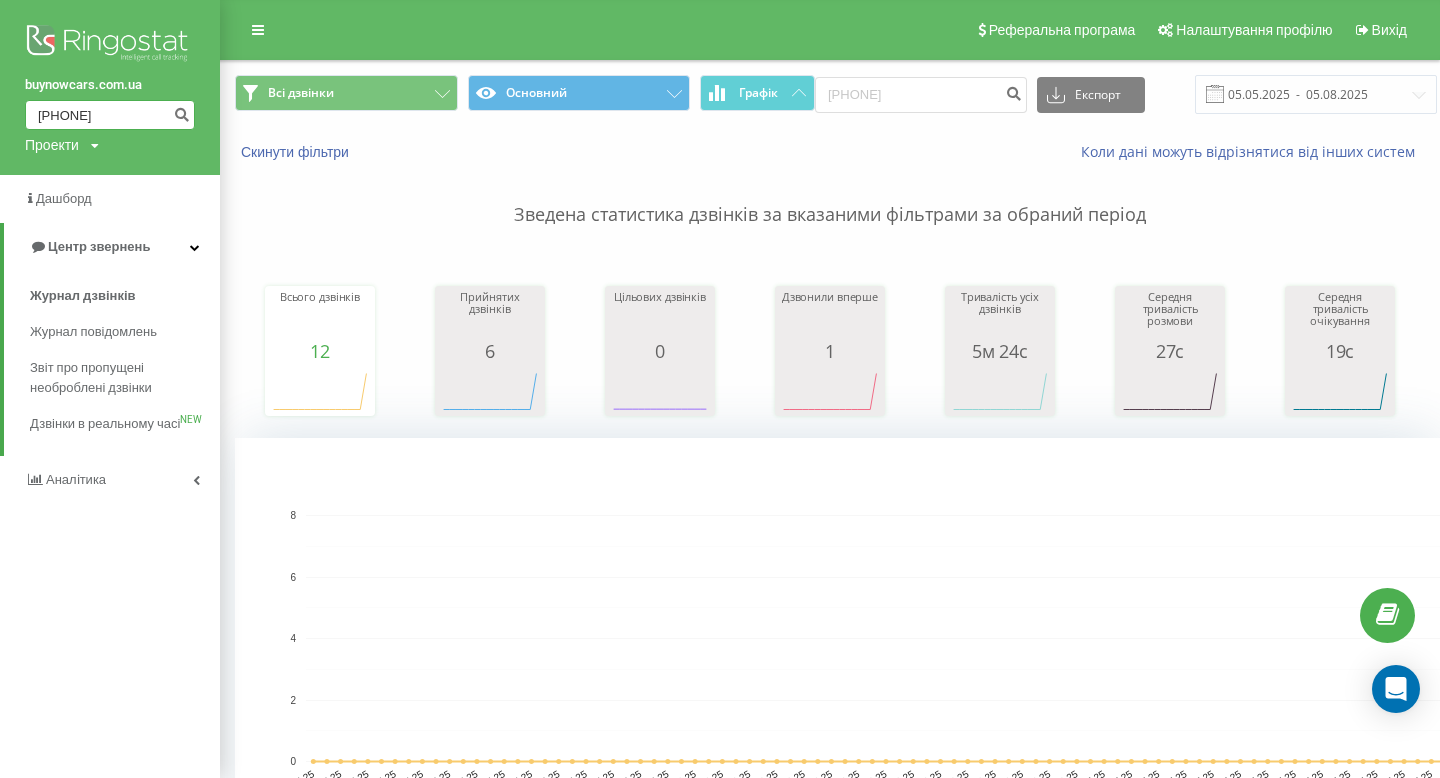 click on "0672398495" at bounding box center (110, 115) 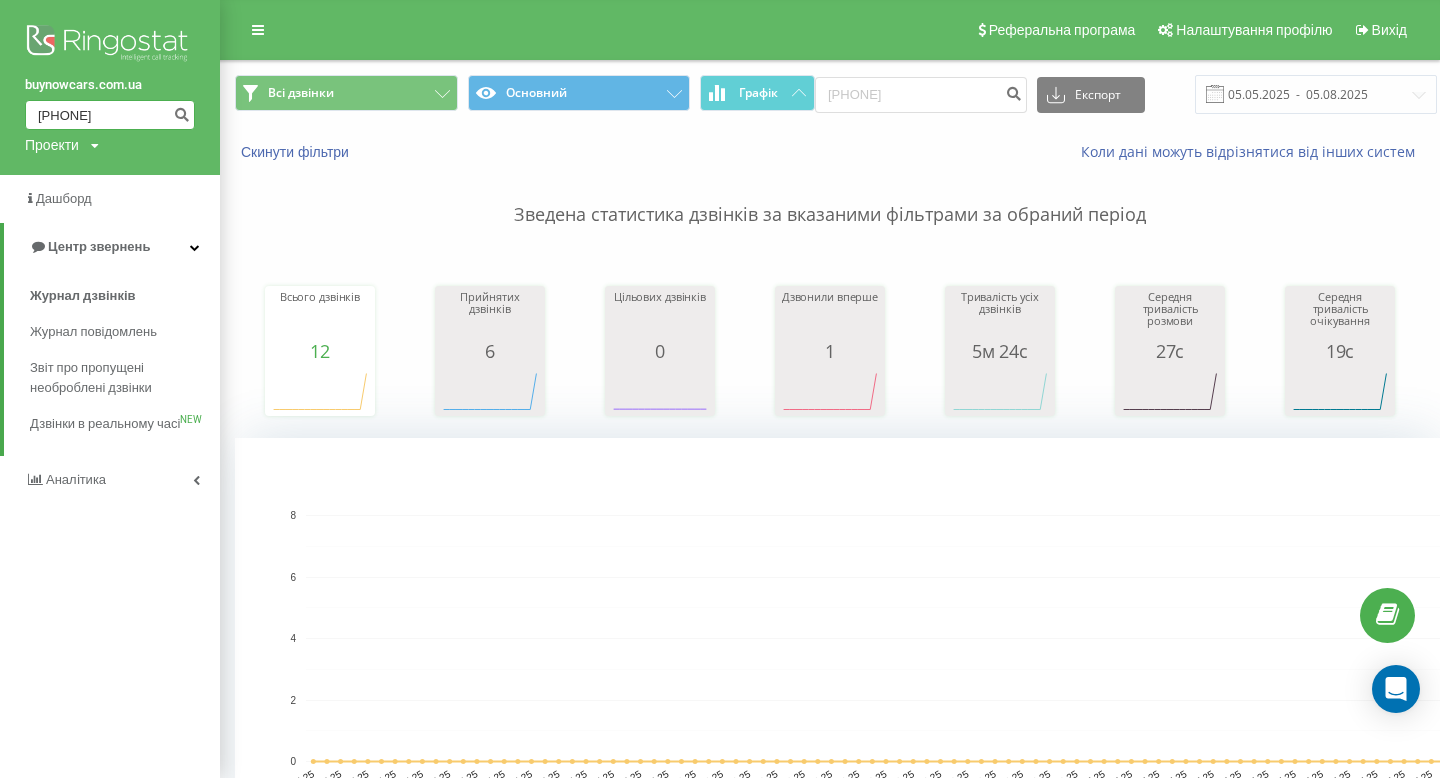 type on "0675256977" 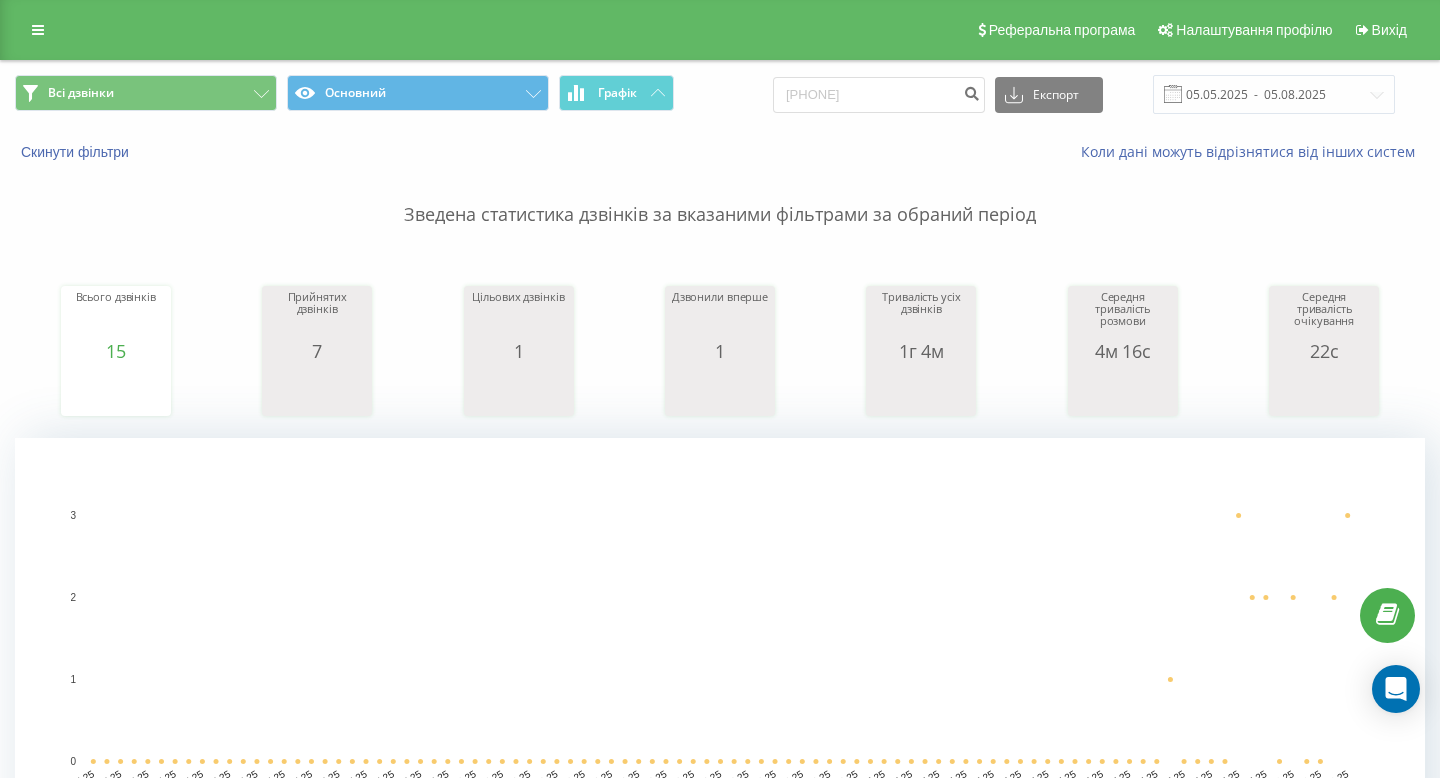 scroll, scrollTop: 0, scrollLeft: 0, axis: both 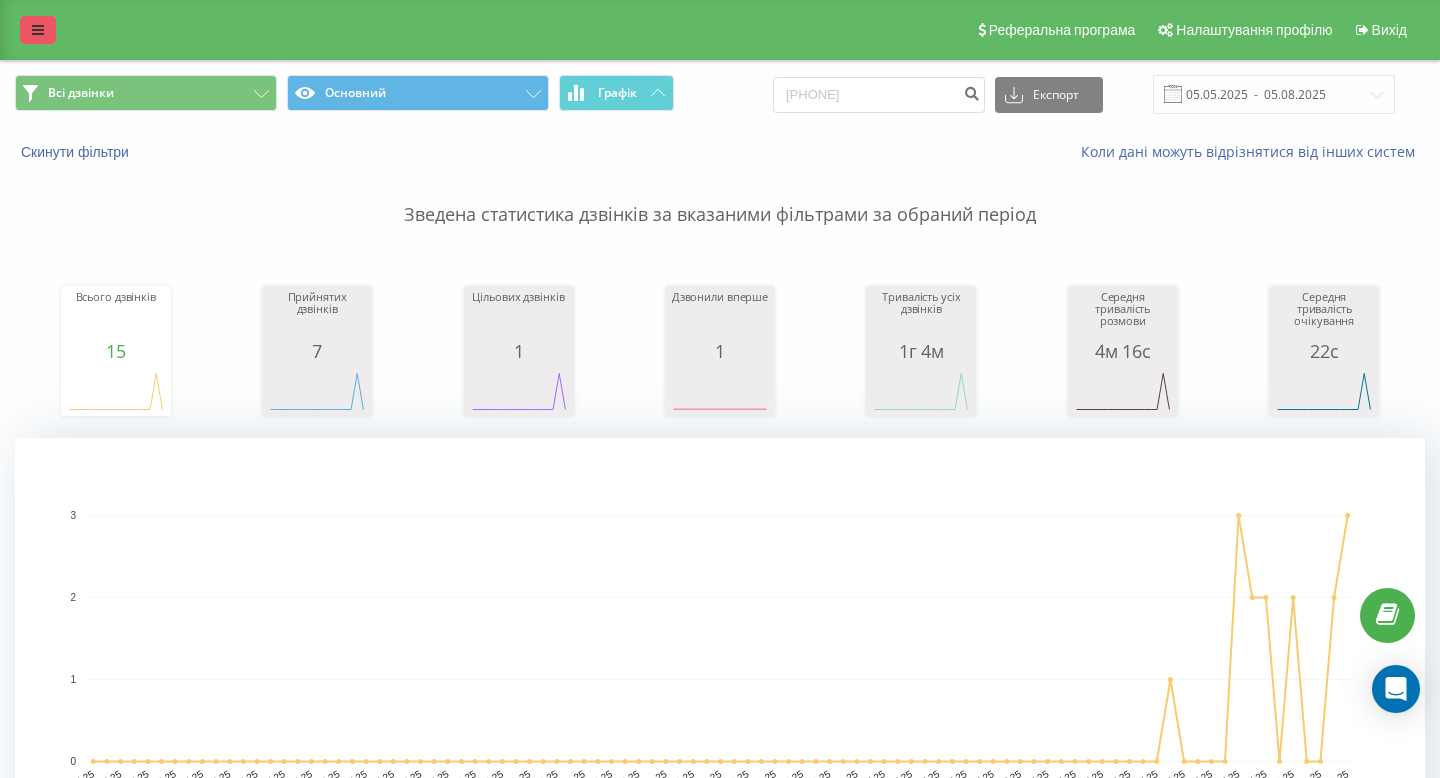click at bounding box center [38, 30] 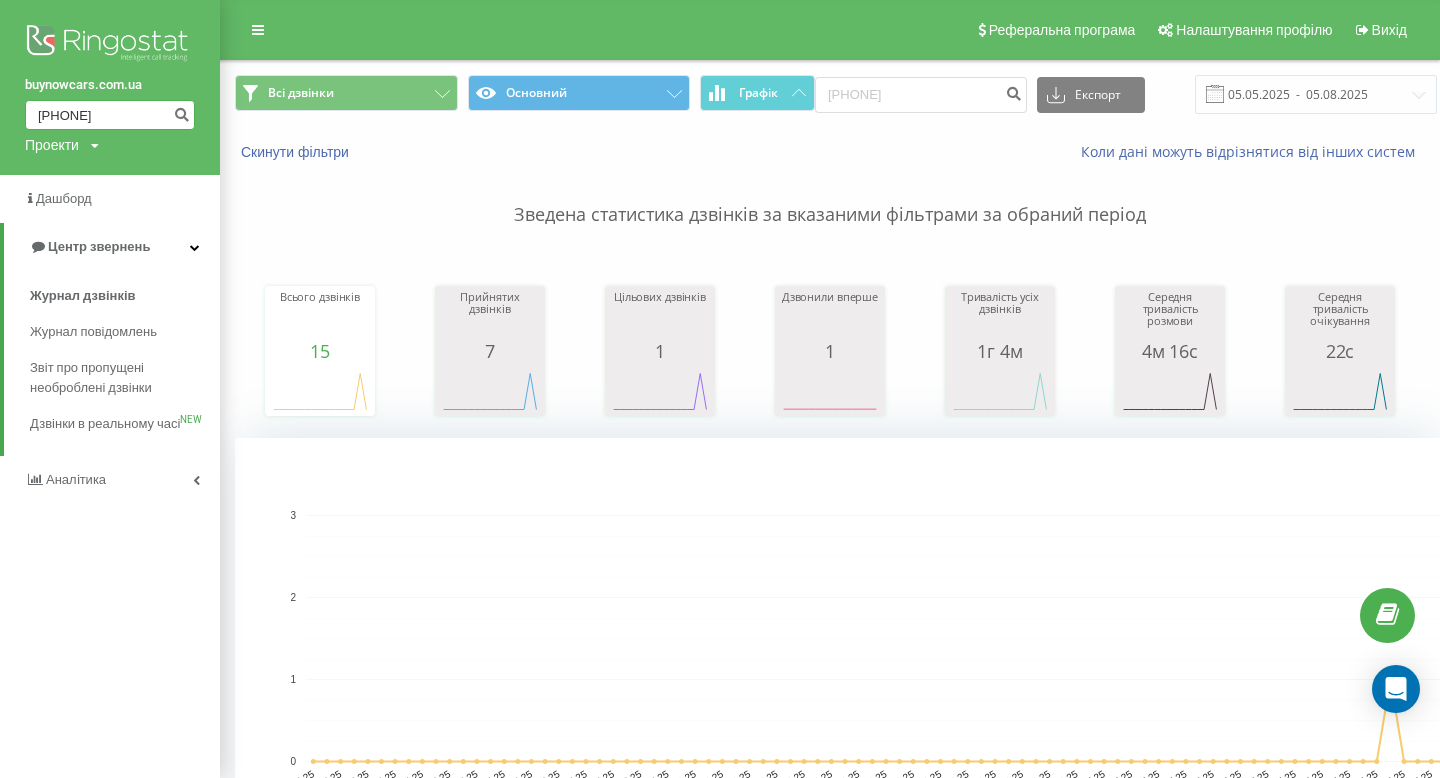 click on "0675256977" at bounding box center [110, 115] 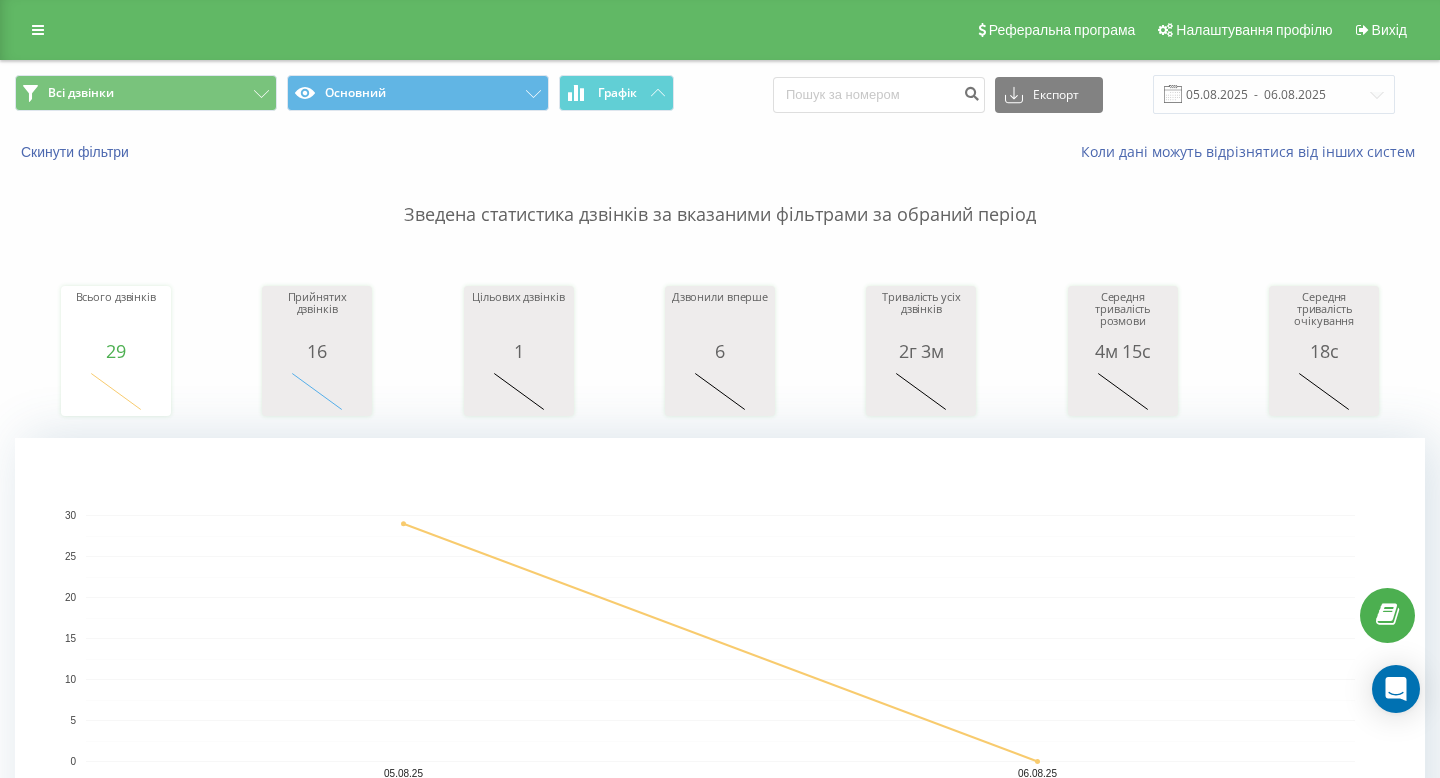 scroll, scrollTop: 0, scrollLeft: 0, axis: both 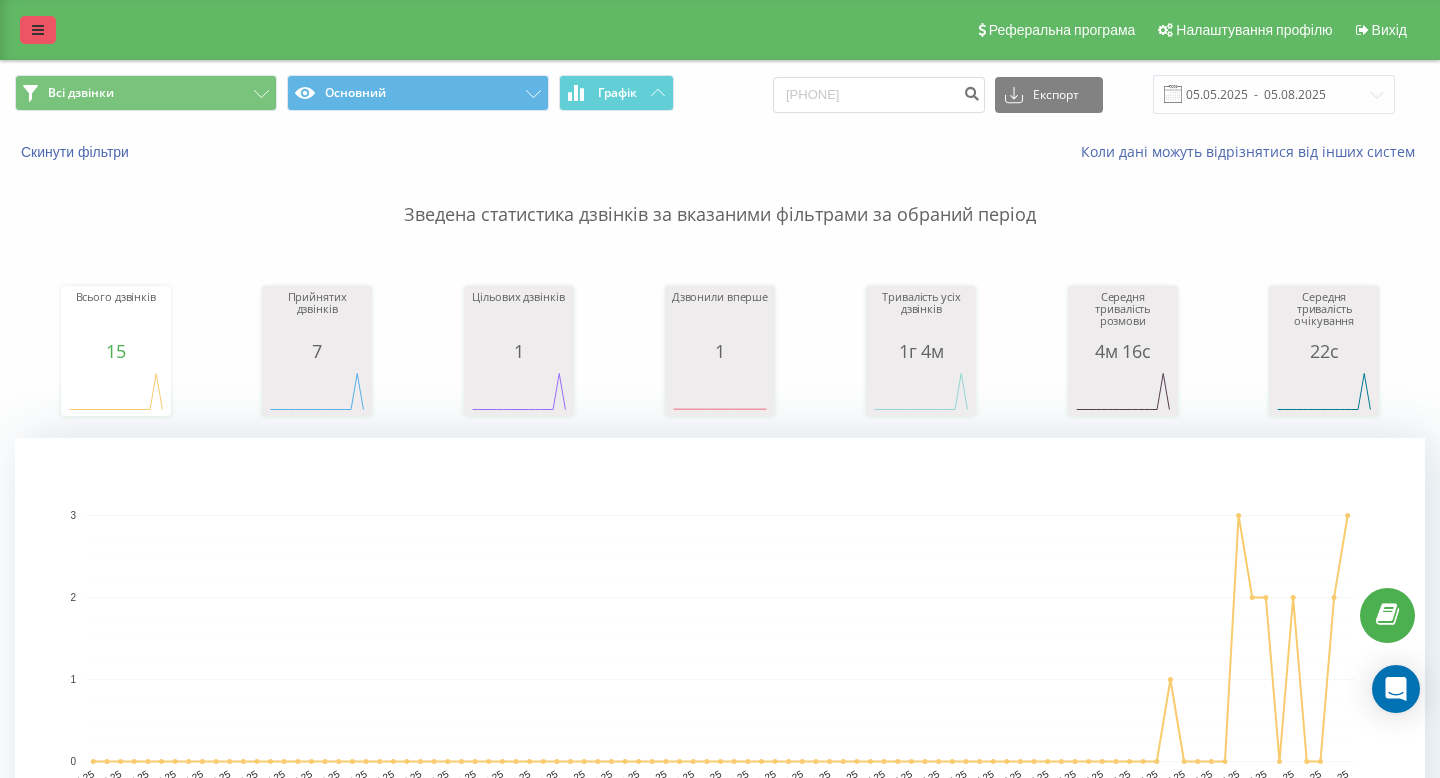 click at bounding box center [38, 30] 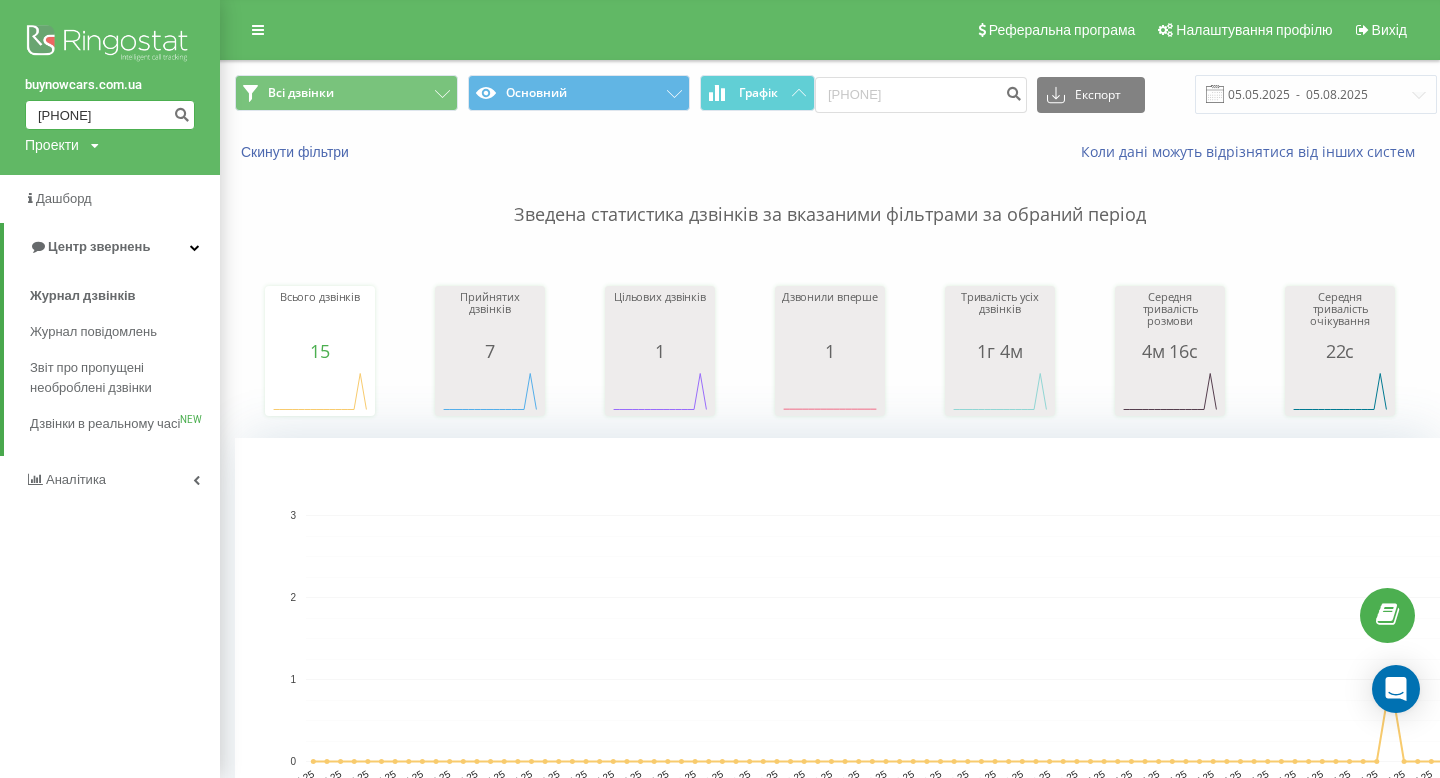 click on "0675256977" at bounding box center (110, 115) 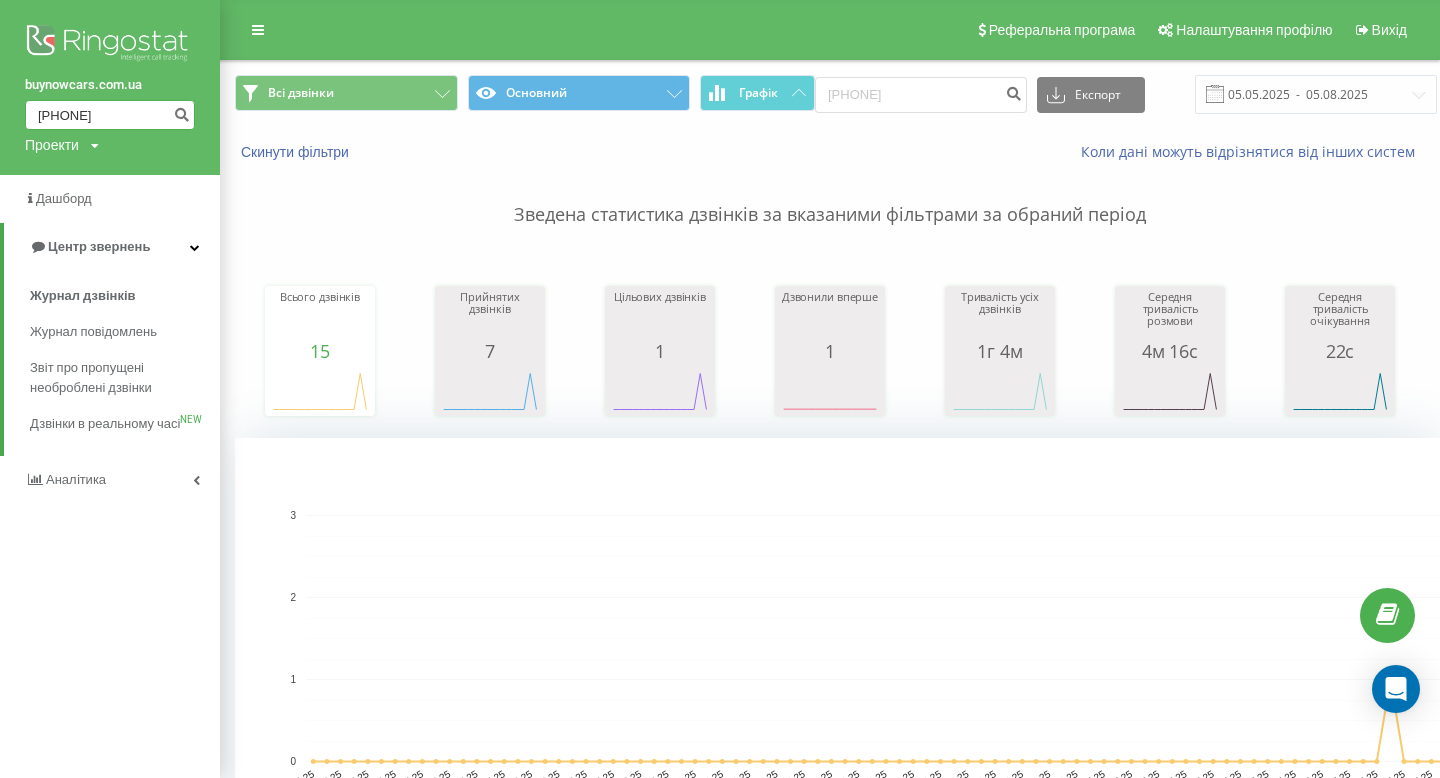 type on "[PHONE]" 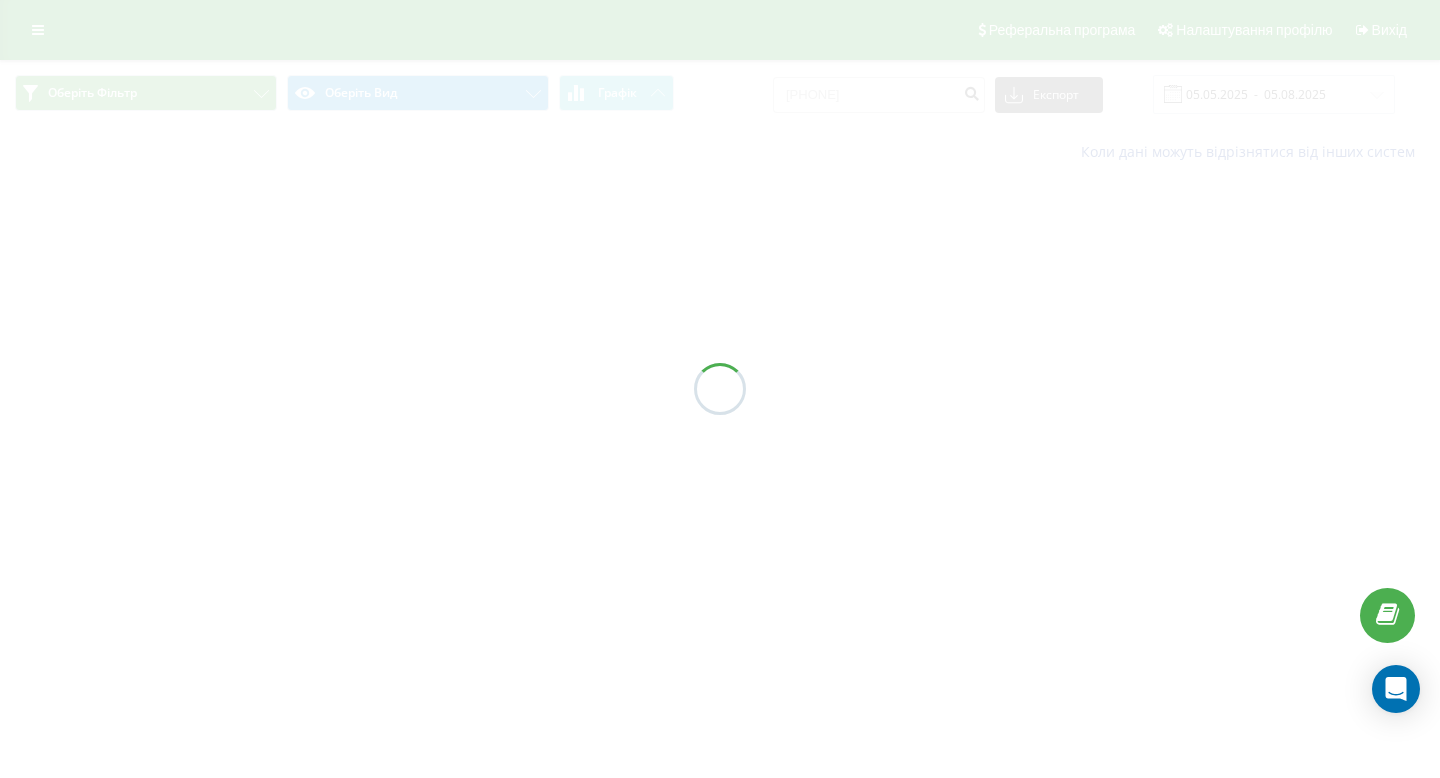 scroll, scrollTop: 0, scrollLeft: 0, axis: both 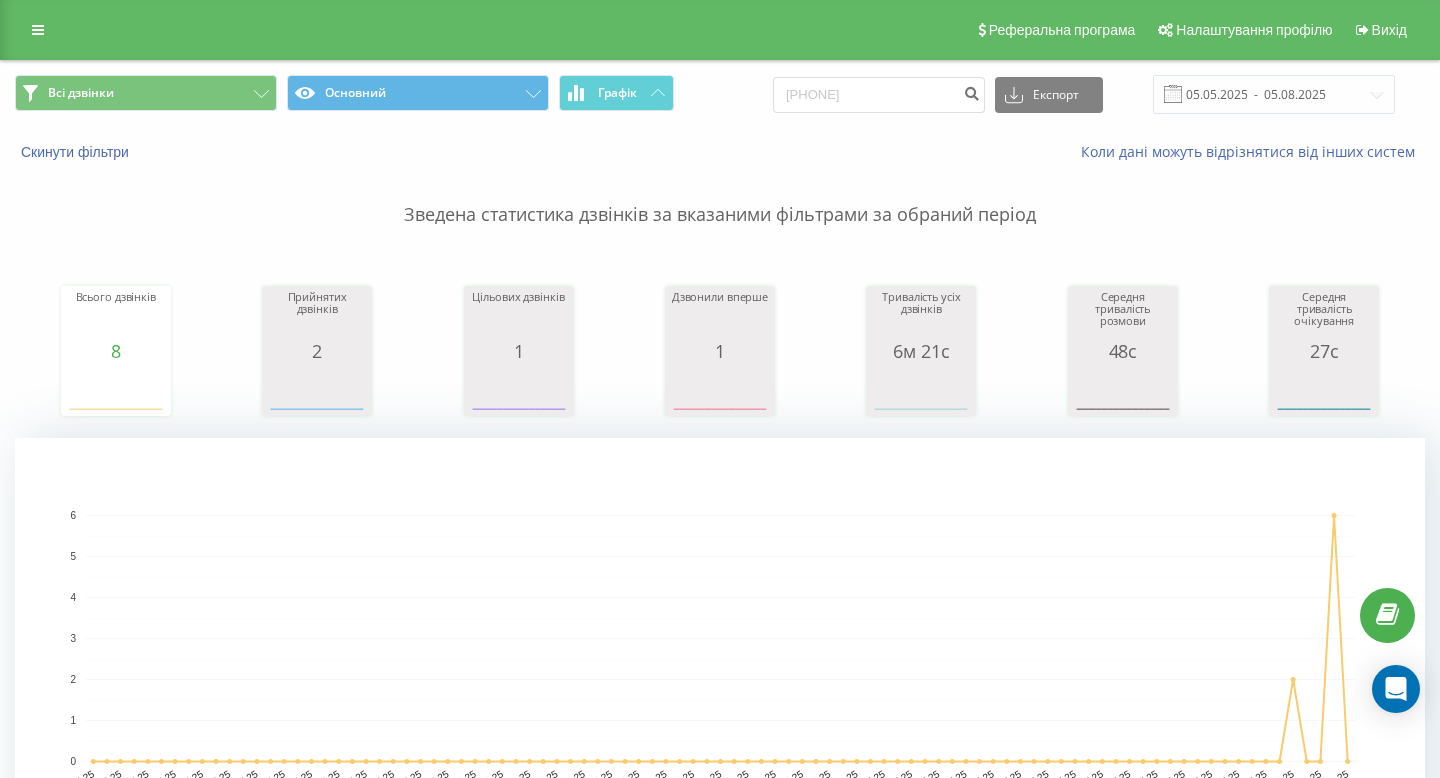 click on "Реферальна програма Налаштування профілю Вихід" at bounding box center [720, 30] 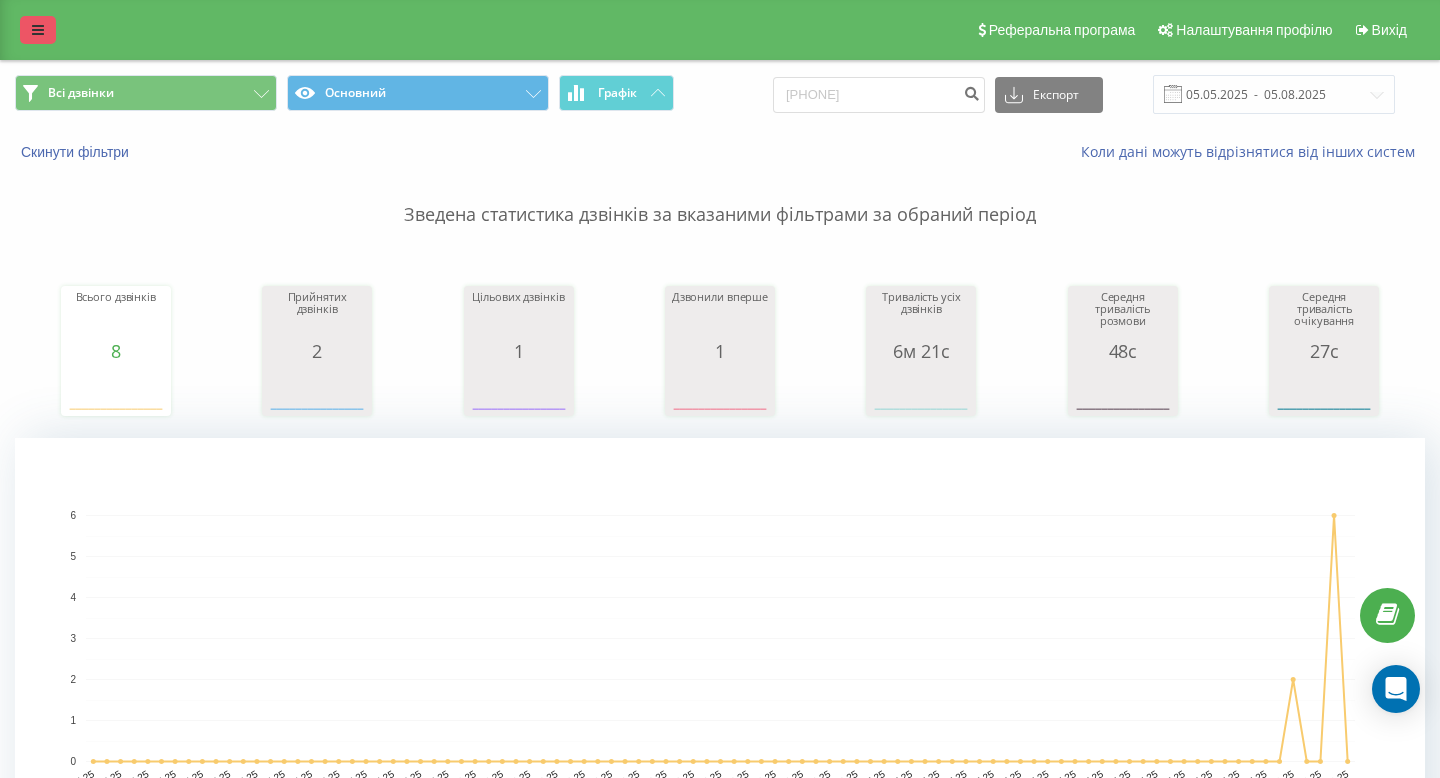 click at bounding box center (38, 30) 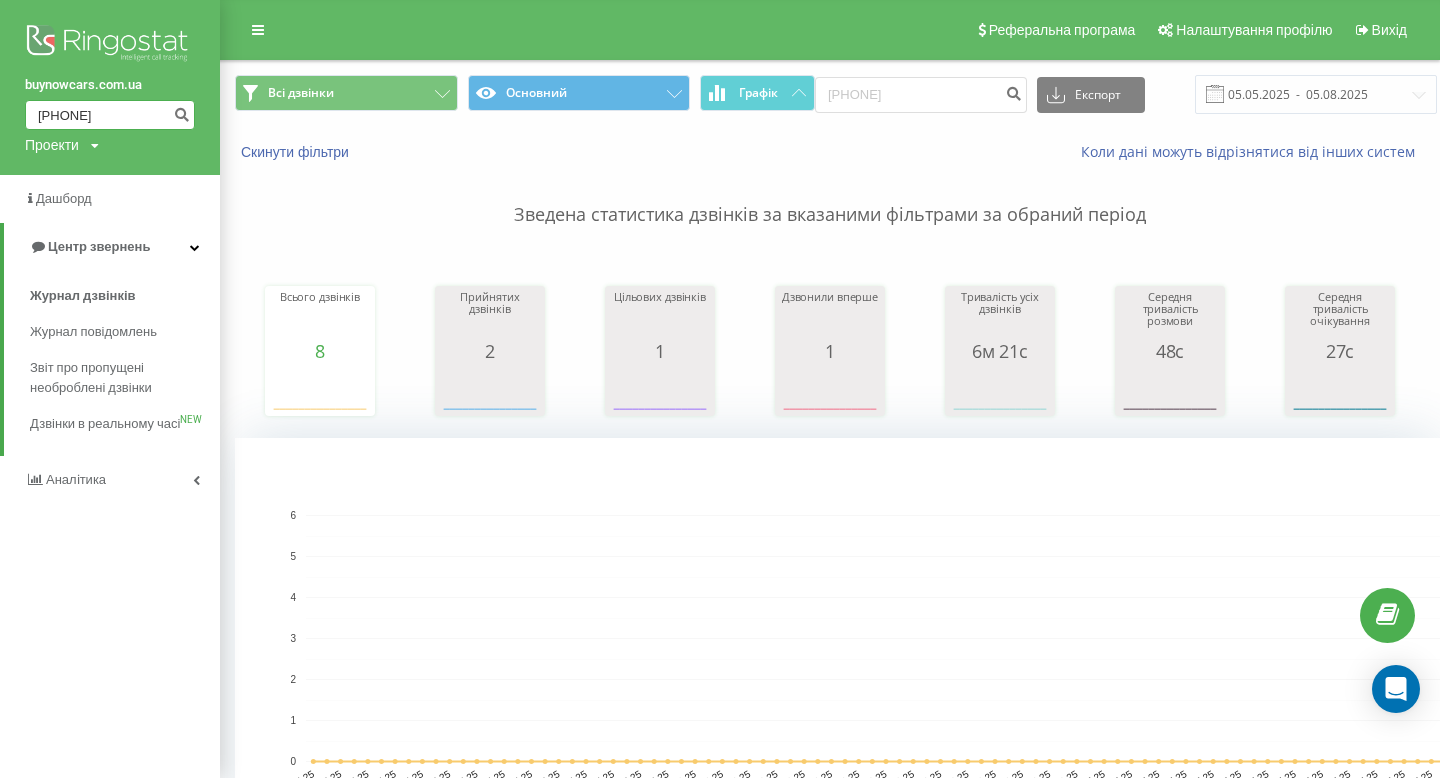 click on "[PHONE]" at bounding box center [110, 115] 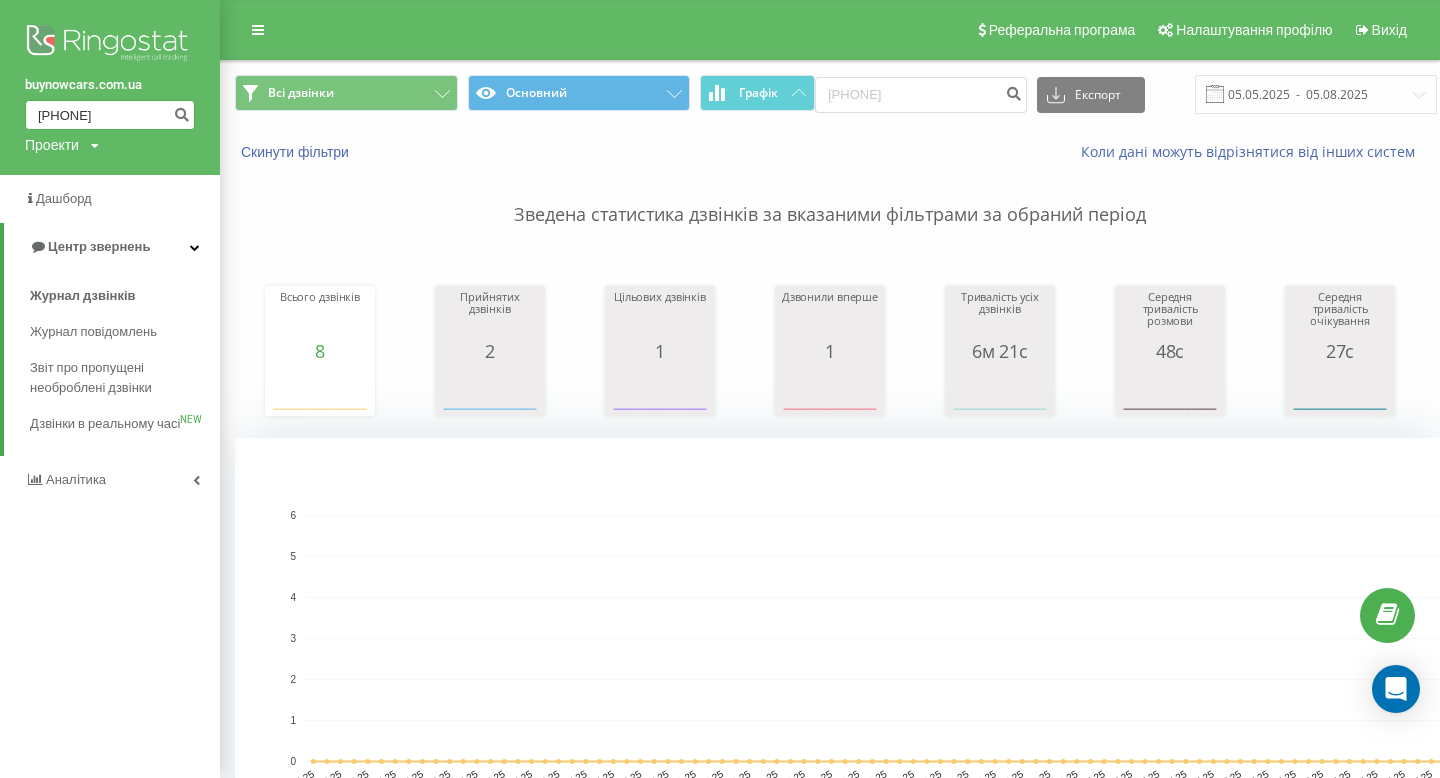 type on "[PHONE]" 